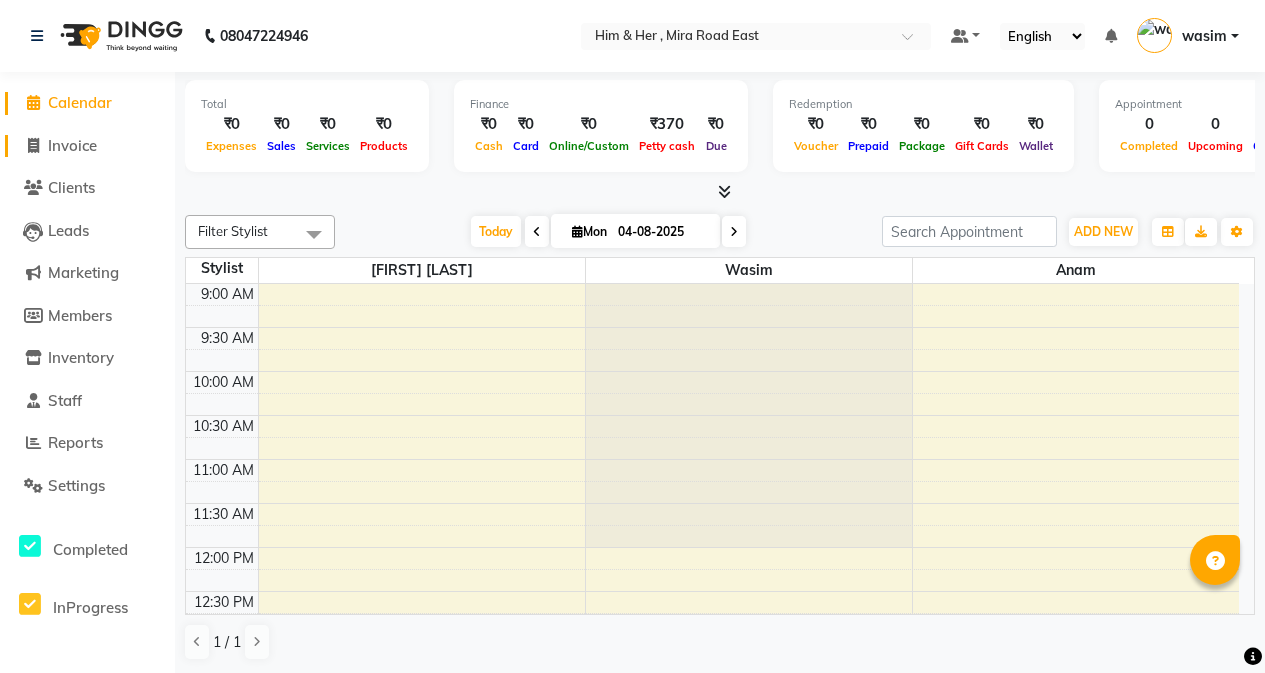 scroll, scrollTop: 0, scrollLeft: 0, axis: both 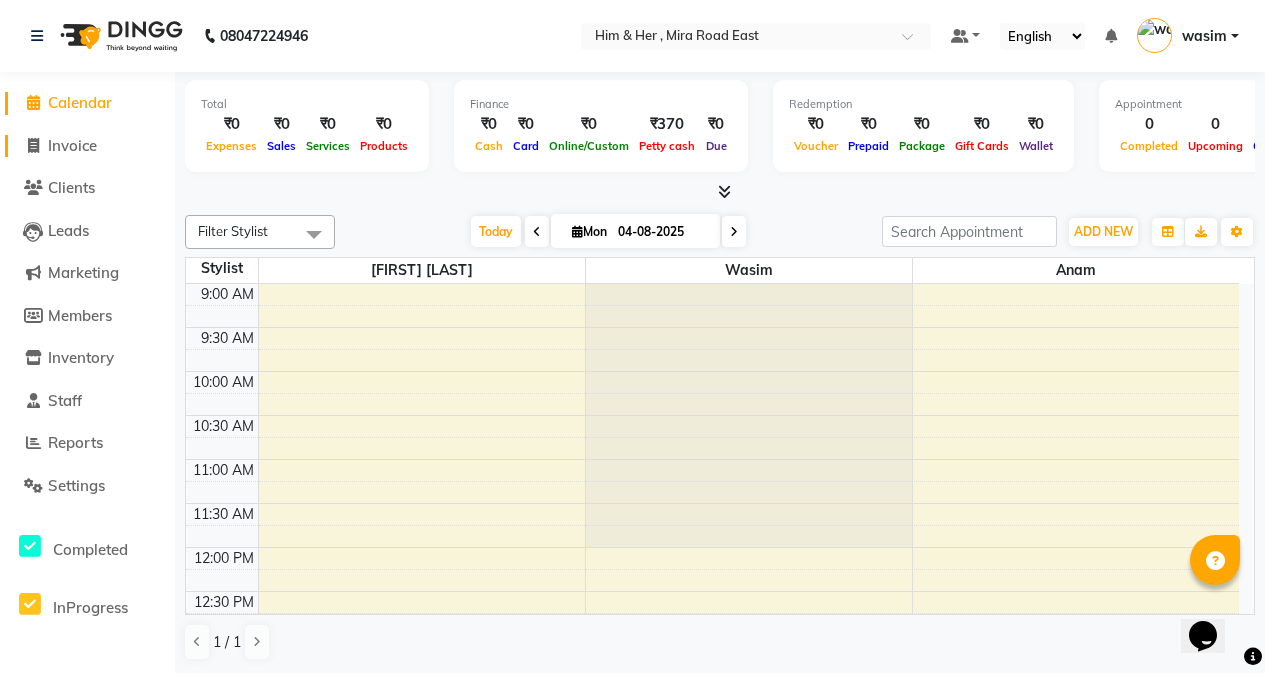 click on "Invoice" 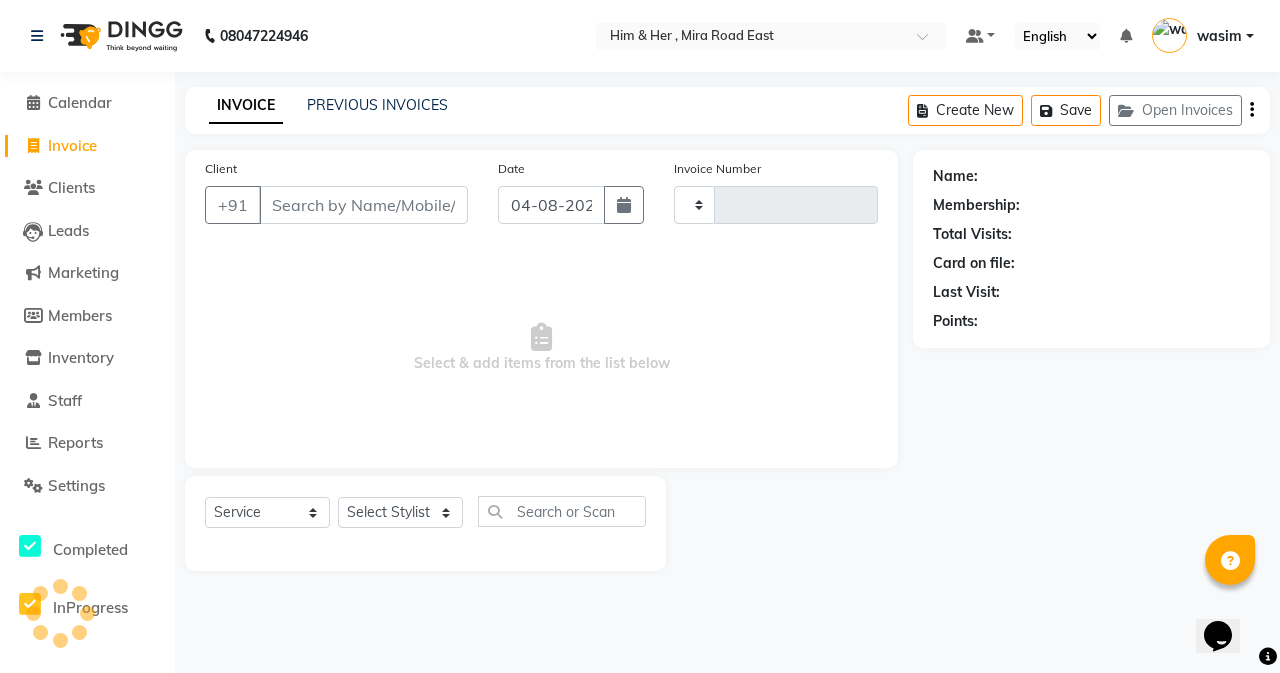 type on "0783" 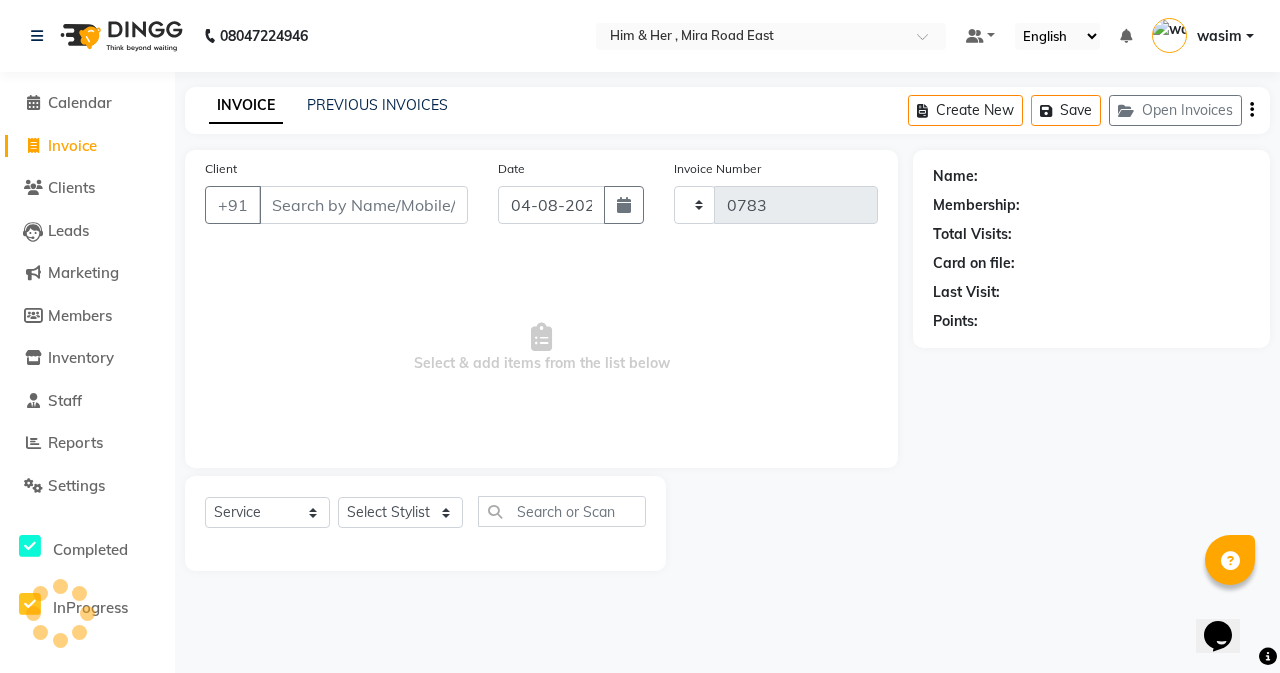 select on "5934" 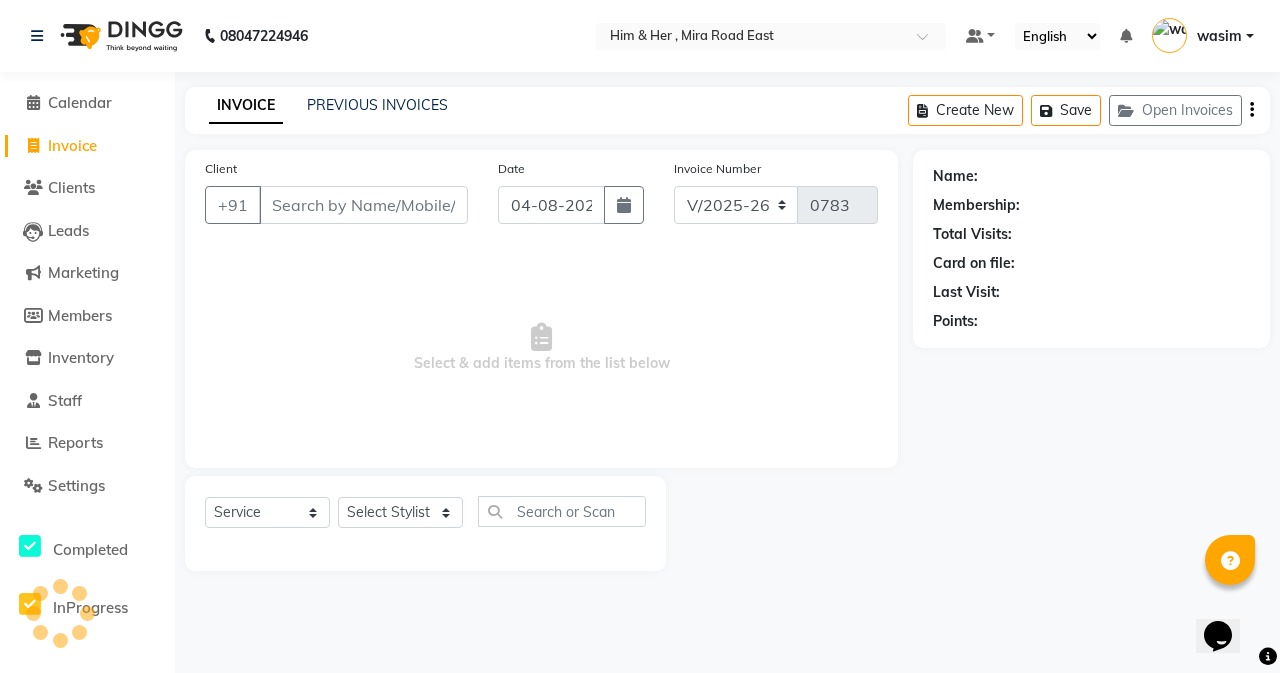 click on "Client" at bounding box center [363, 205] 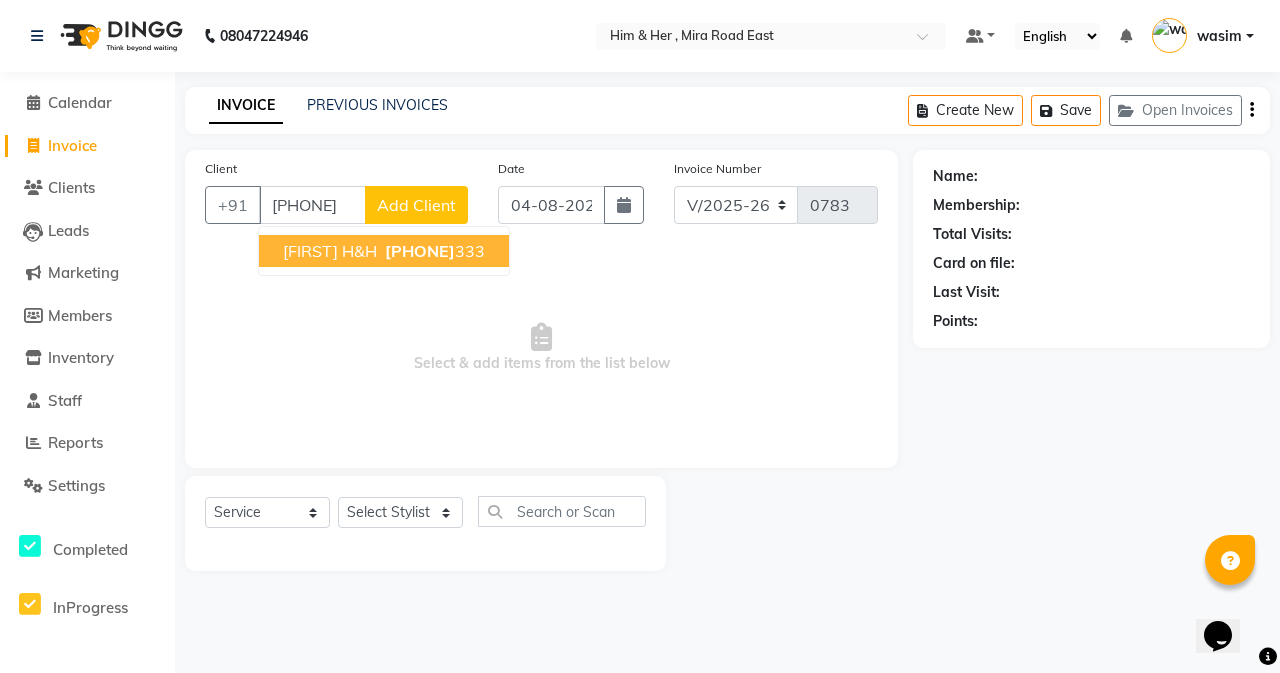 click on "[PHONE]" at bounding box center (420, 251) 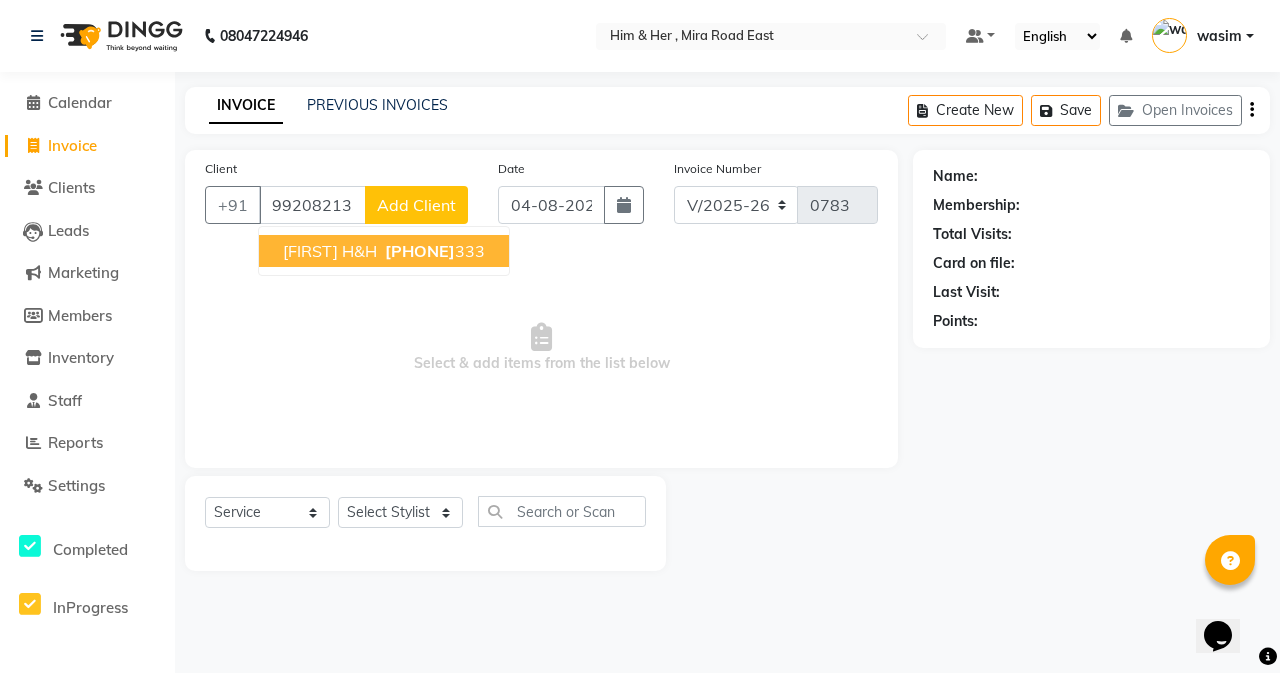 type on "9920821333" 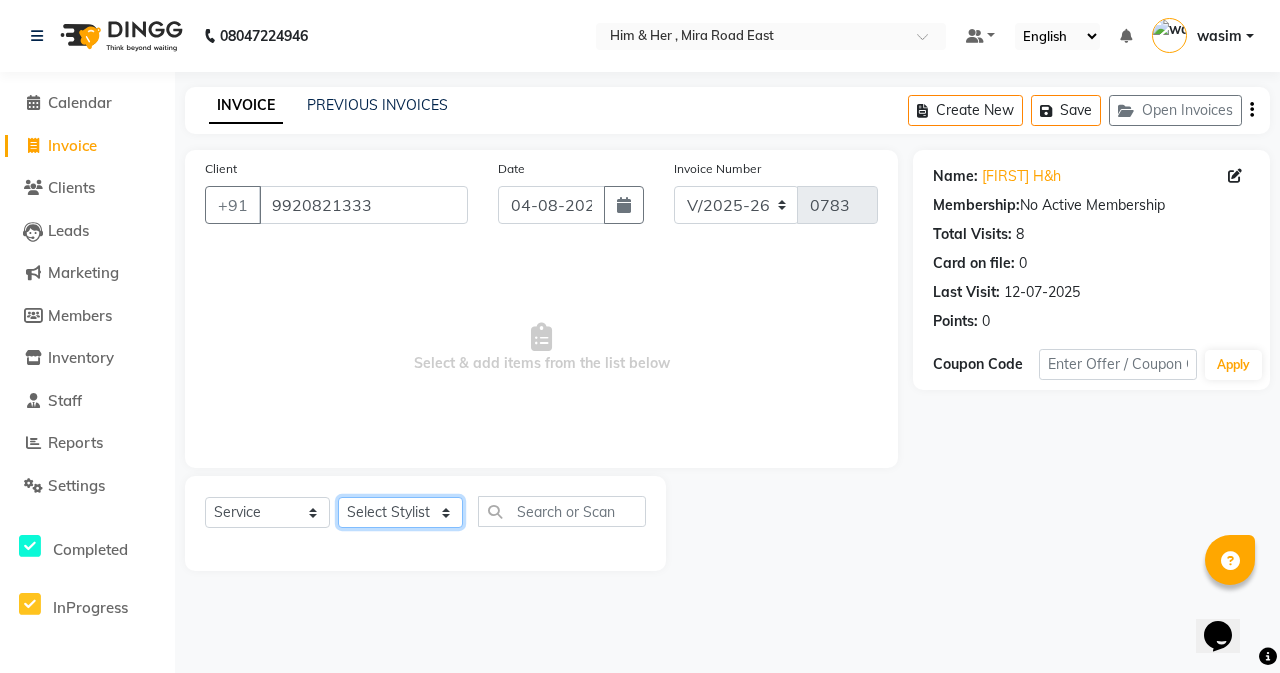 click on "Select Stylist [FIRST] [LAST] [FIRST] [LAST] [FIRST] [LAST] [FIRST]" 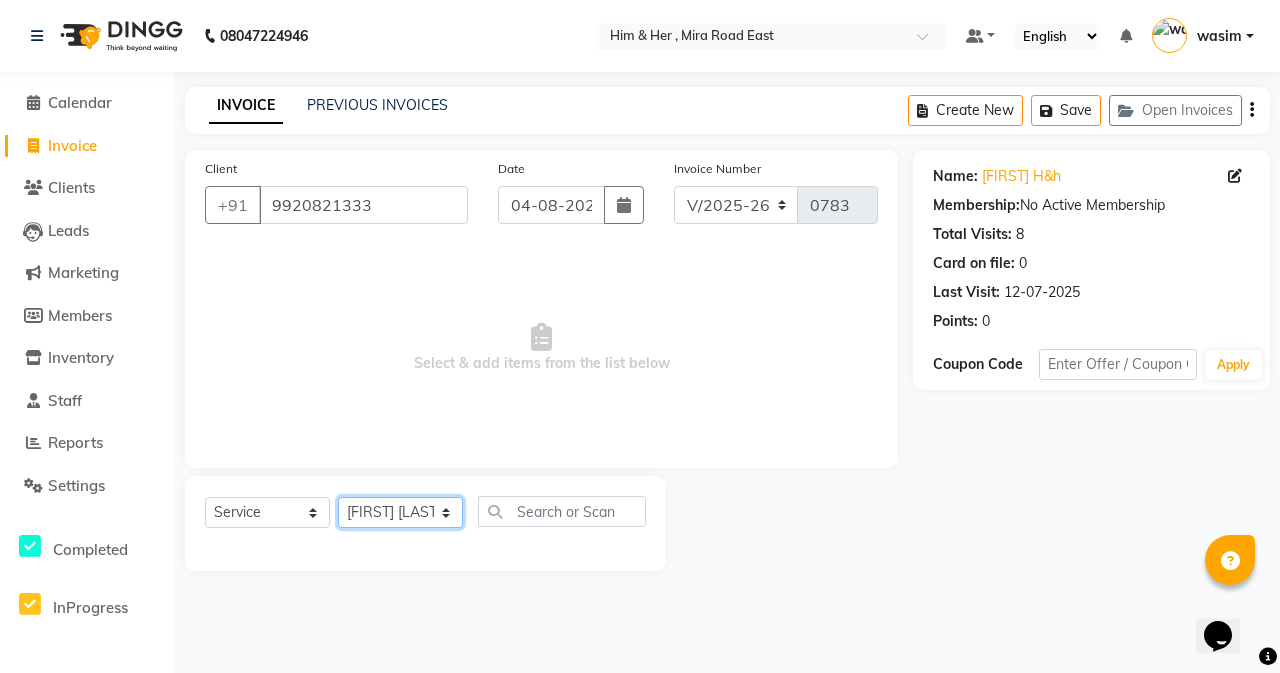 click on "Select Stylist [FIRST] [LAST] [FIRST] [LAST] [FIRST] [LAST] [FIRST]" 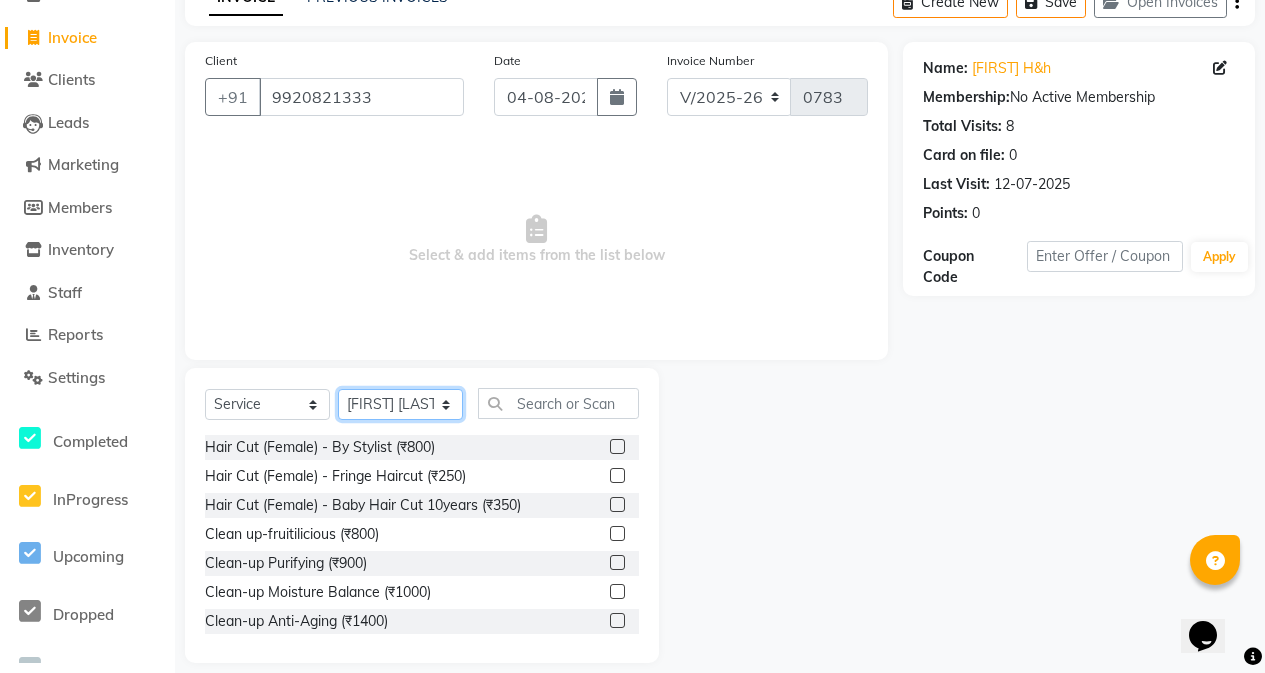 scroll, scrollTop: 128, scrollLeft: 0, axis: vertical 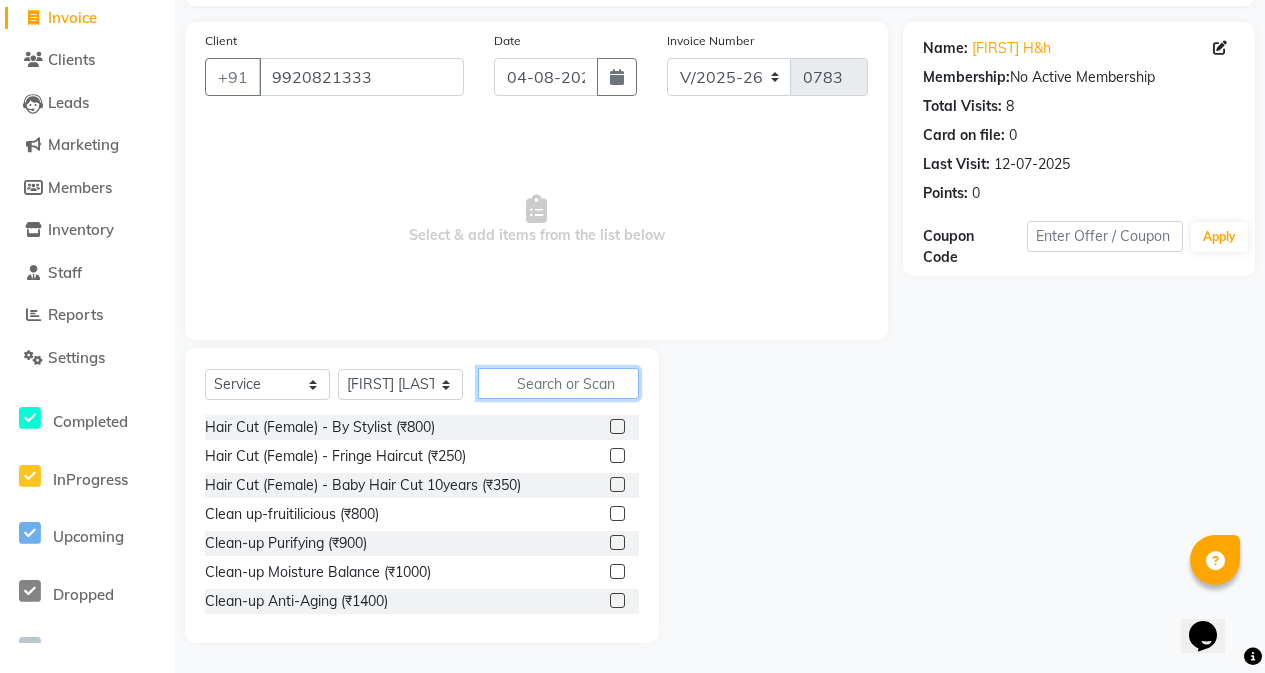 click 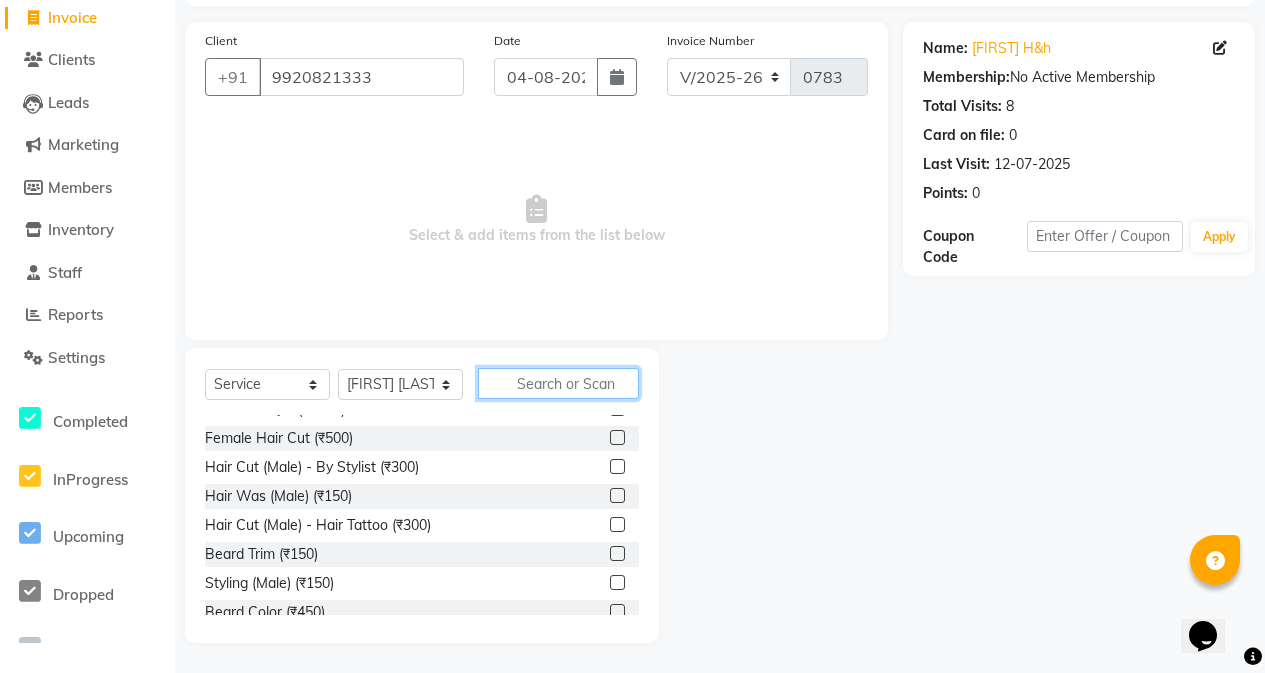 scroll, scrollTop: 300, scrollLeft: 0, axis: vertical 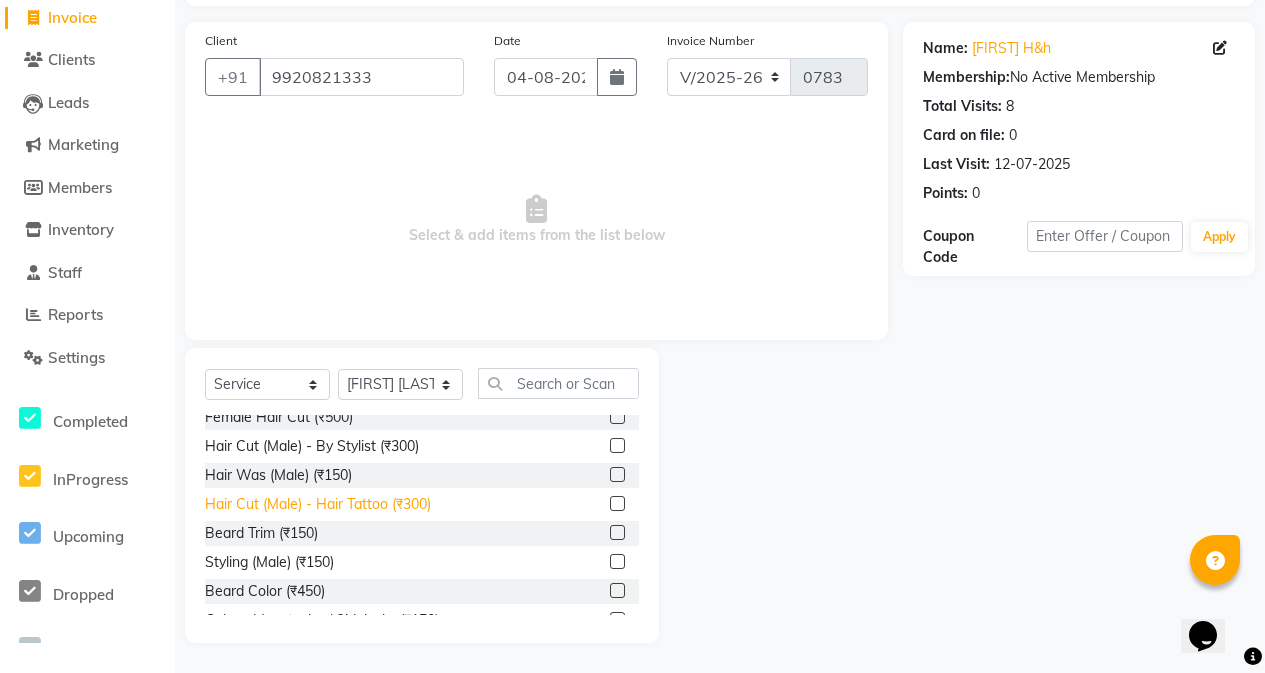 click on "Hair Cut (Male) - Hair Tattoo (₹300)" 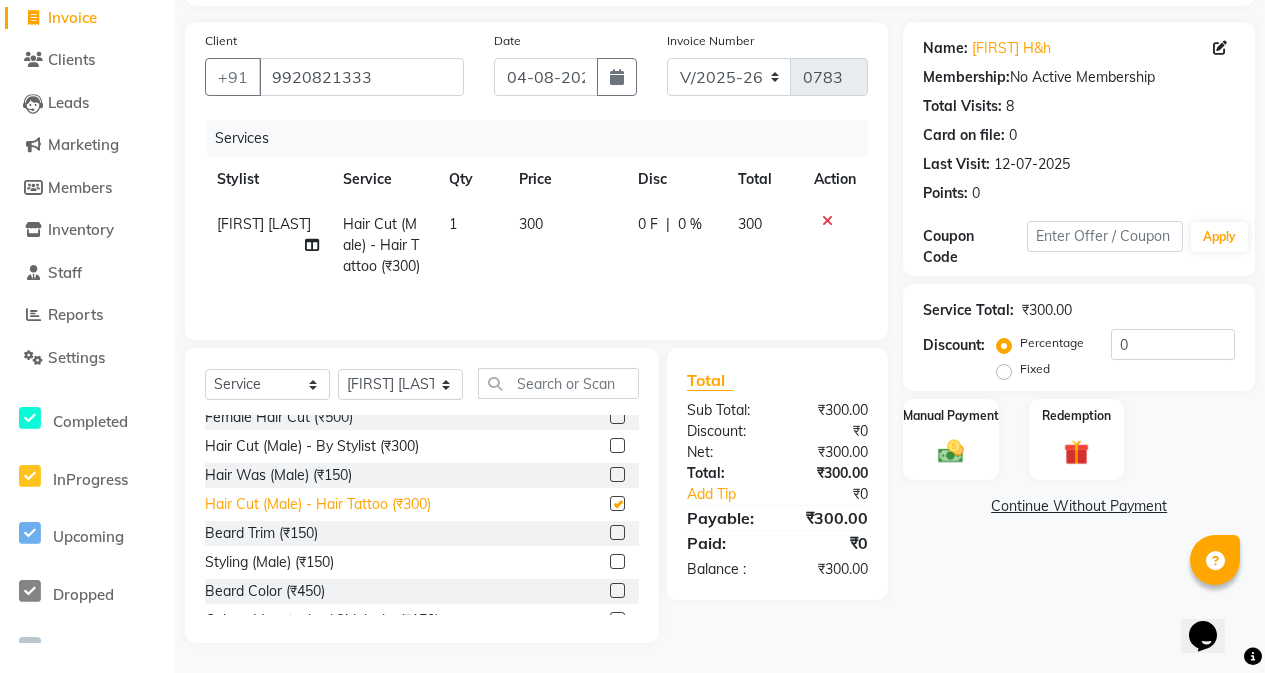 checkbox on "false" 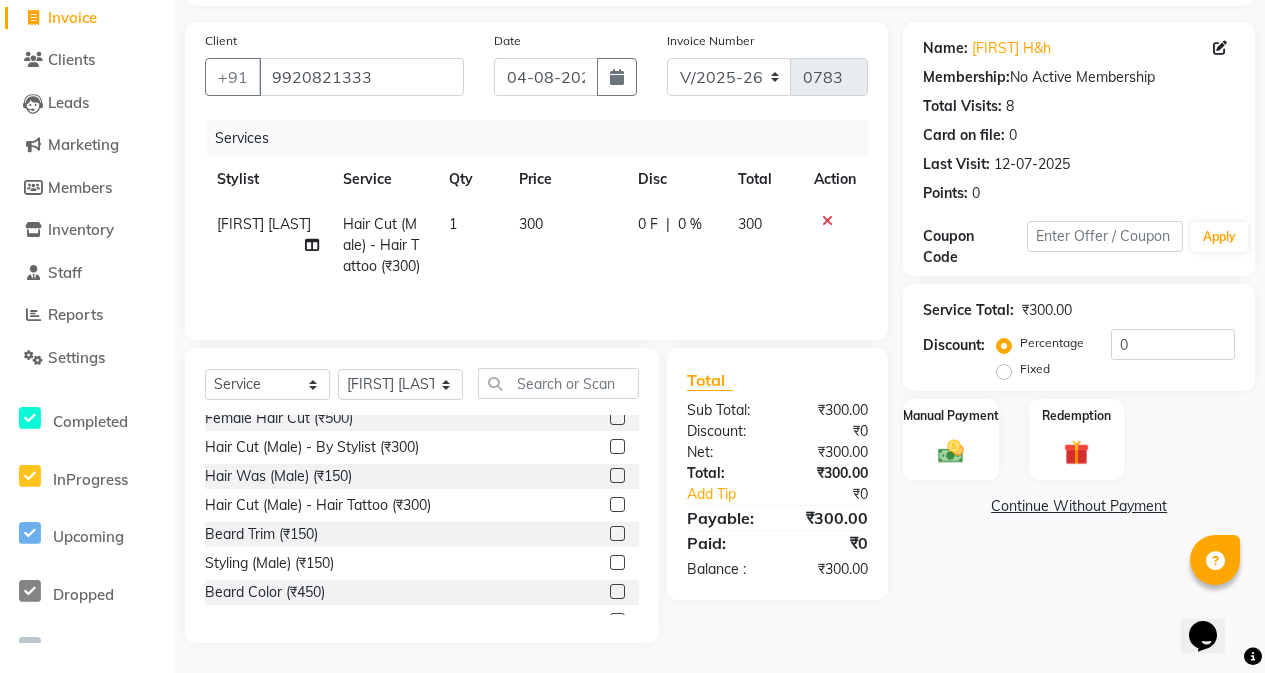 scroll, scrollTop: 300, scrollLeft: 0, axis: vertical 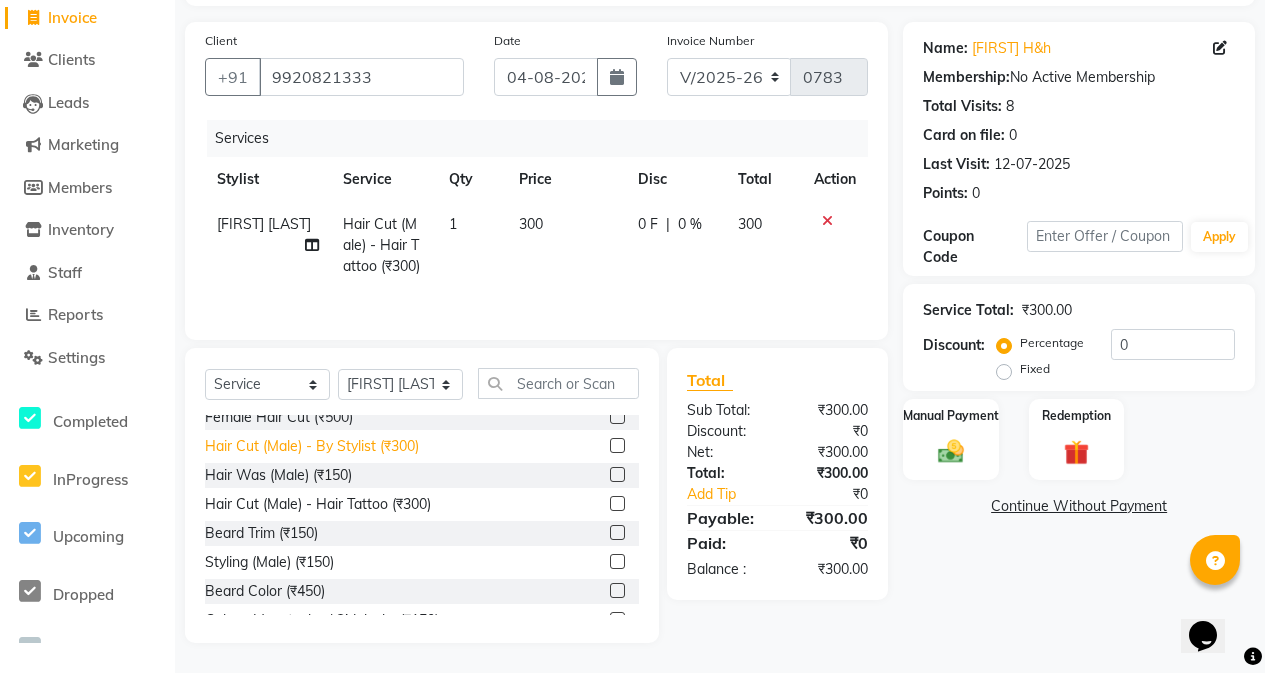 click on "Hair Cut (Male) - By Stylist (₹300)" 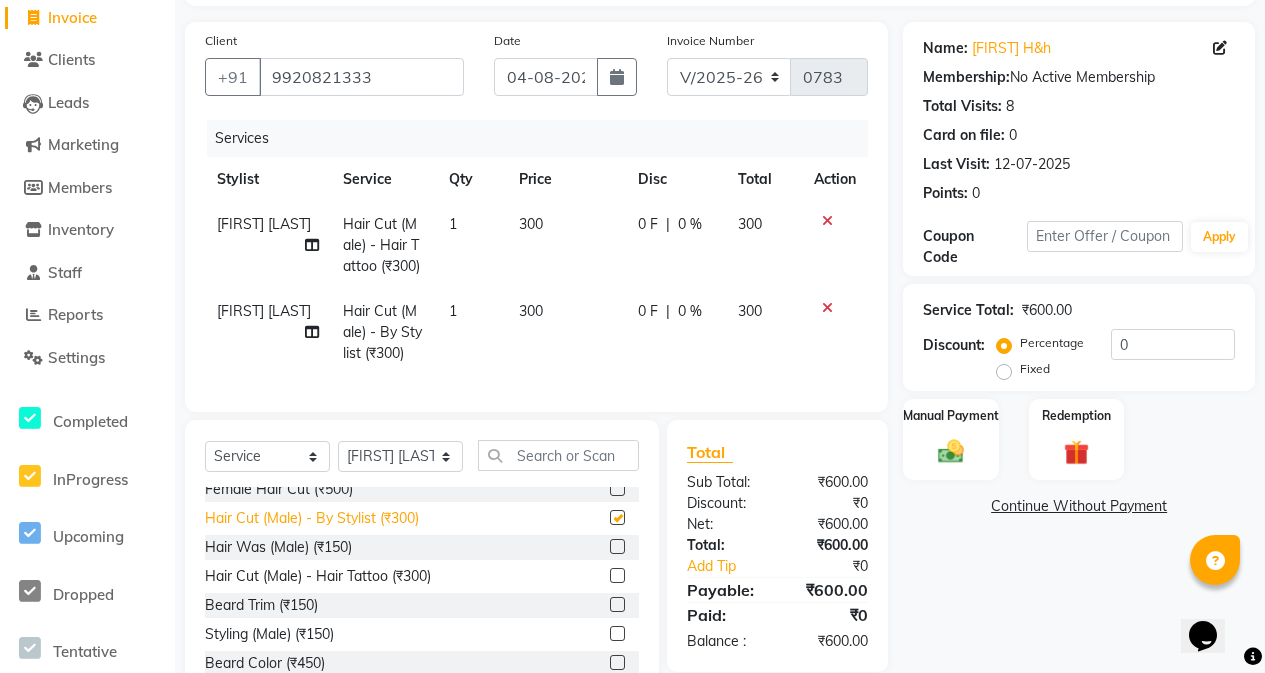 checkbox on "false" 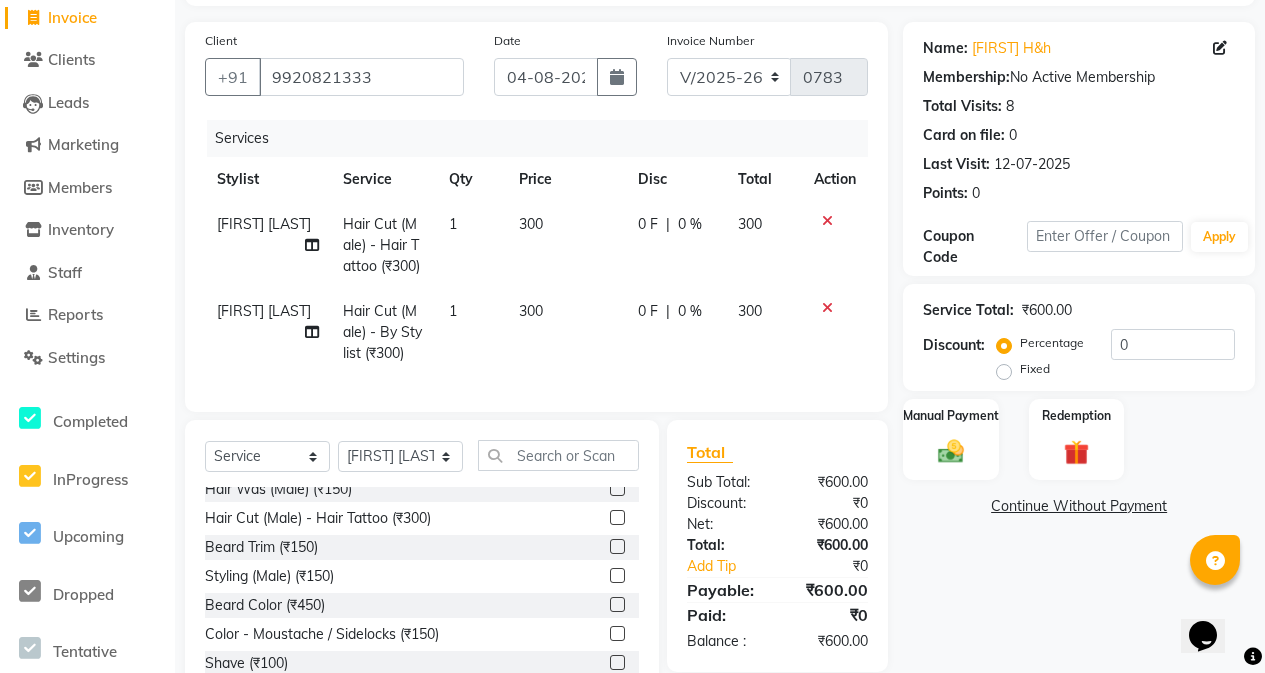 scroll, scrollTop: 400, scrollLeft: 0, axis: vertical 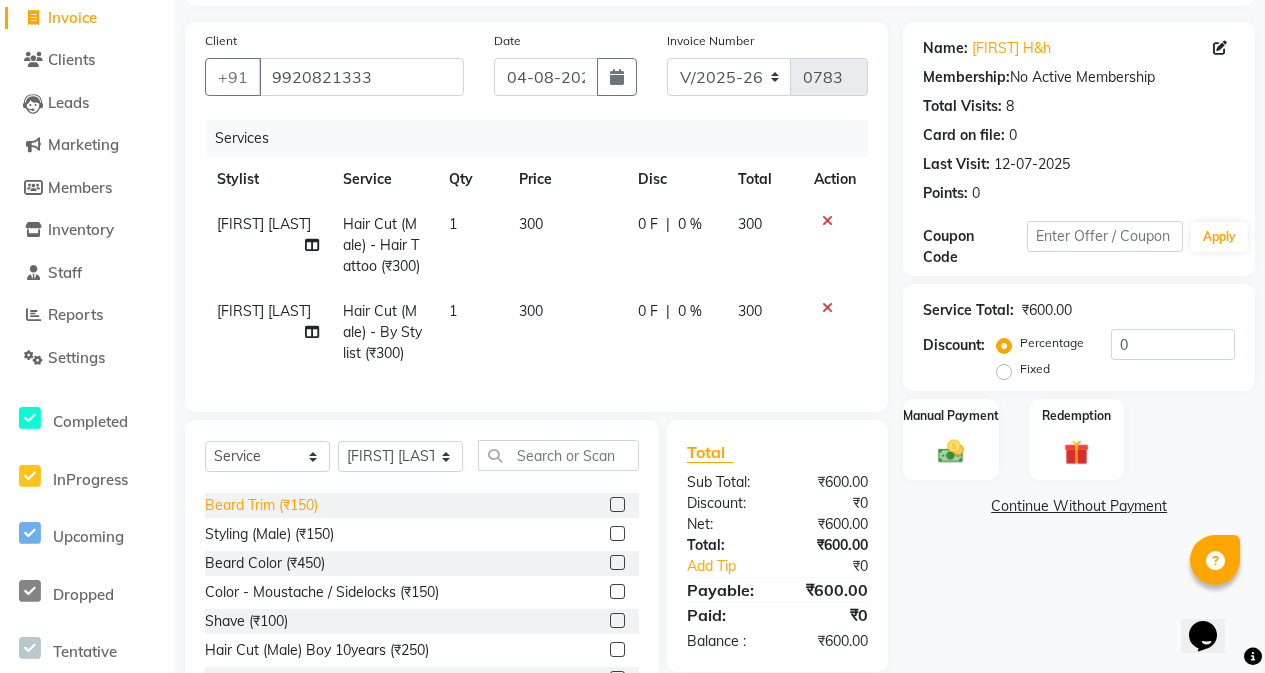 click on "Beard Trim (₹150)" 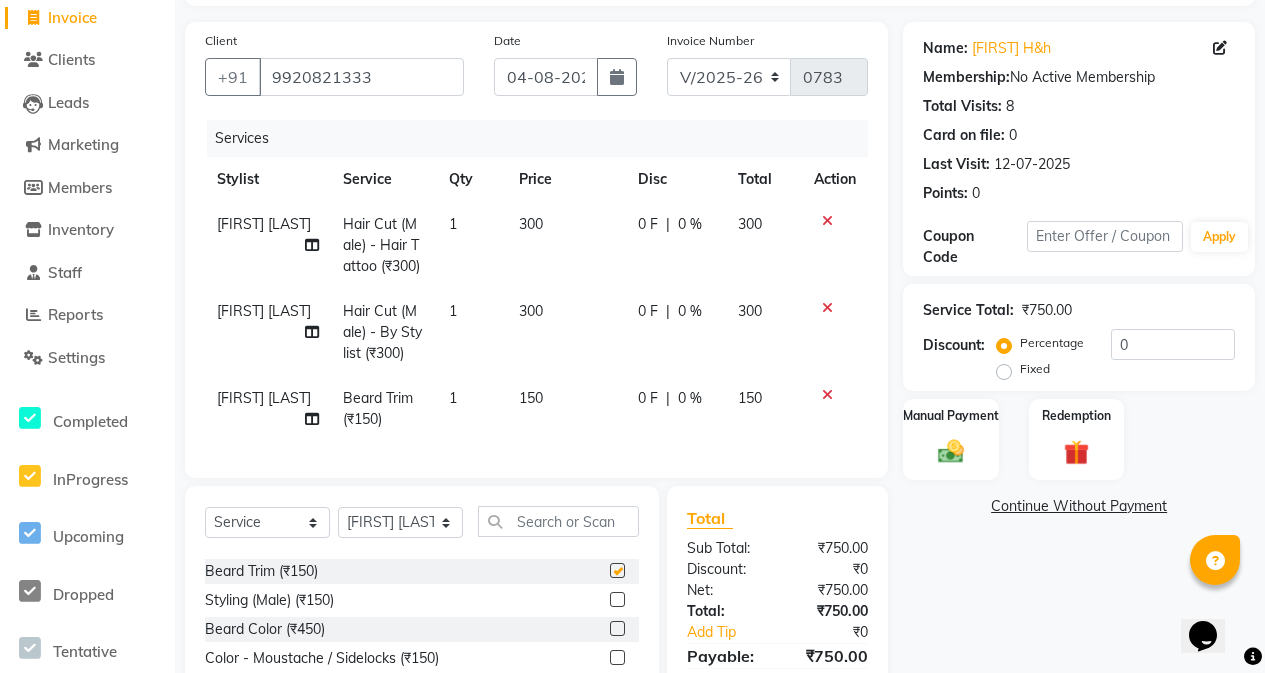 checkbox on "false" 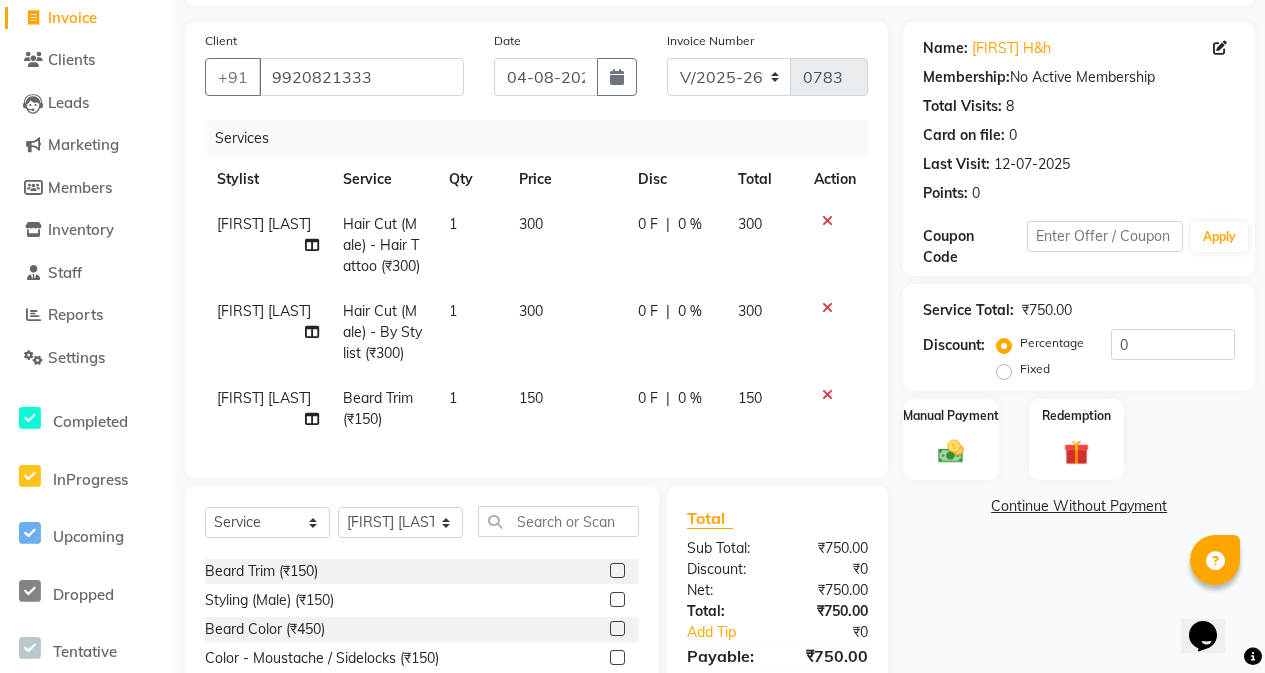 click 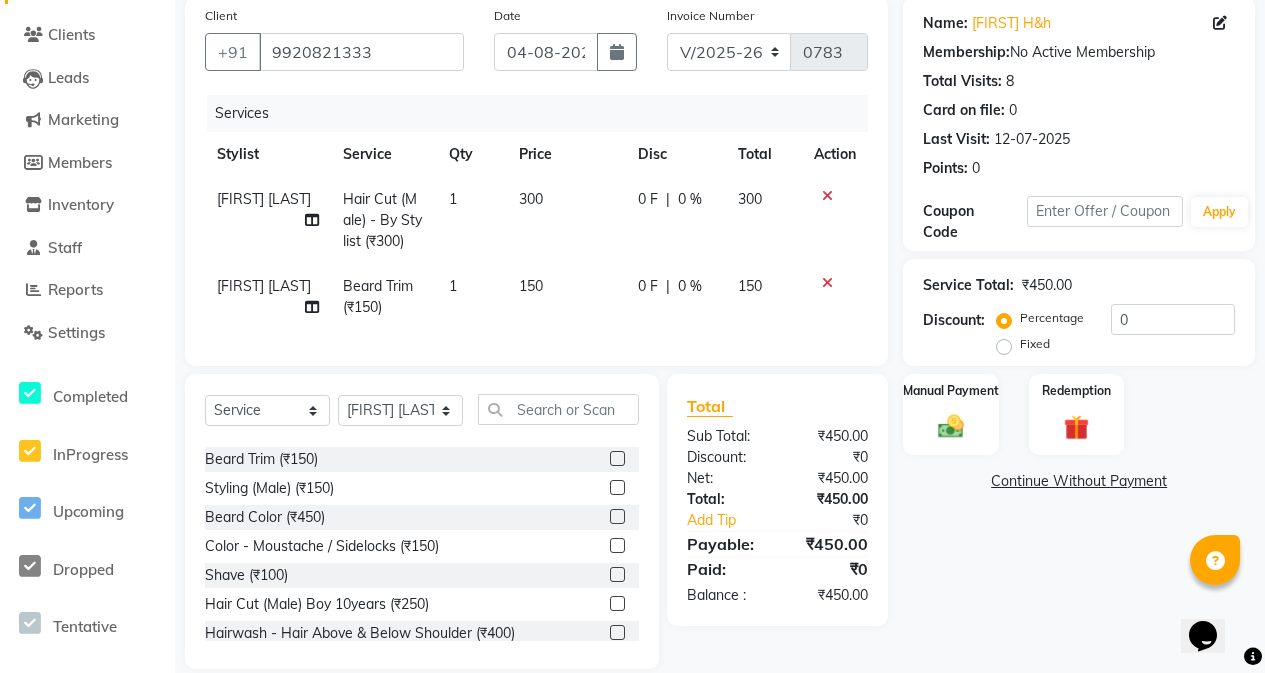 scroll, scrollTop: 194, scrollLeft: 0, axis: vertical 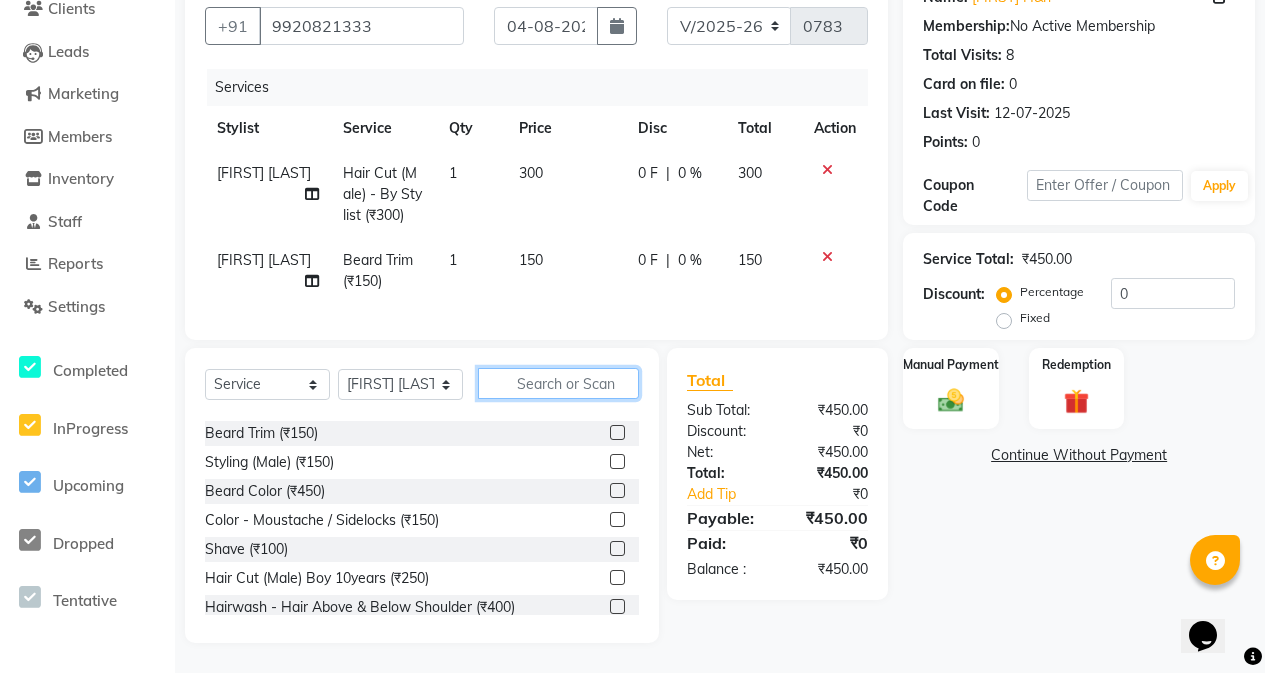 click 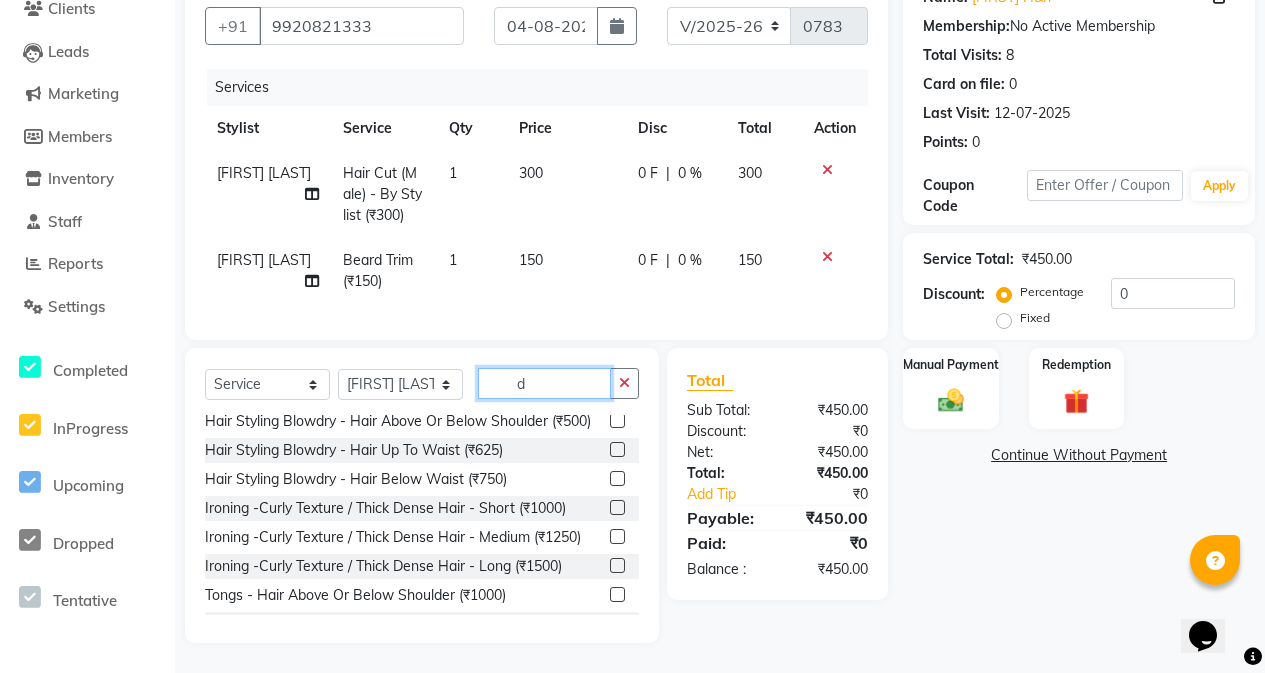 scroll, scrollTop: 0, scrollLeft: 0, axis: both 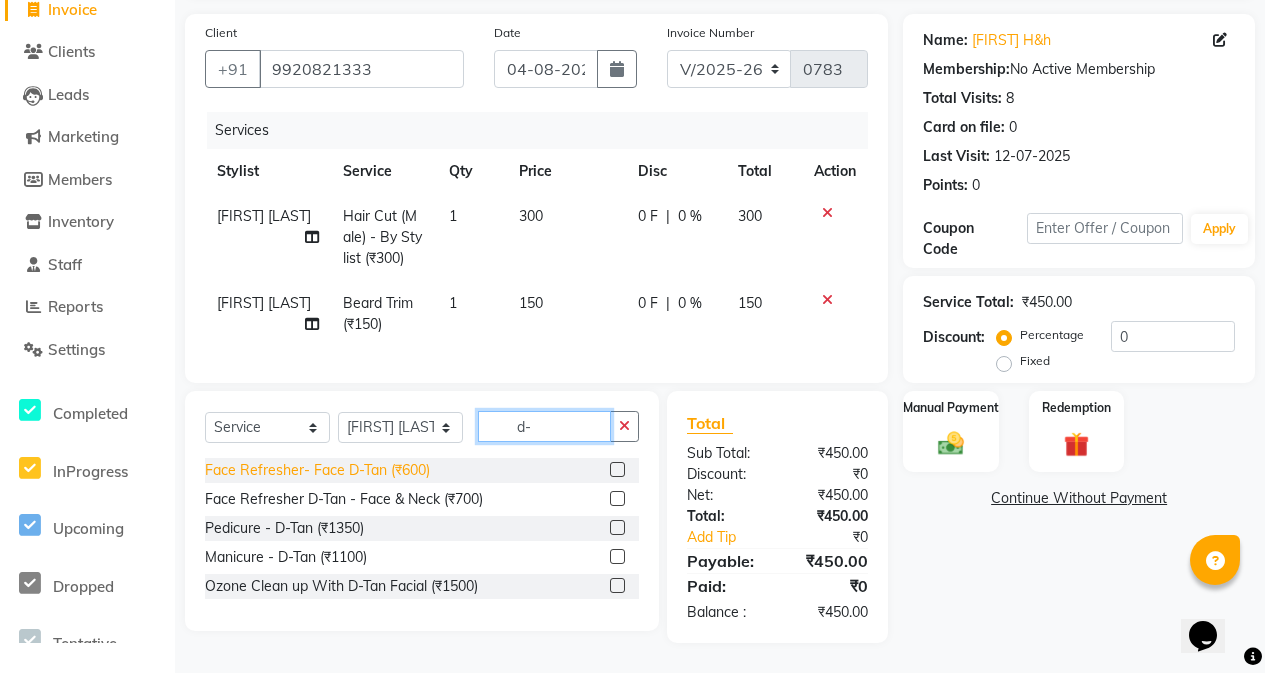 type on "d-" 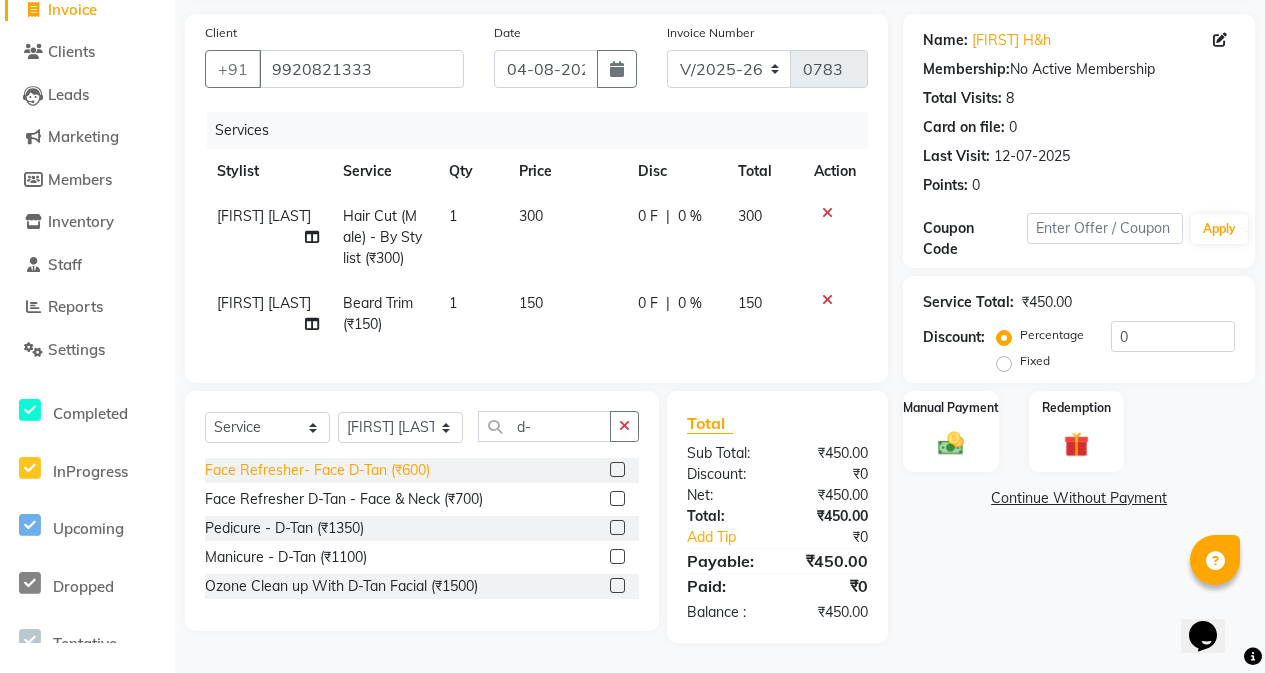 click on "Face Refresher- Face D-Tan (₹600)" 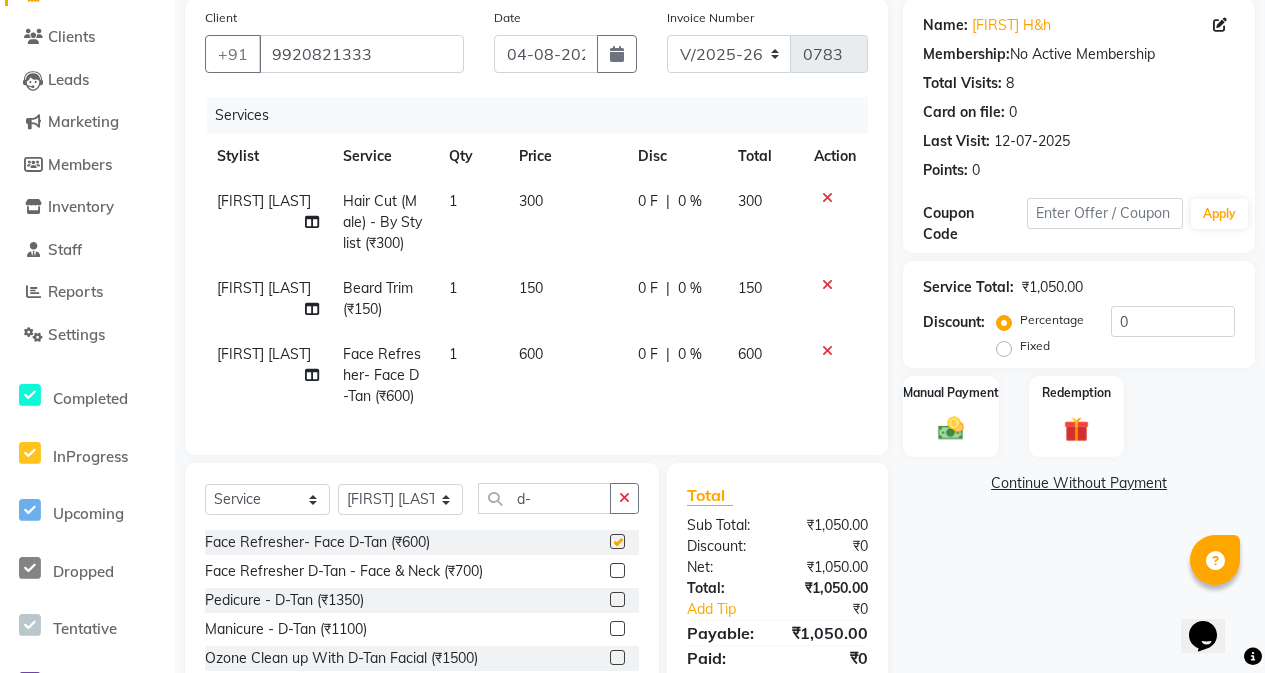 checkbox on "false" 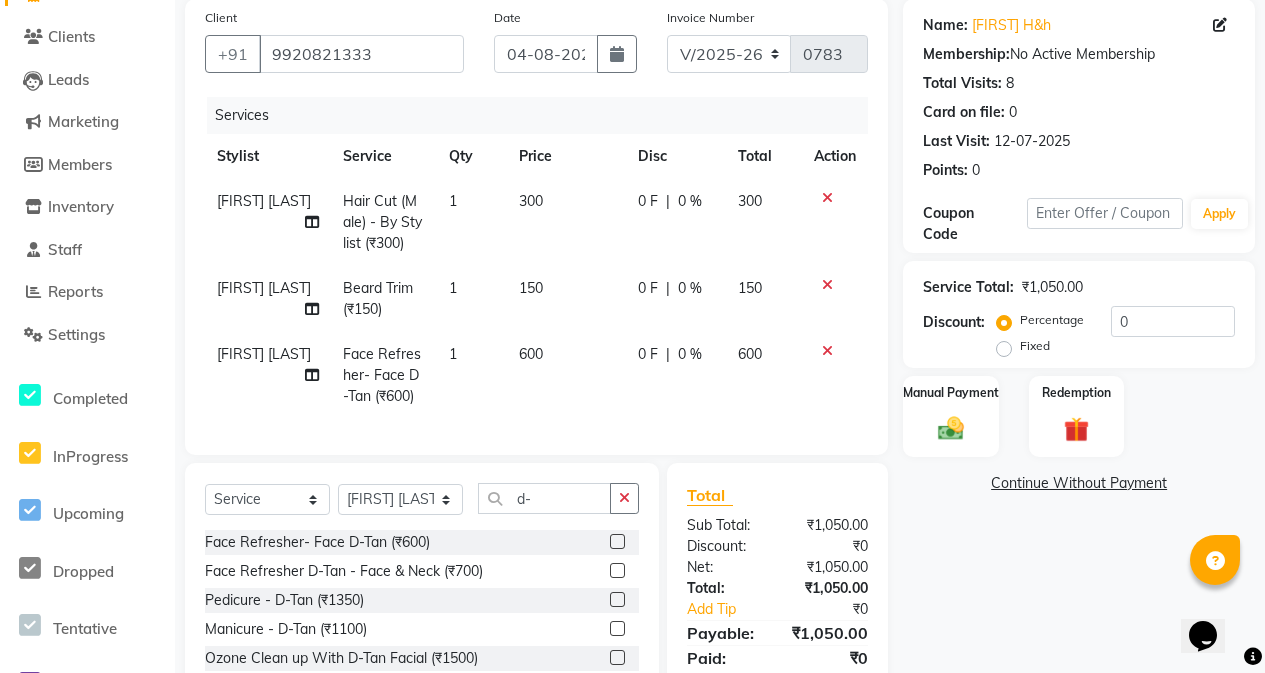 click on "600" 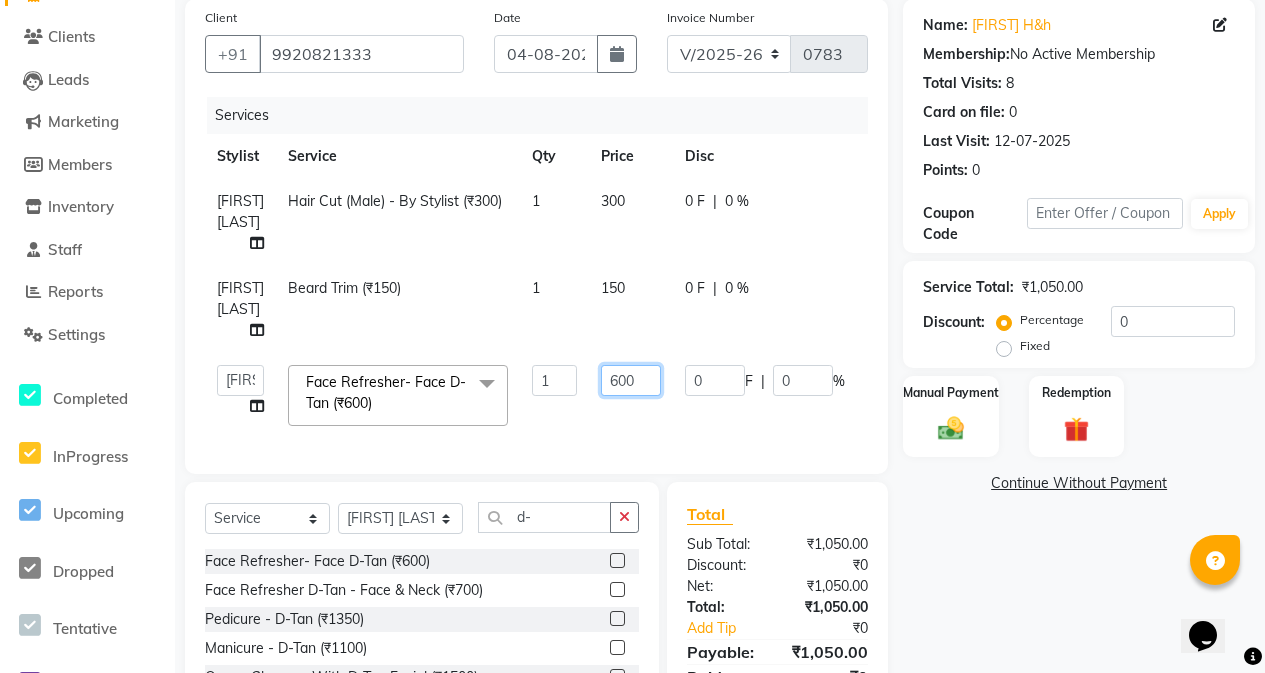 drag, startPoint x: 609, startPoint y: 387, endPoint x: 906, endPoint y: 512, distance: 322.23285 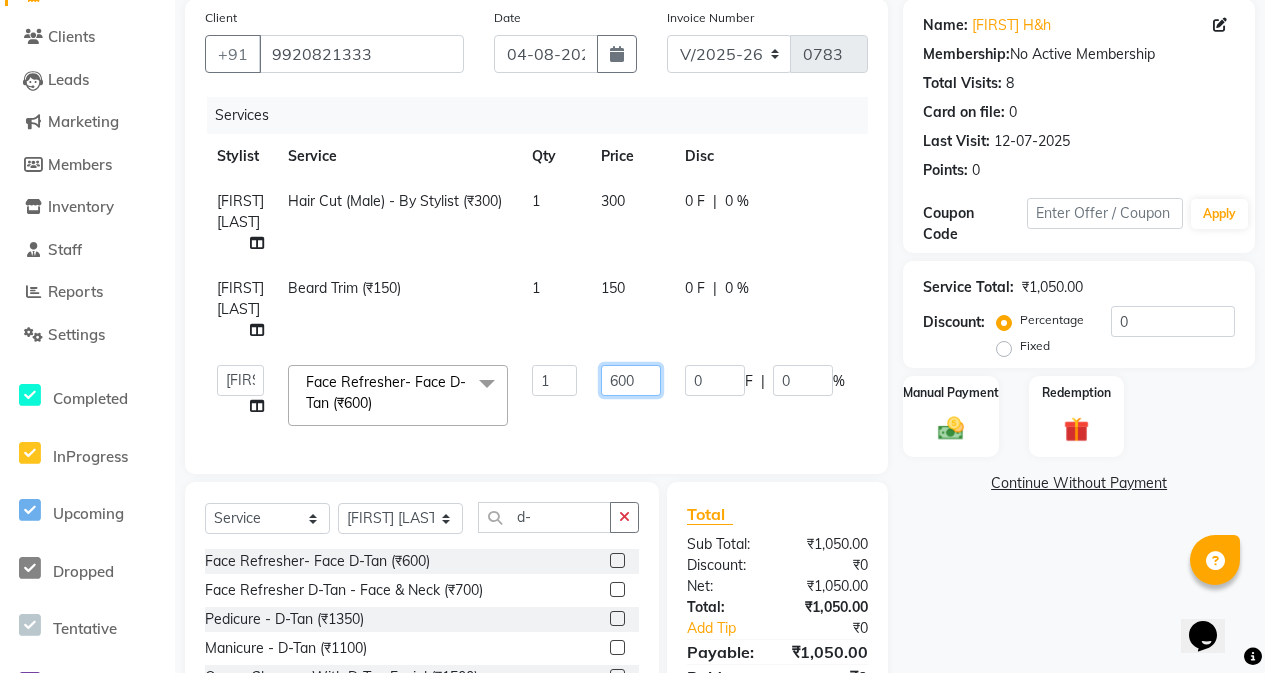 click on "600" 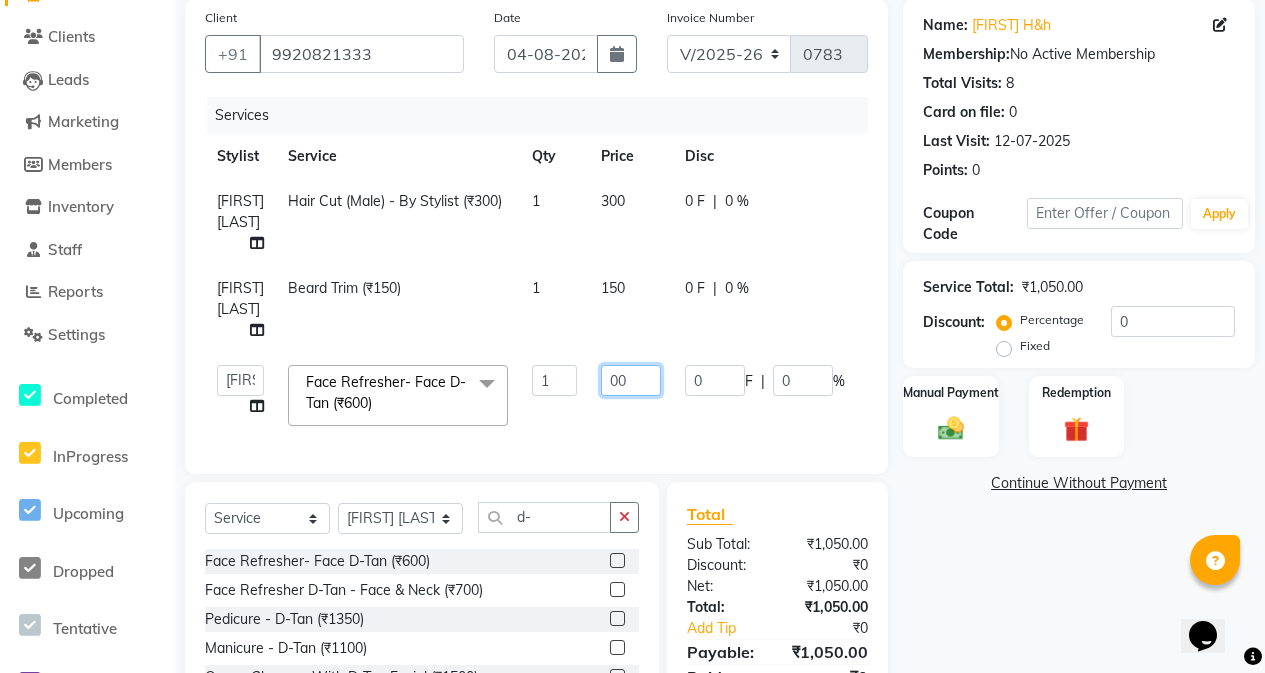 type on "500" 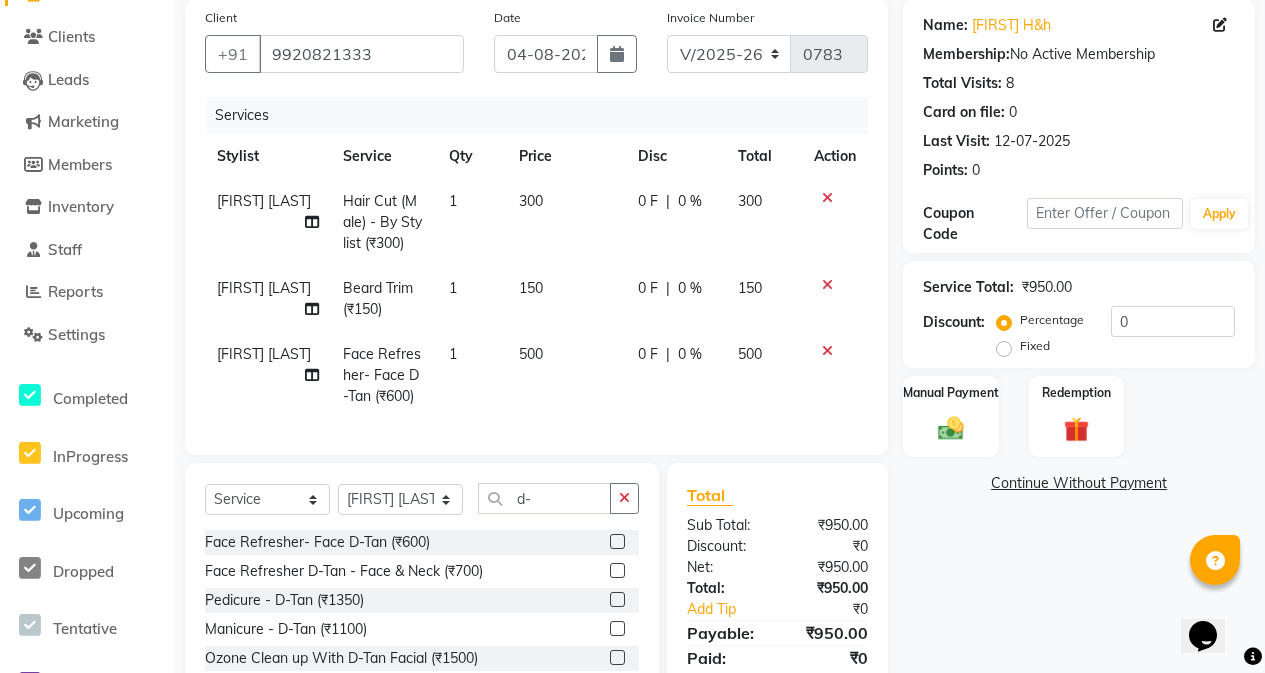 click on "[FIRST] [LAST] Beard Trim (₹150) 1 150 0 F | 0 % 150" 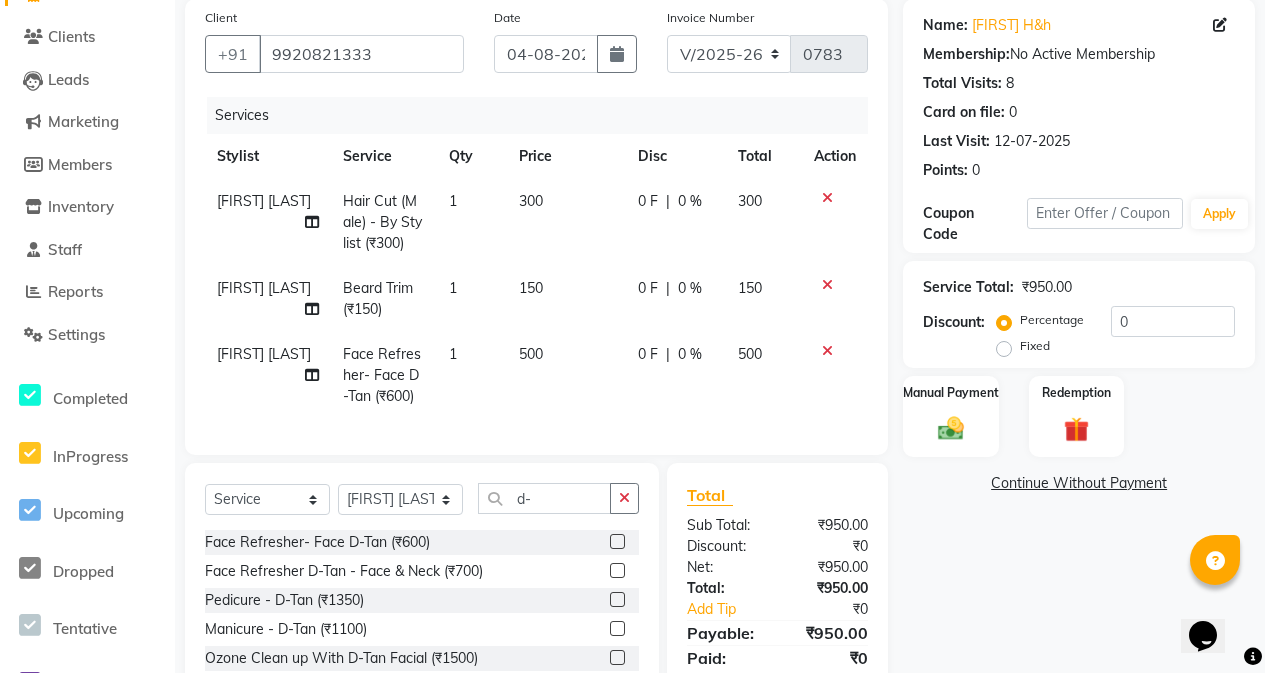 click on "150" 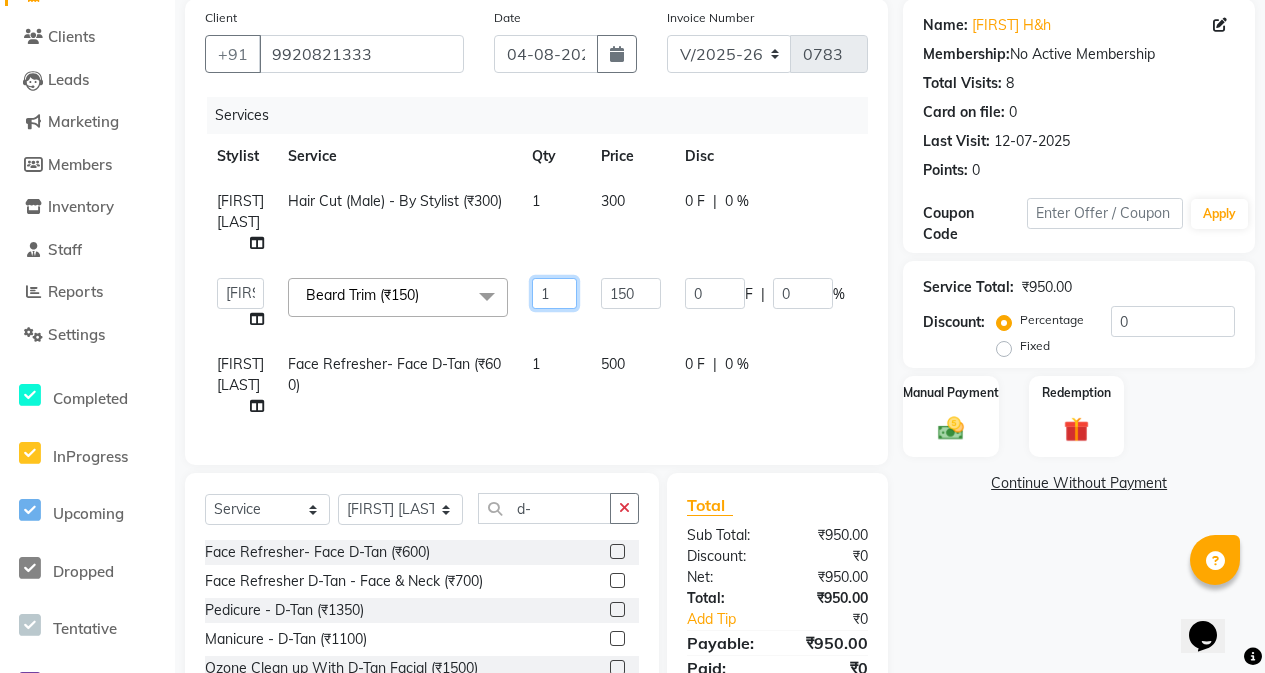 click on "1" 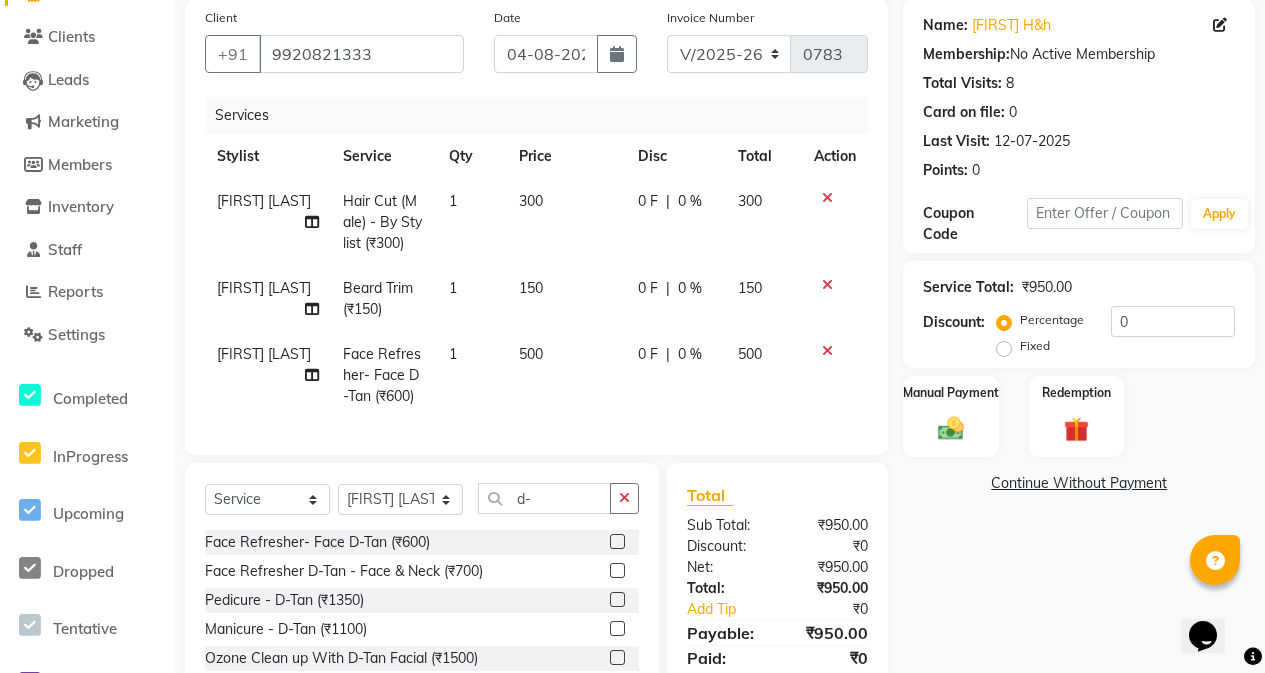 click on "0 F | 0 %" 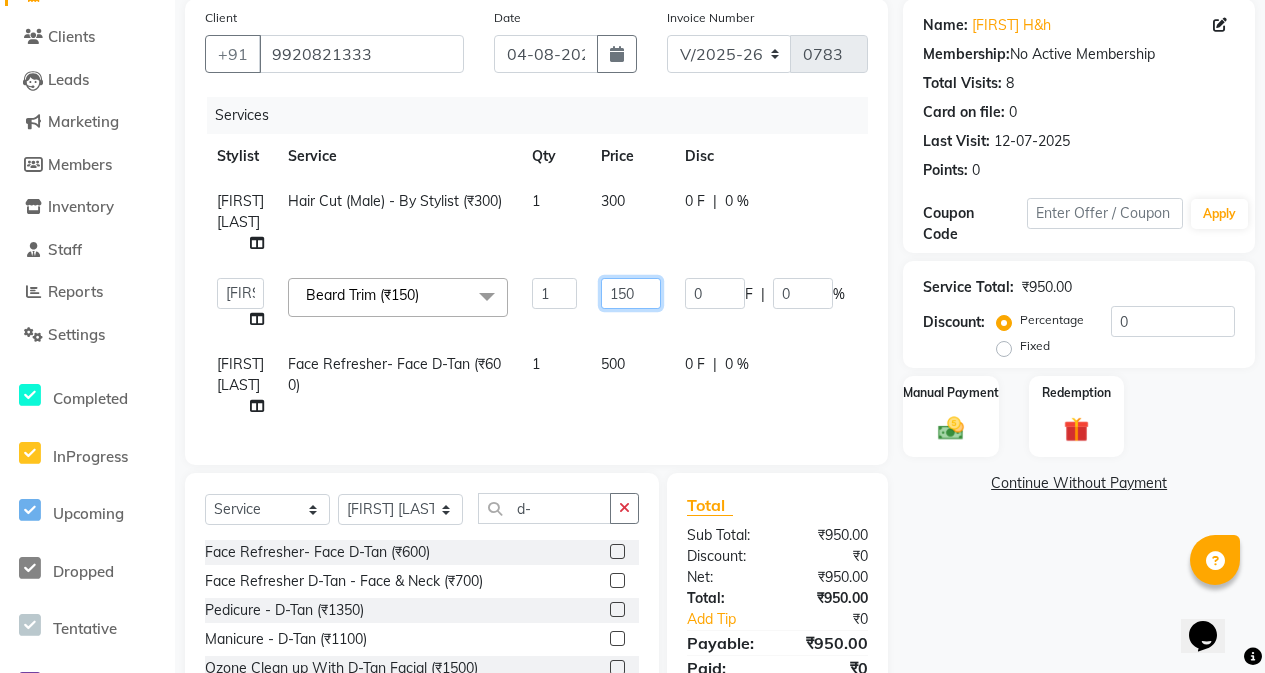 click on "150" 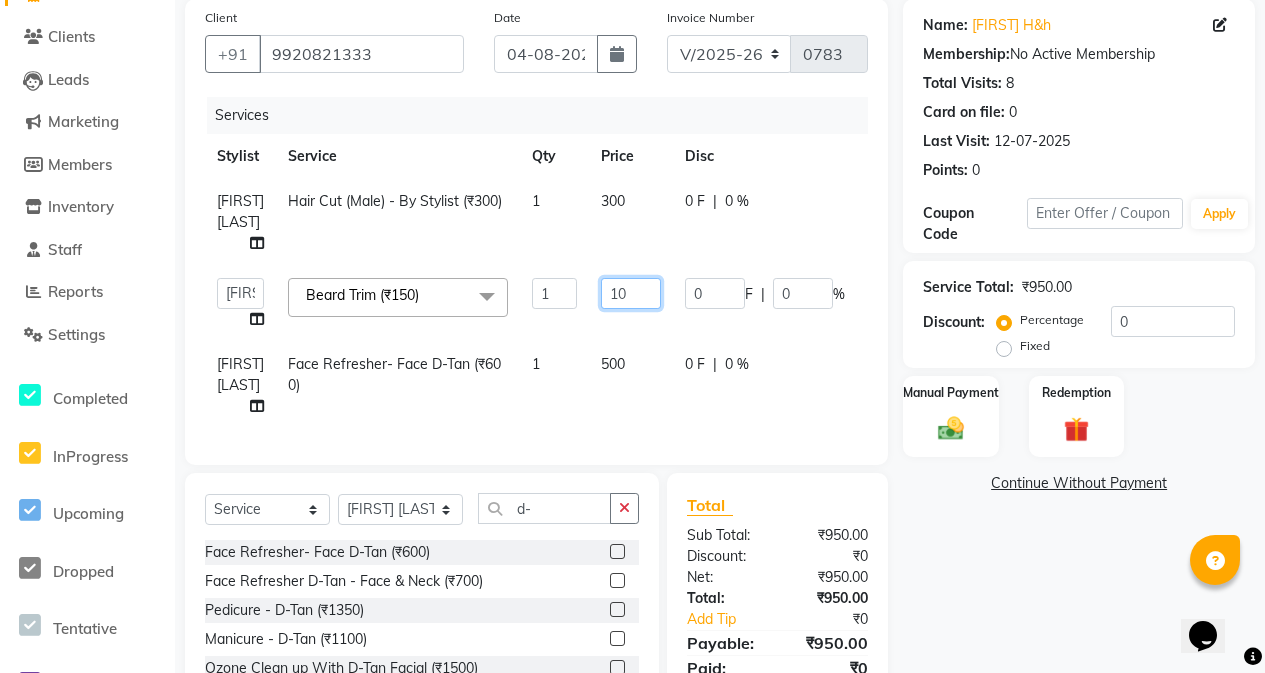 type on "100" 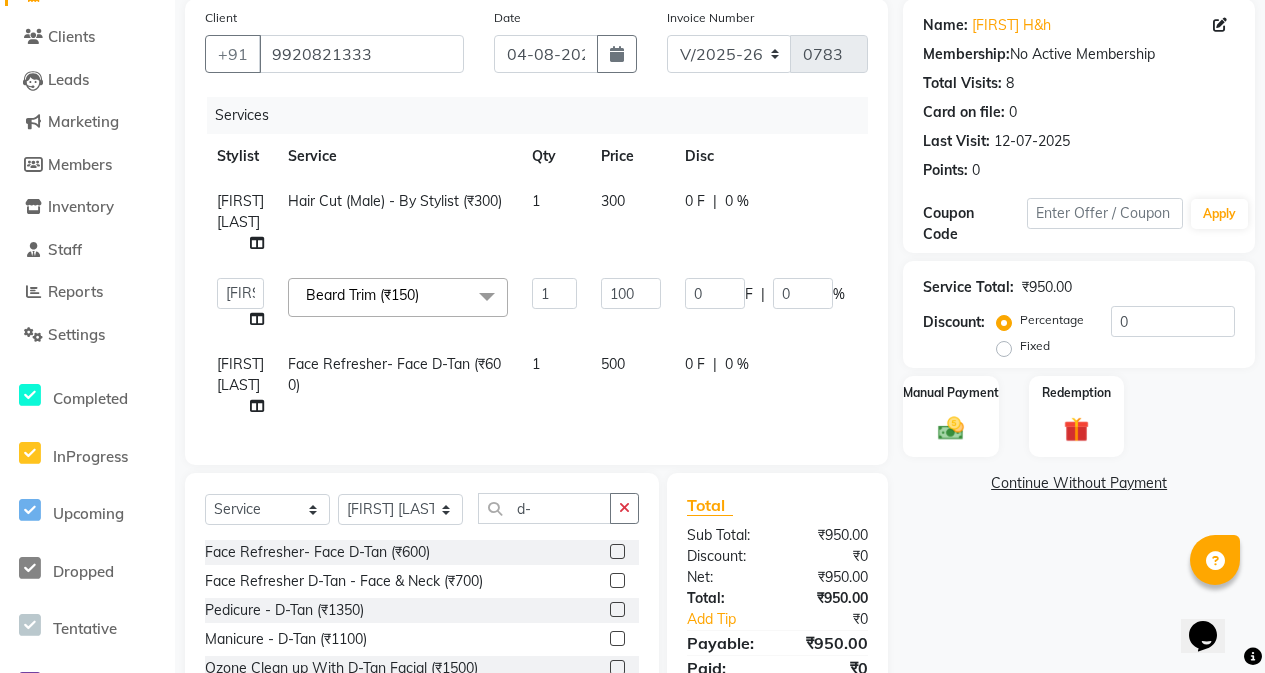 click on "300" 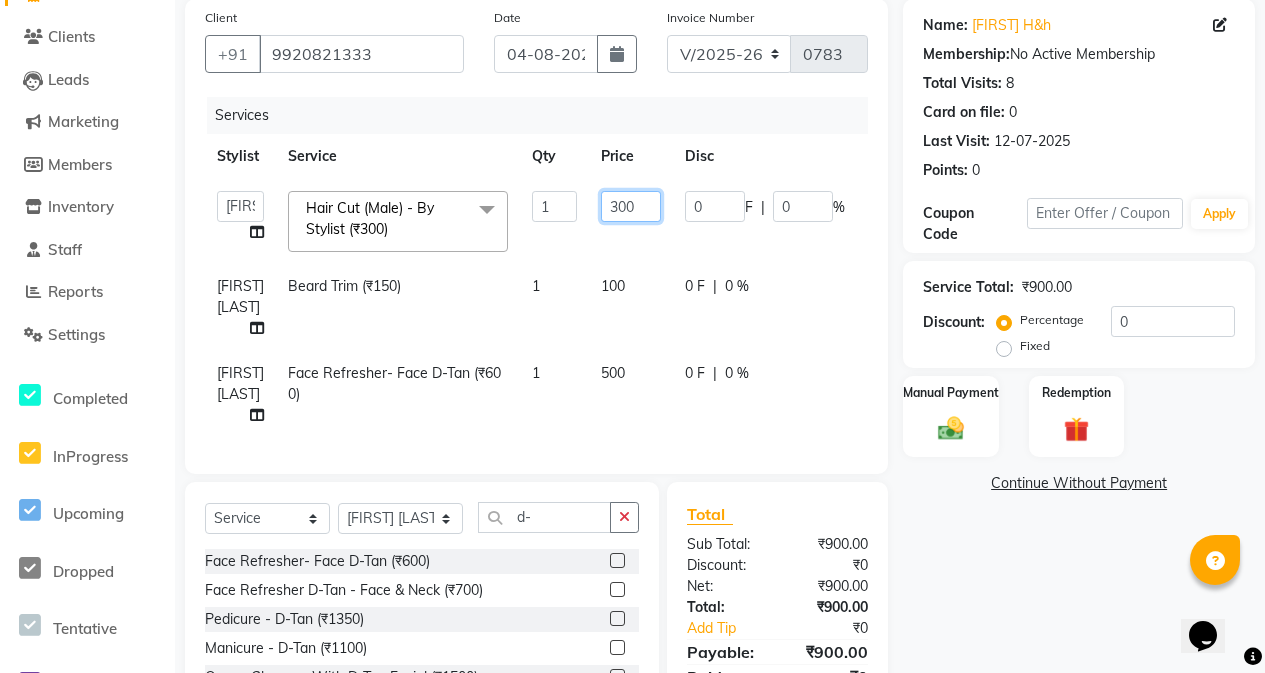 click on "300" 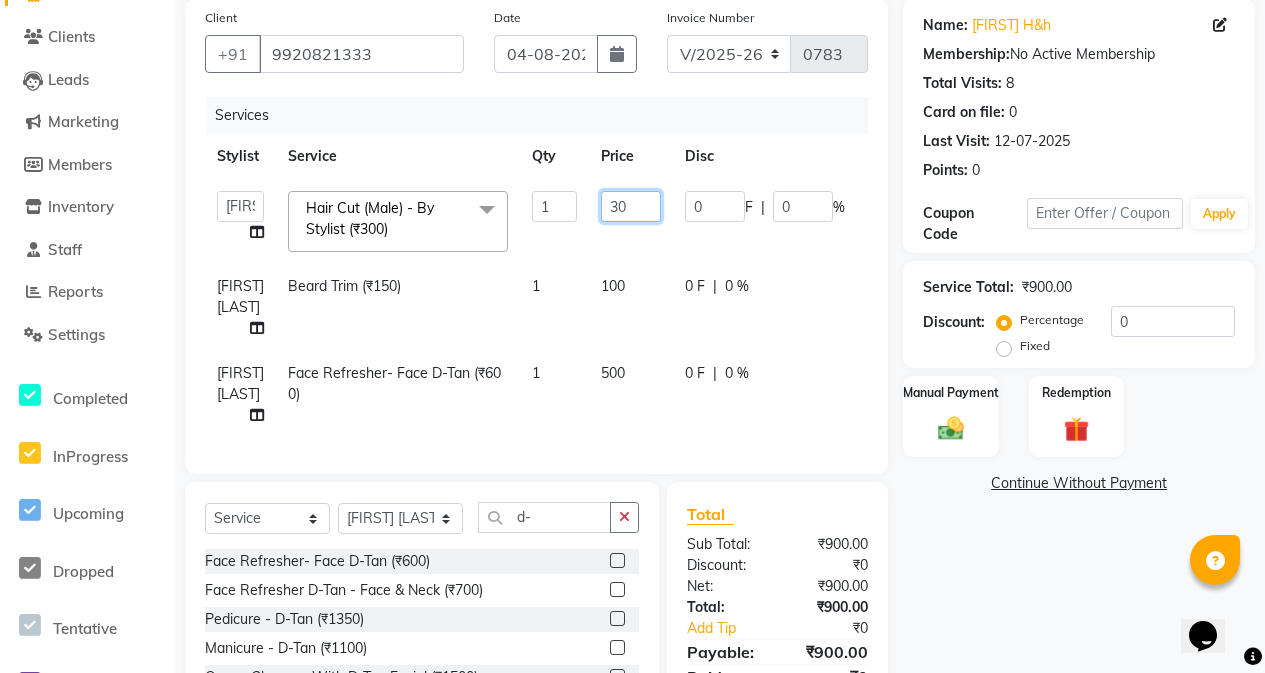 type on "3" 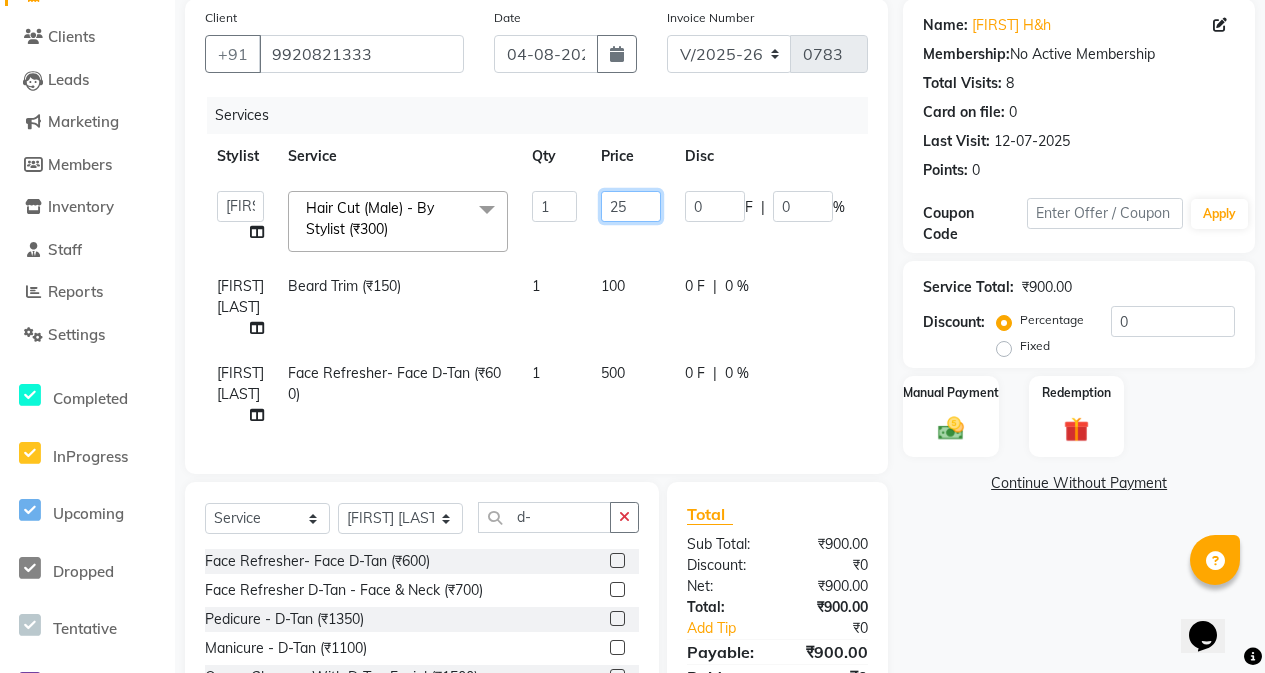 type on "250" 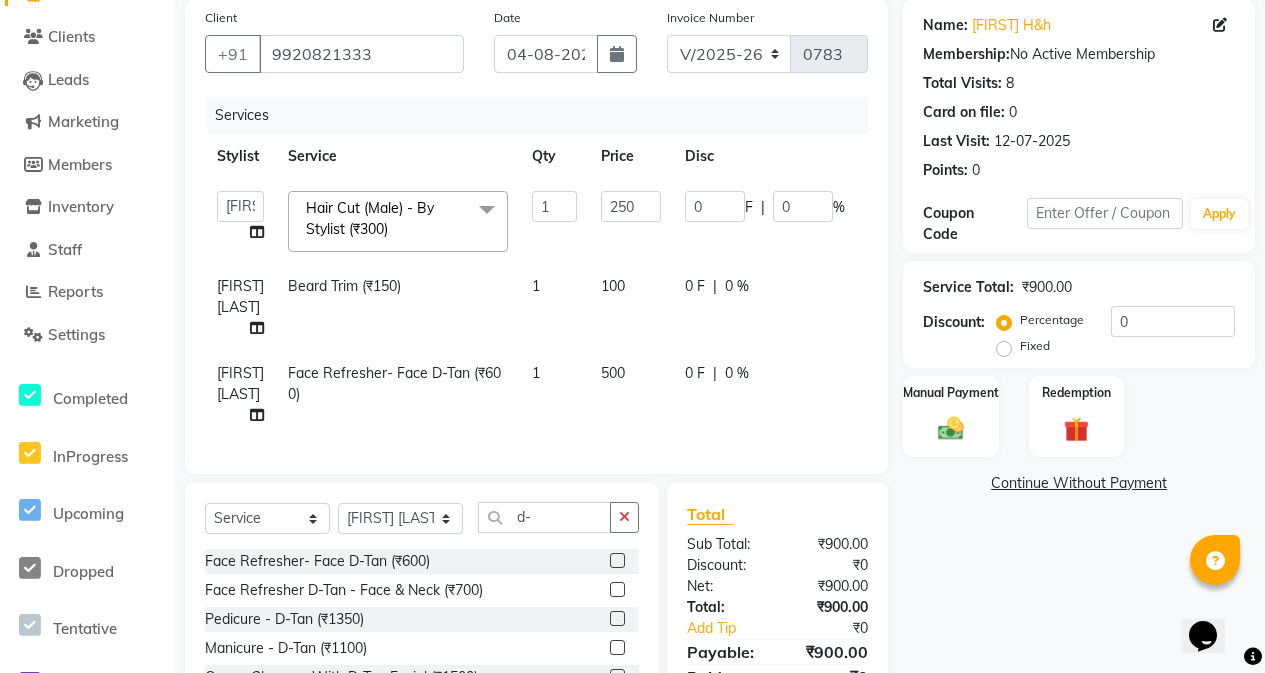 drag, startPoint x: 637, startPoint y: 423, endPoint x: 663, endPoint y: 404, distance: 32.202484 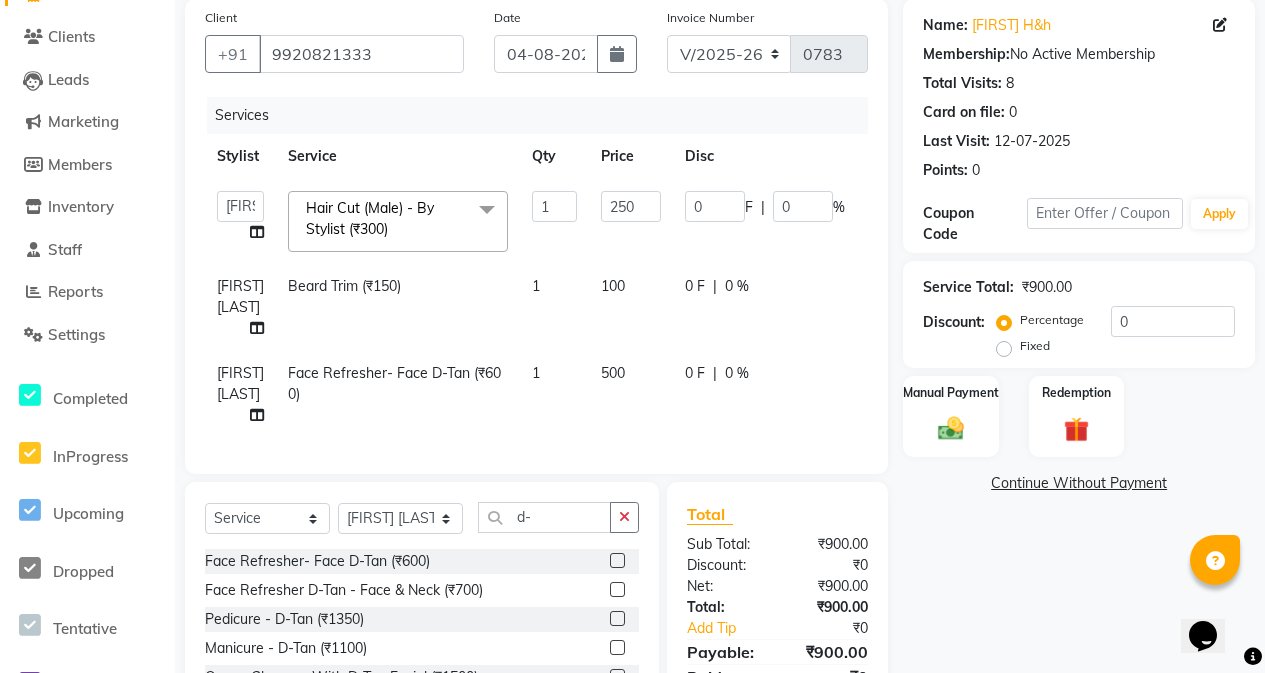 click on "Services Stylist Service Qty Price Disc Total Action [FIRST] [LAST] [FIRST] [FIRST] [LAST] [FIRST] Hair Cut (Male) - By Stylist (₹300) x Hair Cut (Female) - By Stylist (₹800) Hair Cut (Female) - Fringe Haircut (₹250) Hair Cut (Female) - Baby Hair Cut 10years (₹350) Clean up-fruitilicious (₹800) Clean-up Purifying (₹900) Clean-up Moisture Balance (₹1000) Clean-up Anti-Aging (₹1400) Clean-up Whitening (₹1500) Clean-upVitamin C (₹1800) Facial Cheryls (₹1500) Female Hair Cut (₹500) Hair Cut (Male) - By Stylist (₹300) Hair Was (Male) (₹150) Hair Cut (Male) - Hair Tattoo (₹300) Beard Trim (₹150) Styling (Male) (₹150) Beard Color (₹450) Color - Moustache / Sidelocks (₹150) Shave (₹100) Hair Cut (Male) Boy 10years (₹250) Hairwash - Hair Above & Below Shoulder (₹400) Hairwash - Hair Upto Waist (₹650) Hairwash - Hair Below Waist (₹750) Hairwash-Normal Dry (₹400) Sulphate Free Shampoo Wash - Hair Above & Below Shoulder (₹500) Global Color (Male) - Short (₹800) 1 0" 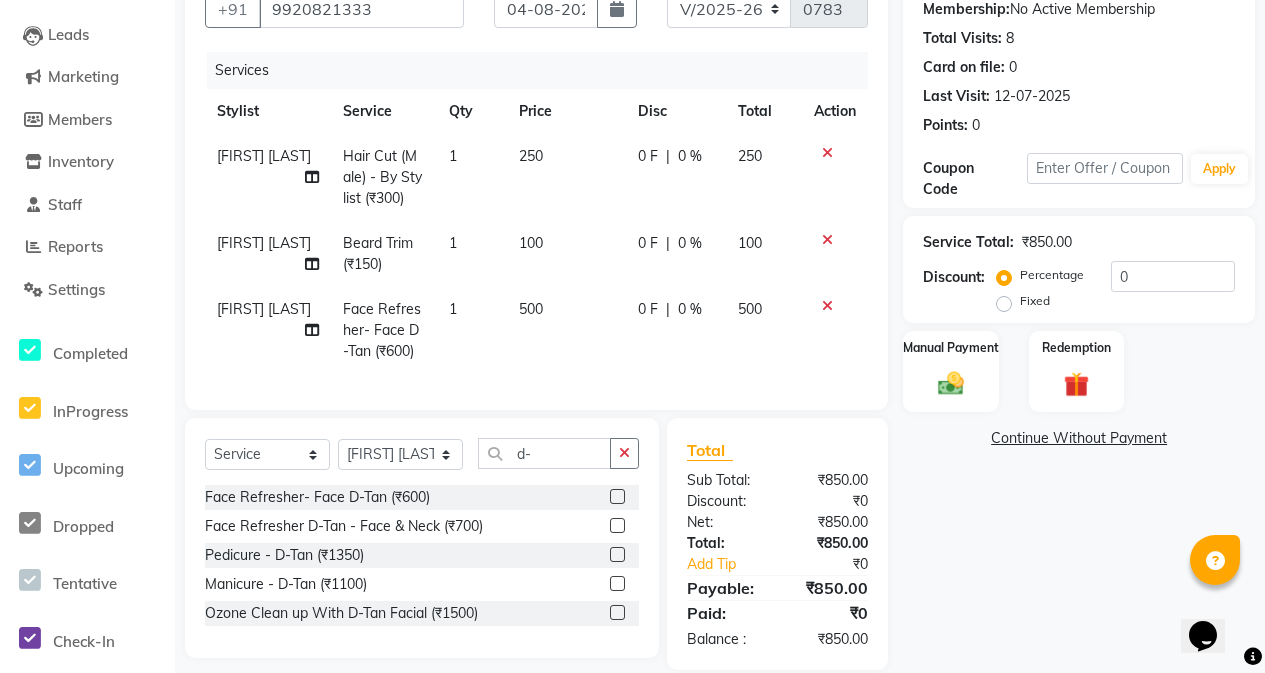 scroll, scrollTop: 238, scrollLeft: 0, axis: vertical 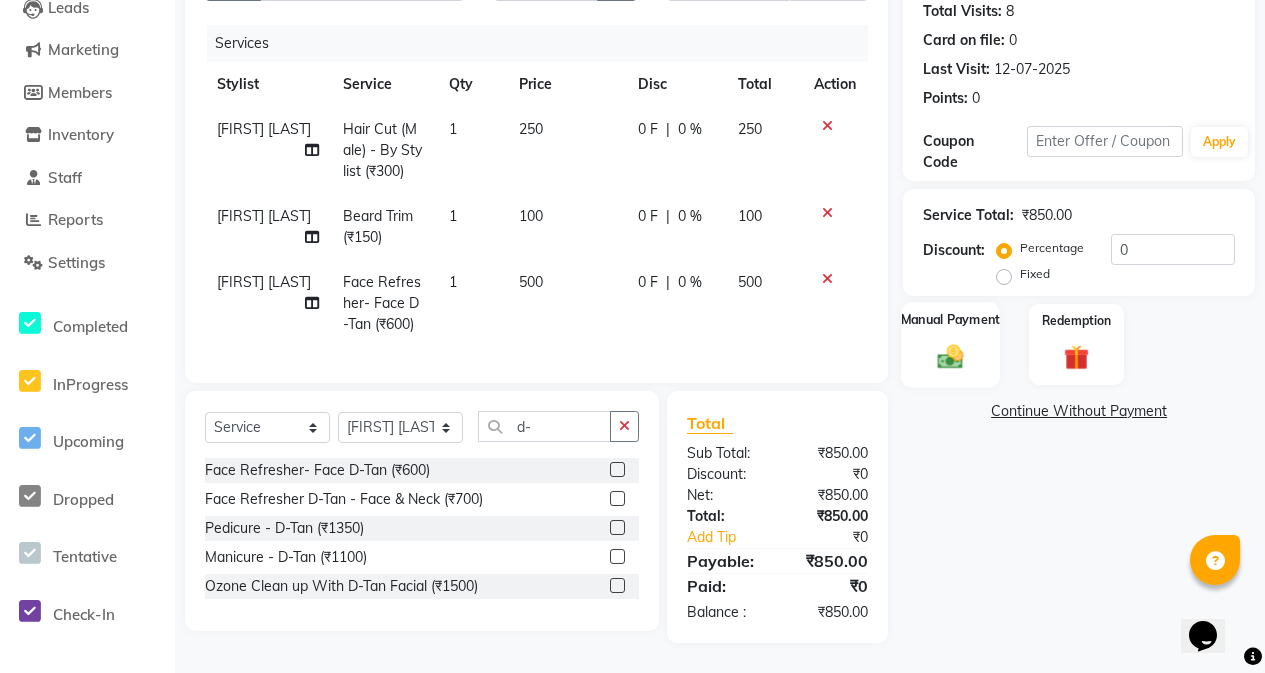click 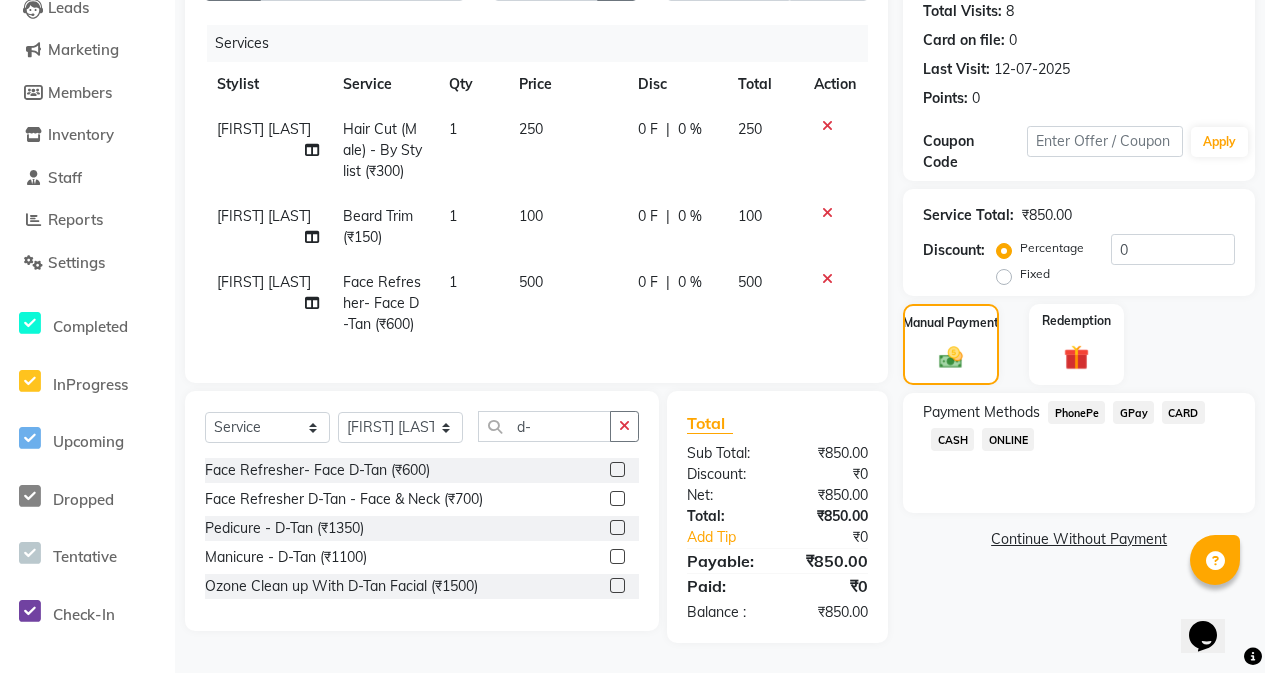 click on "GPay" 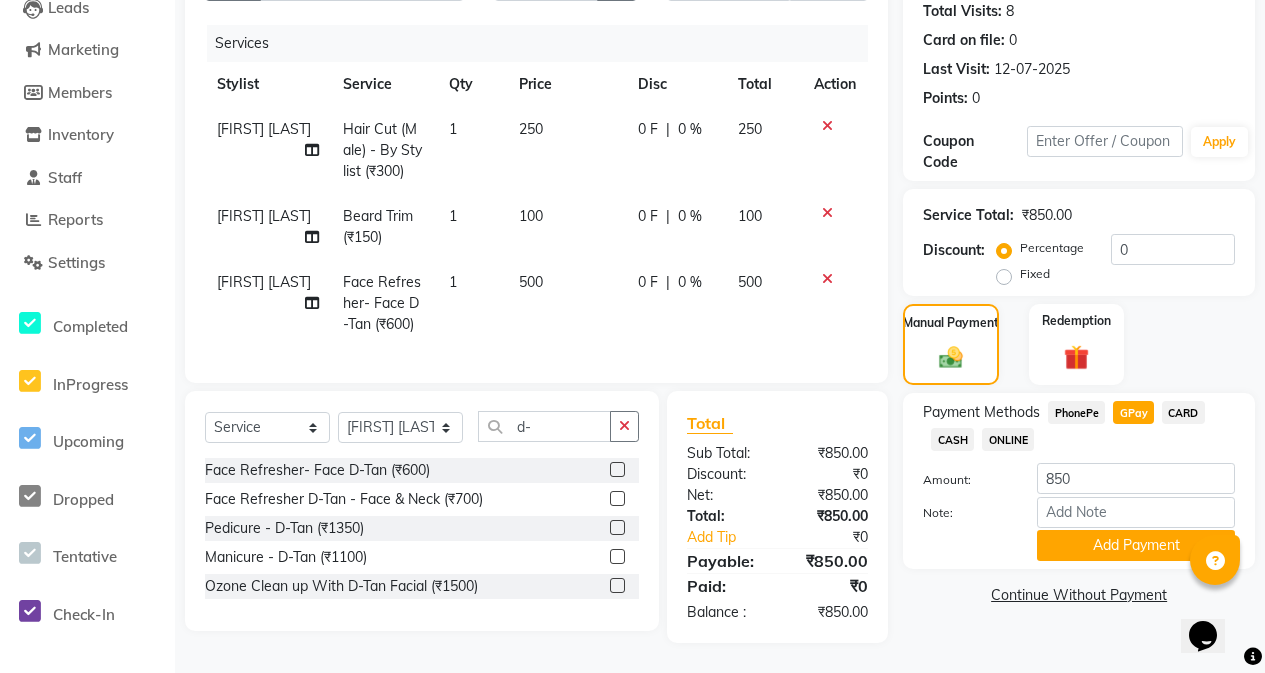 click on "CASH" 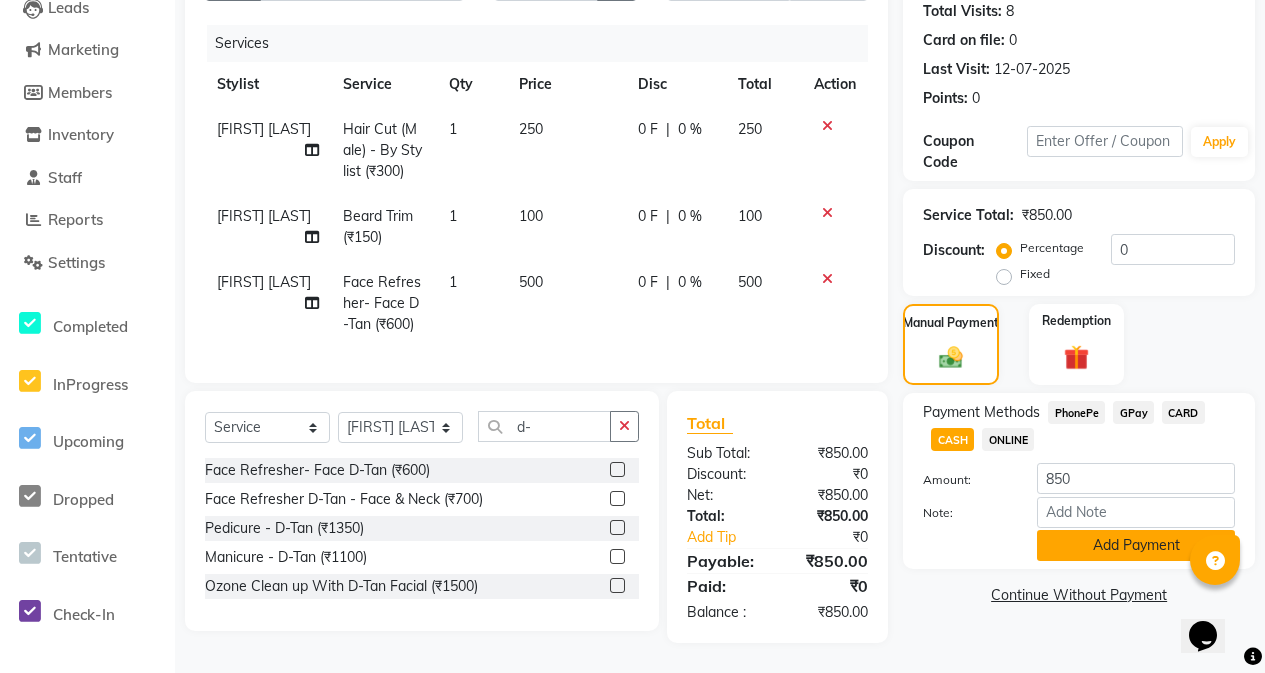 click on "Add Payment" 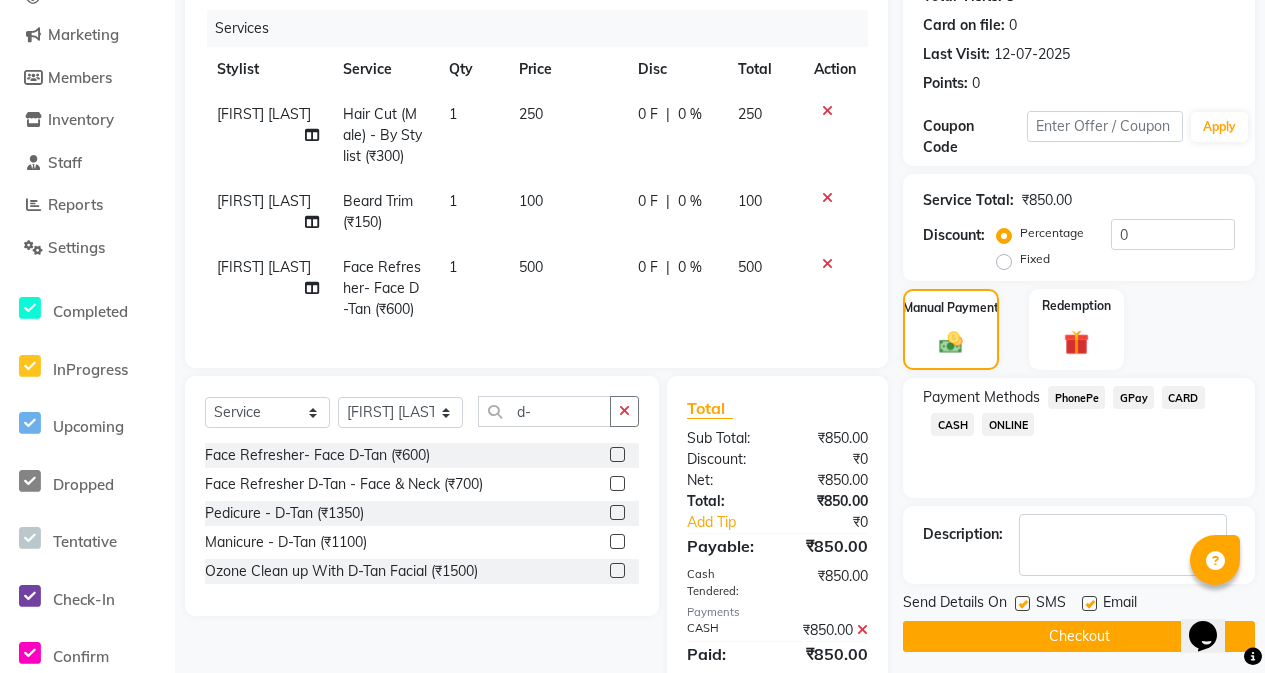 scroll, scrollTop: 321, scrollLeft: 0, axis: vertical 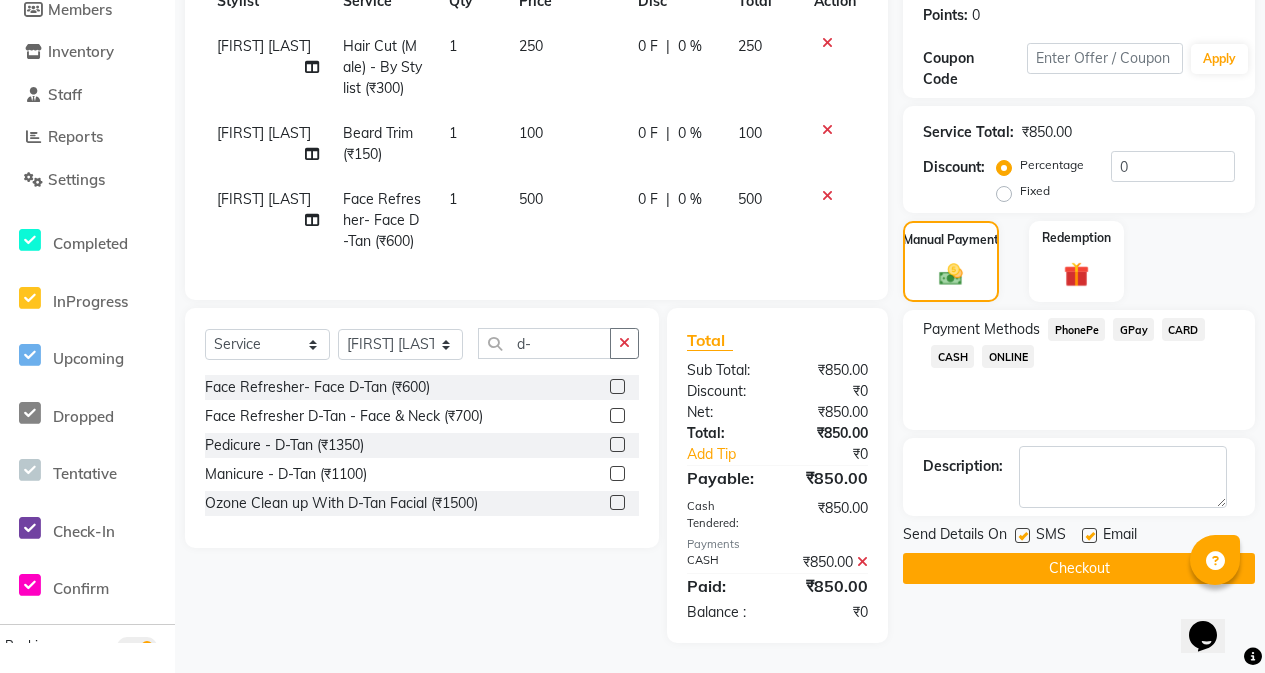 click 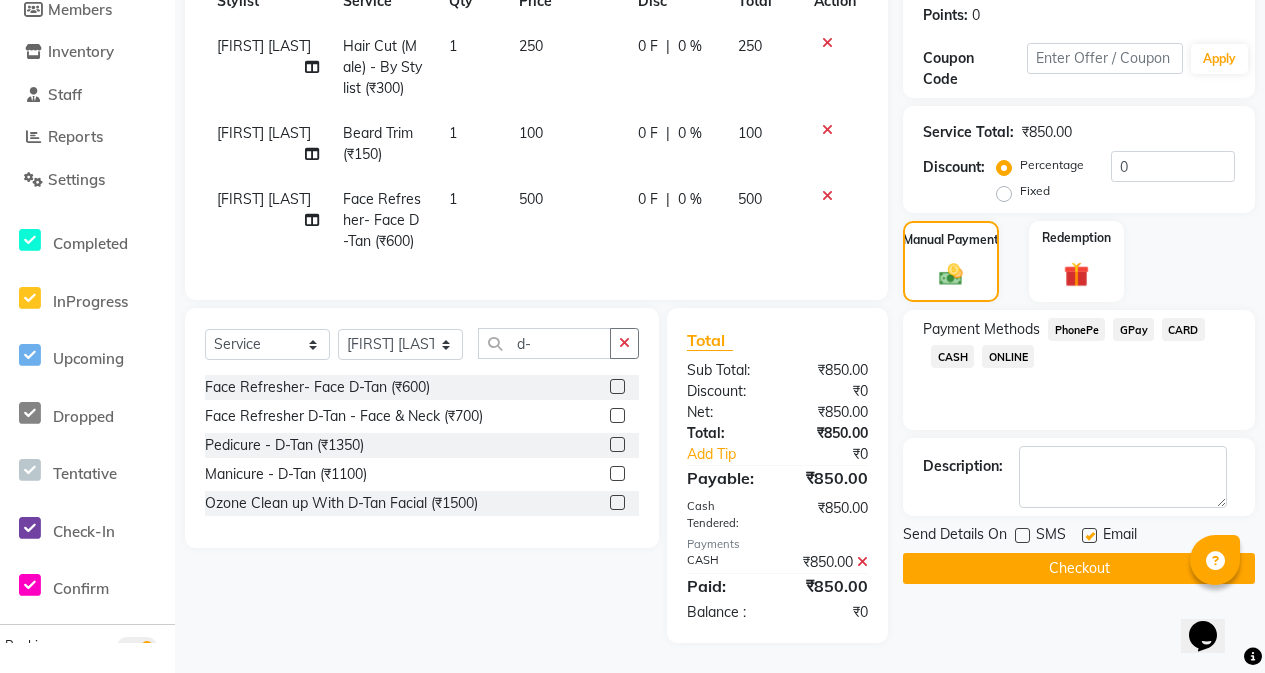 click on "Checkout" 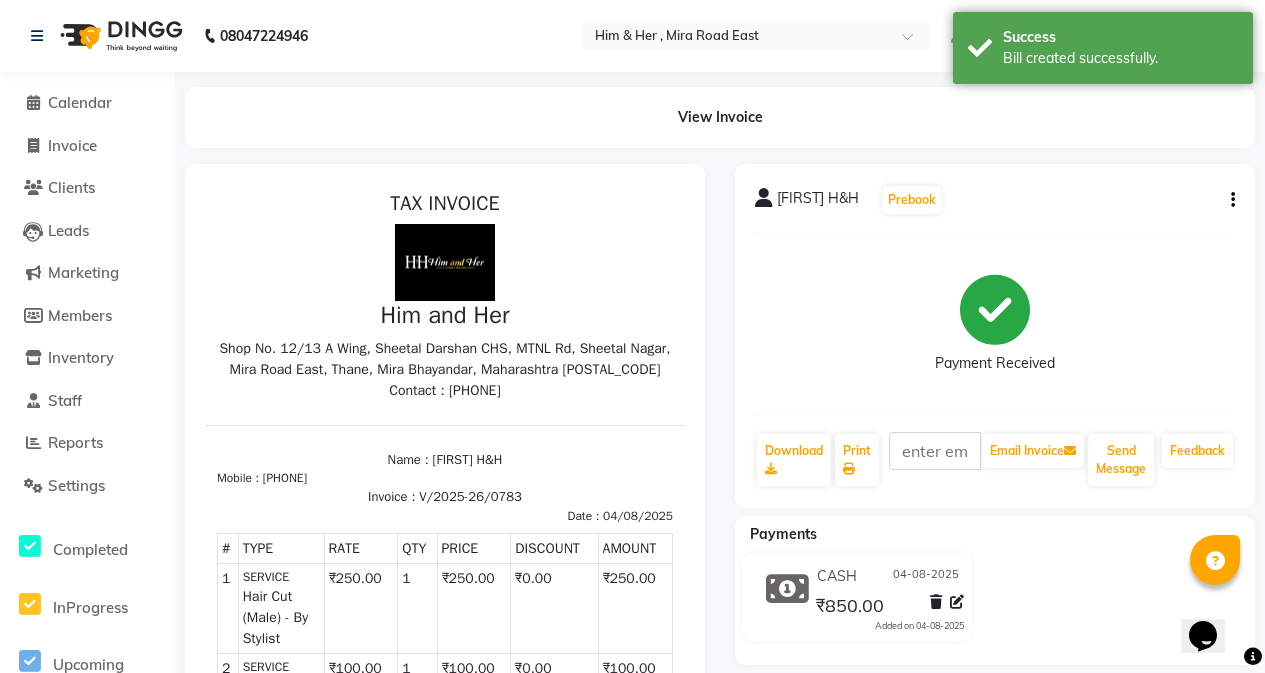 scroll, scrollTop: 0, scrollLeft: 0, axis: both 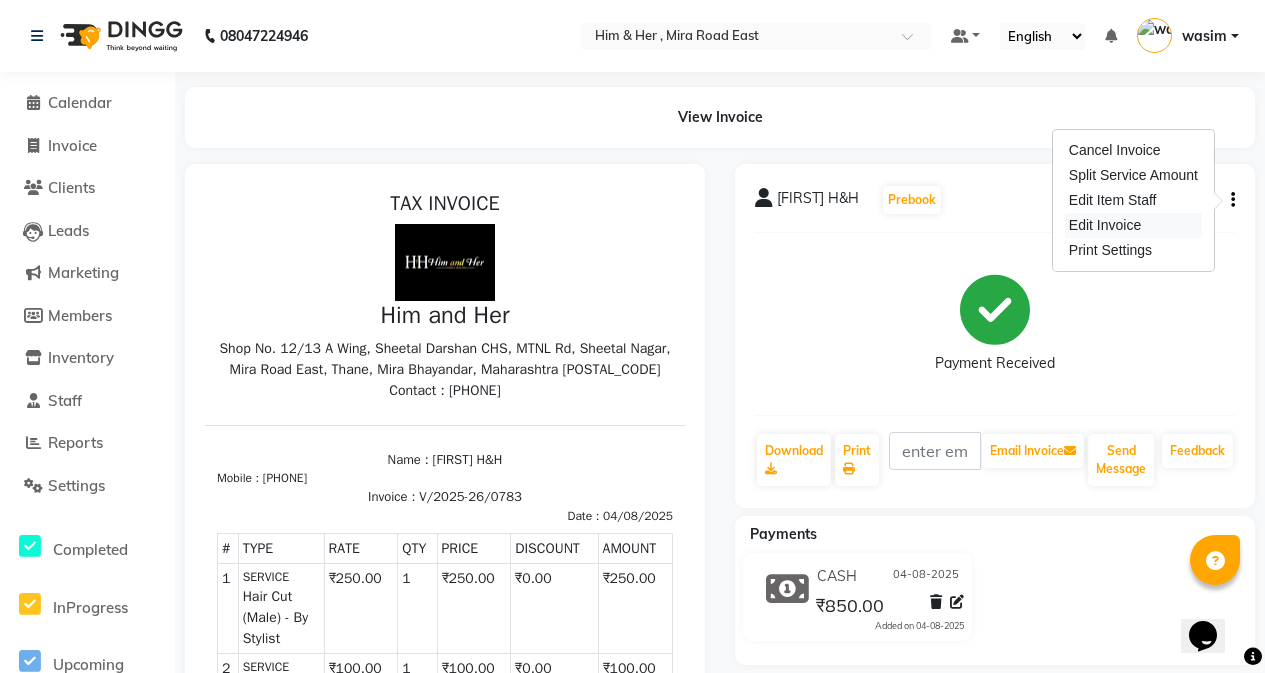 click on "Edit Invoice" at bounding box center [1133, 225] 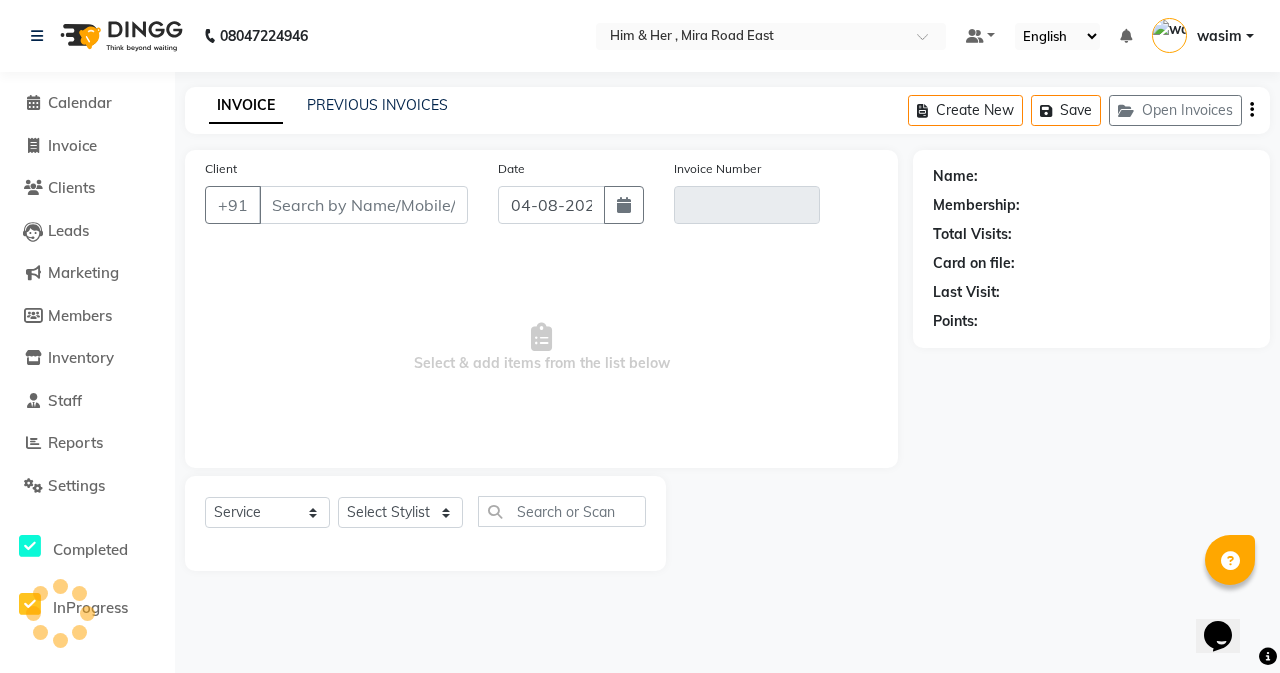 type on "9920821333" 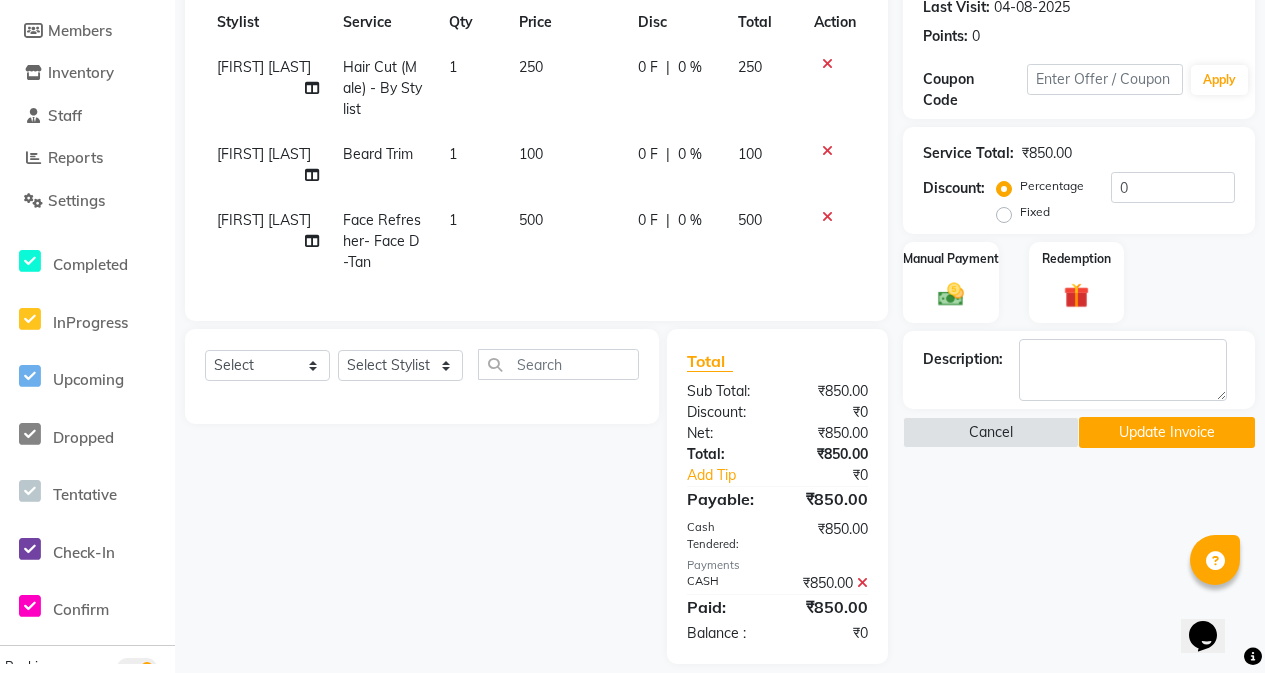 scroll, scrollTop: 300, scrollLeft: 0, axis: vertical 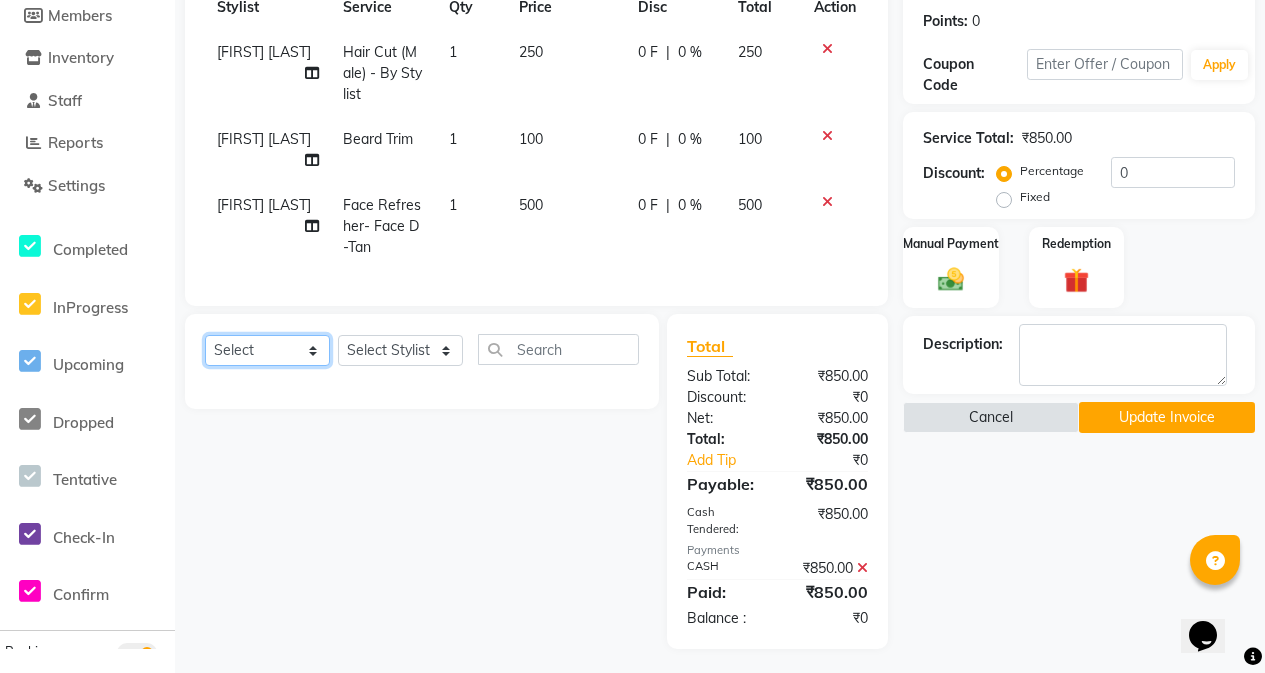 click on "Select  Service  Product  Membership  Package Voucher Prepaid Gift Card" 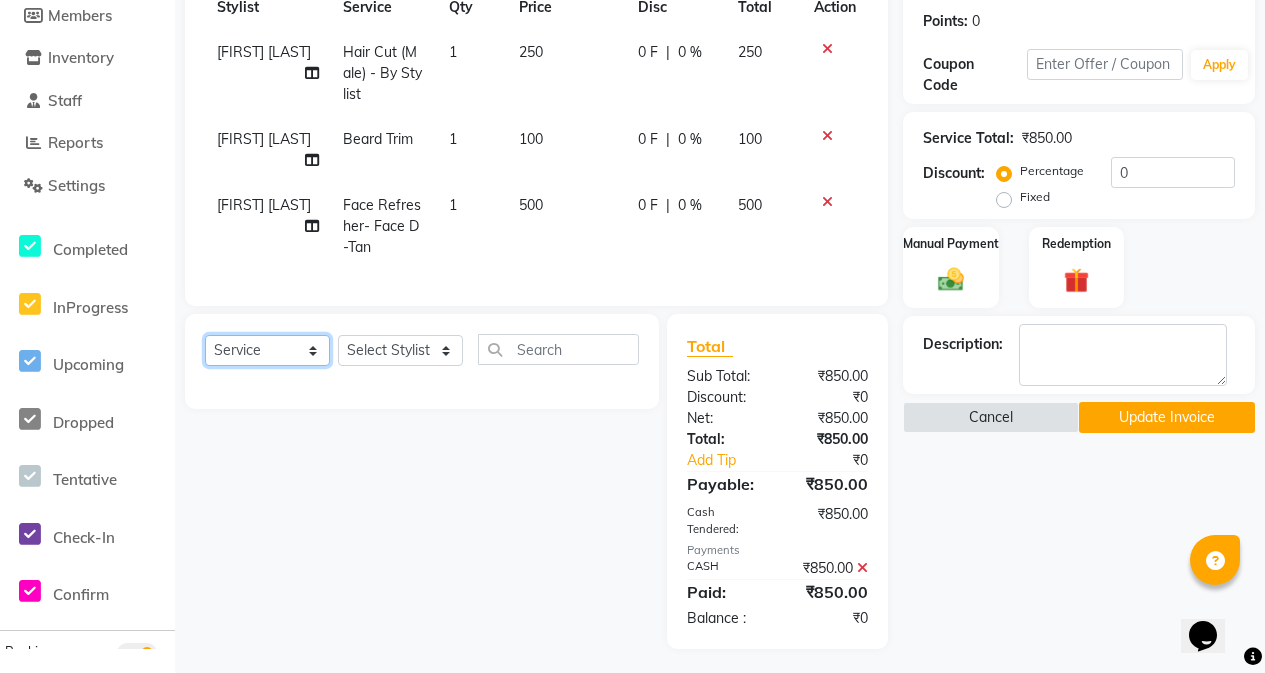click on "Select  Service  Product  Membership  Package Voucher Prepaid Gift Card" 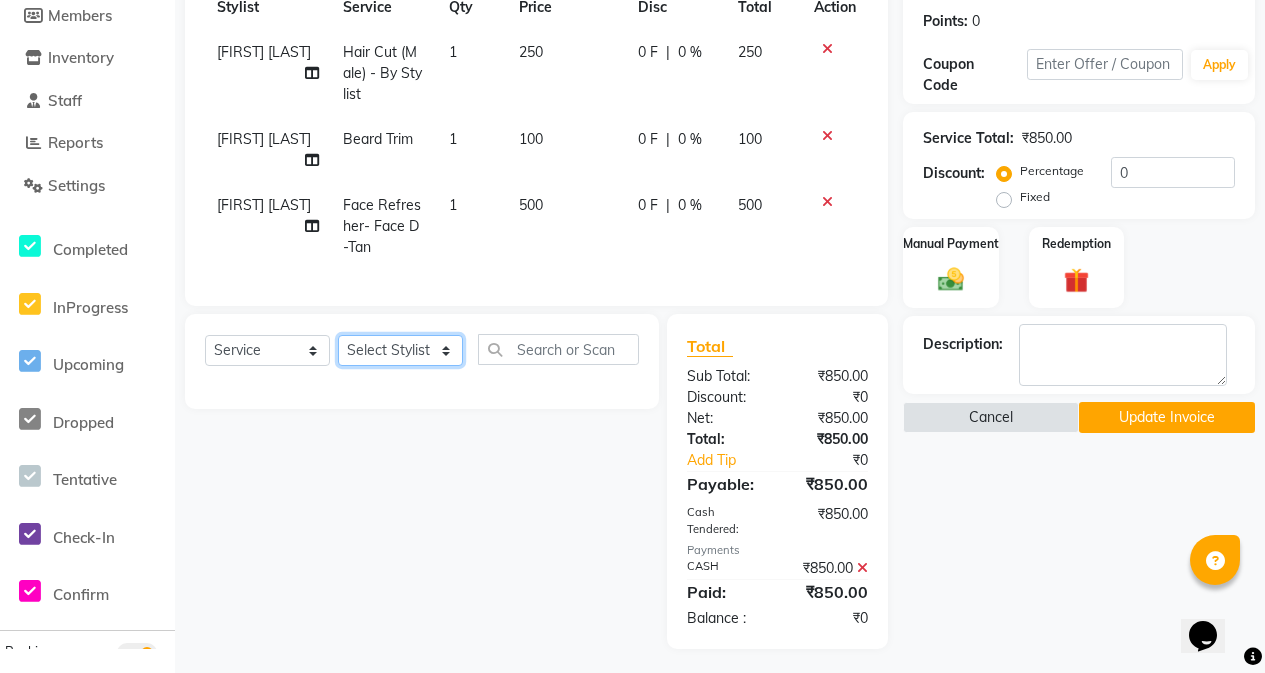 click on "Select Stylist [FIRST] [LAST] [FIRST] [LAST] [FIRST] [LAST] [FIRST]" 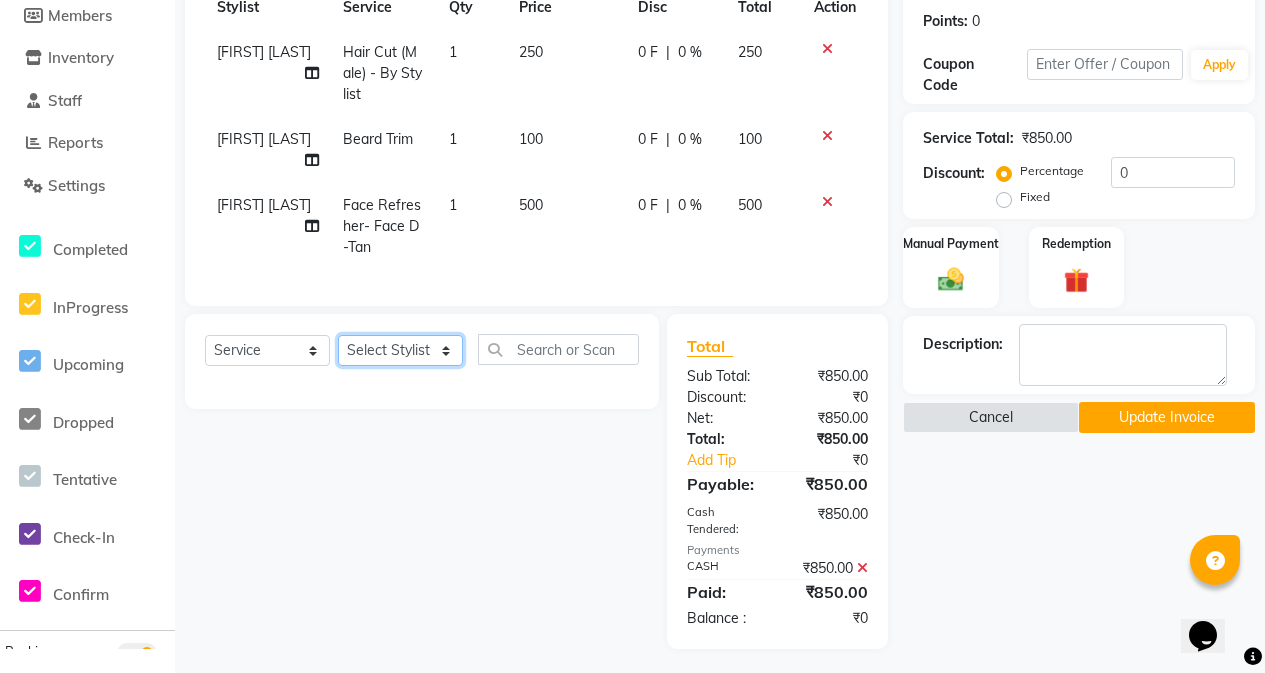 select on "41926" 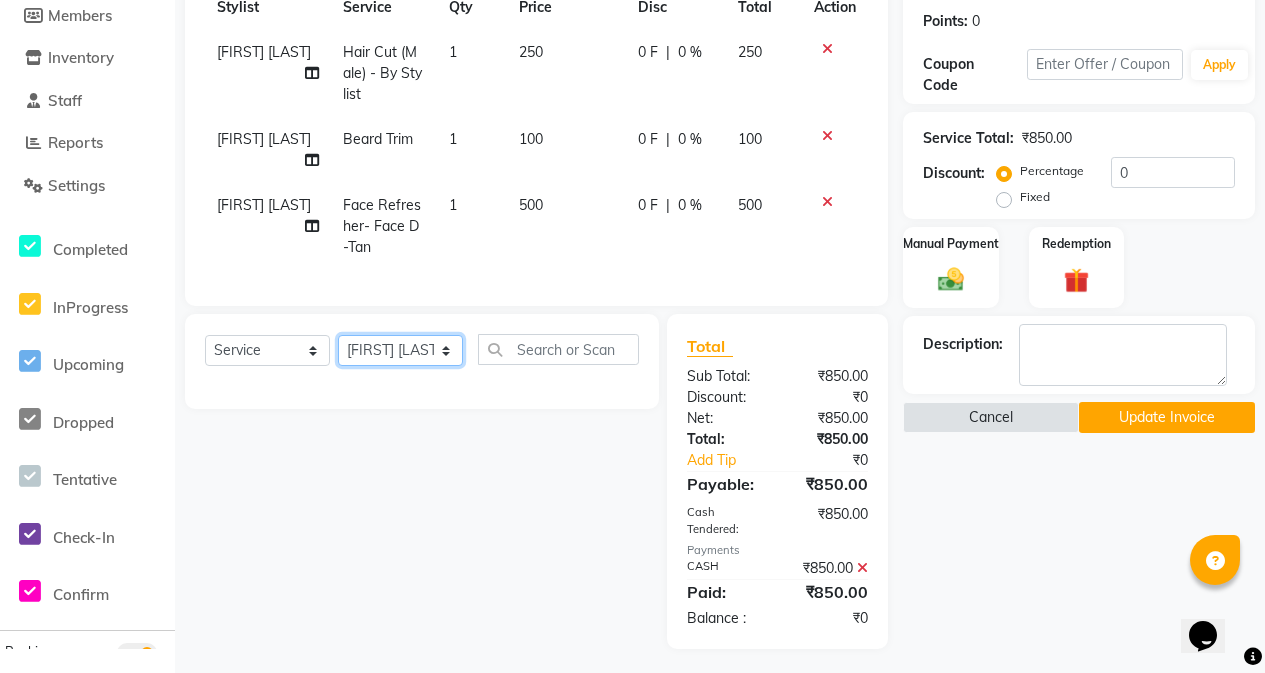 click on "Select Stylist [FIRST] [LAST] [FIRST] [LAST] [FIRST] [LAST] [FIRST]" 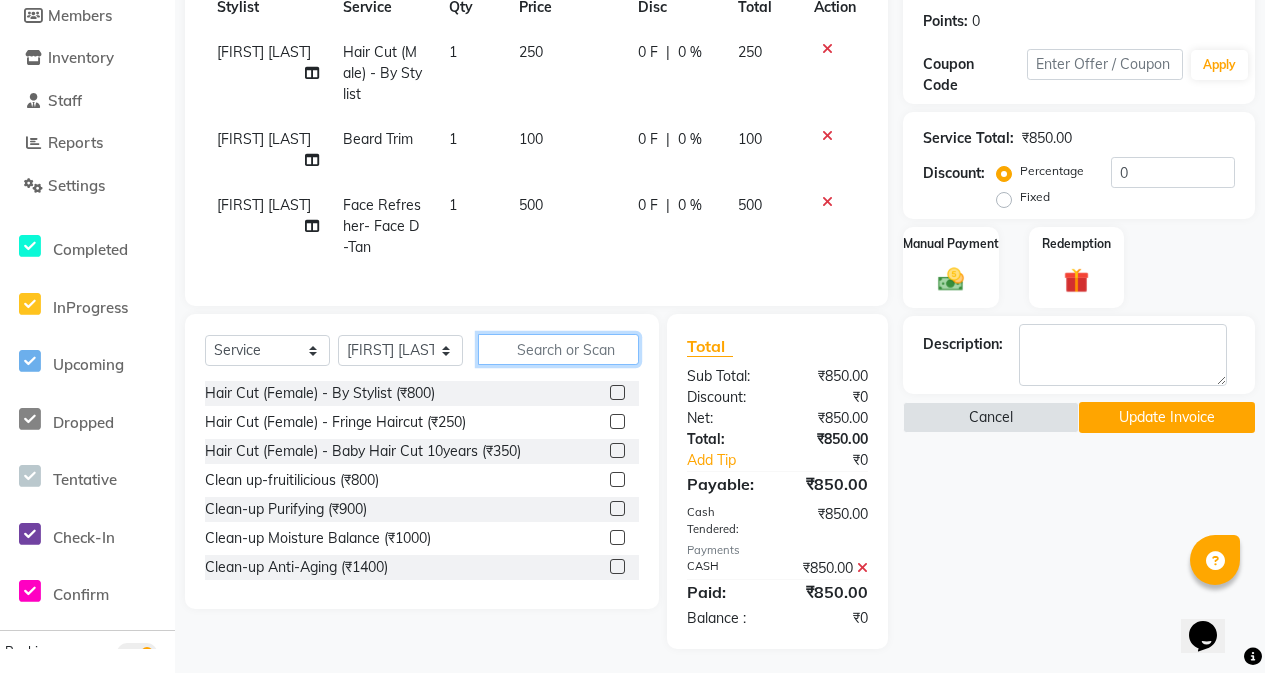 click 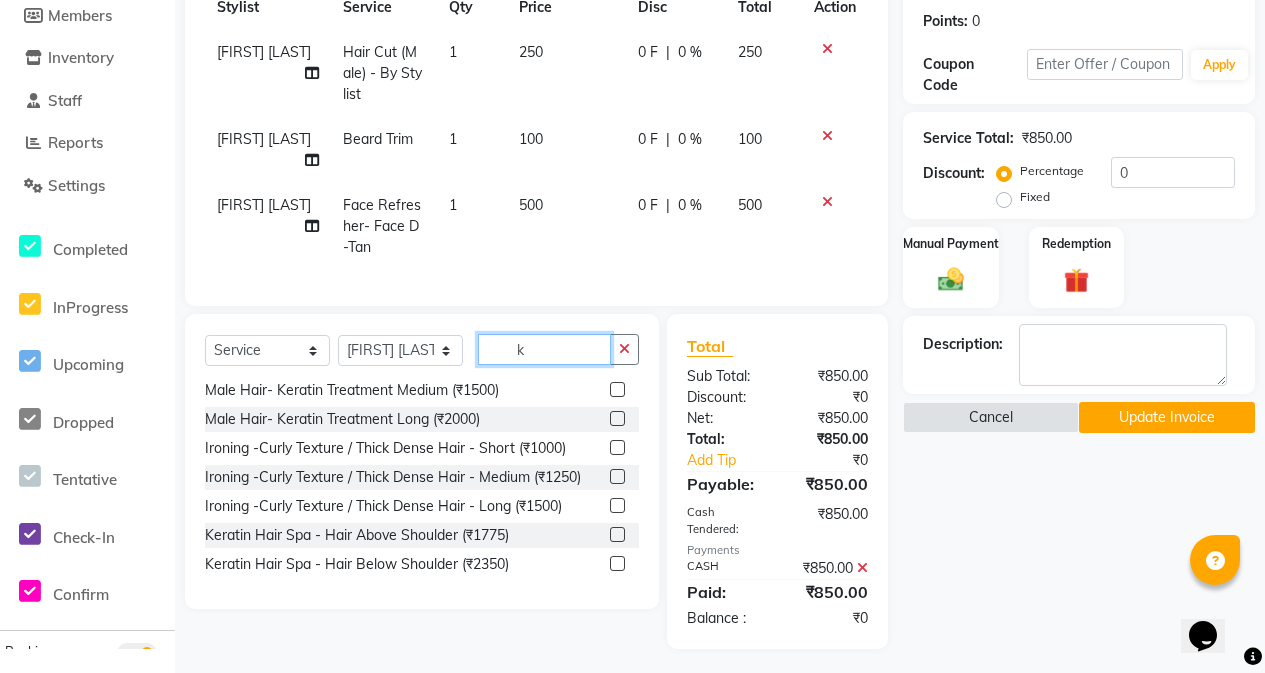 scroll, scrollTop: 100, scrollLeft: 0, axis: vertical 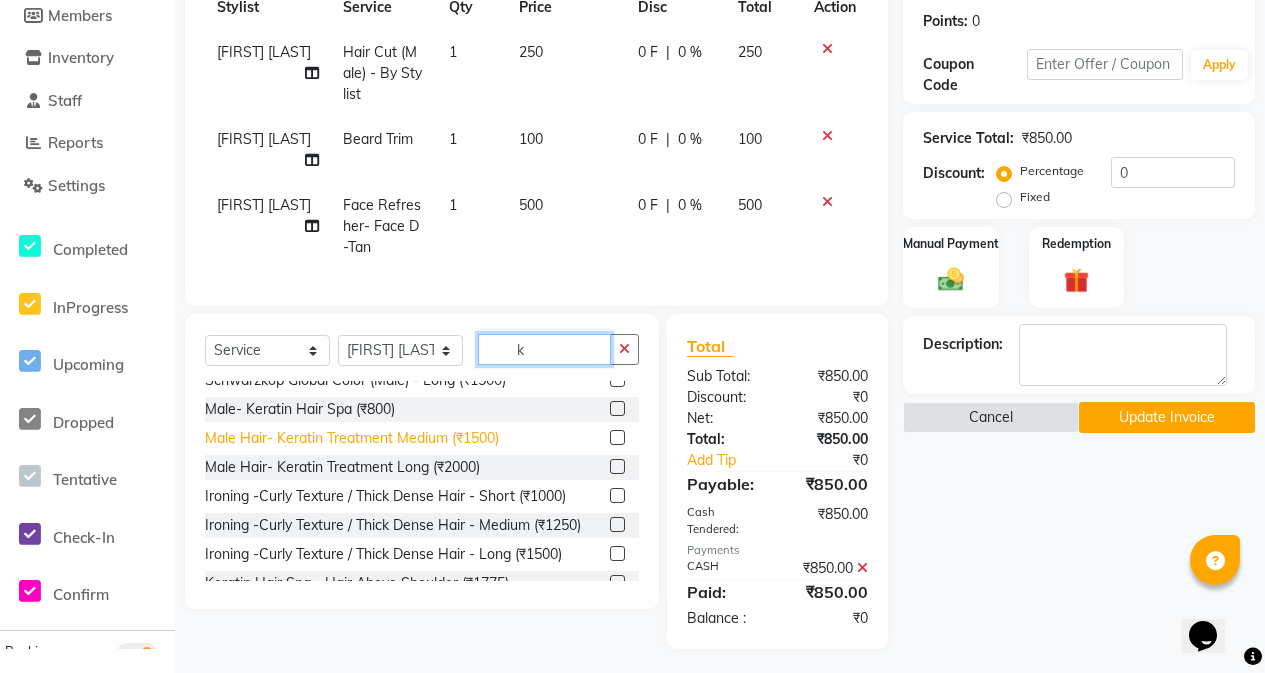 type on "k" 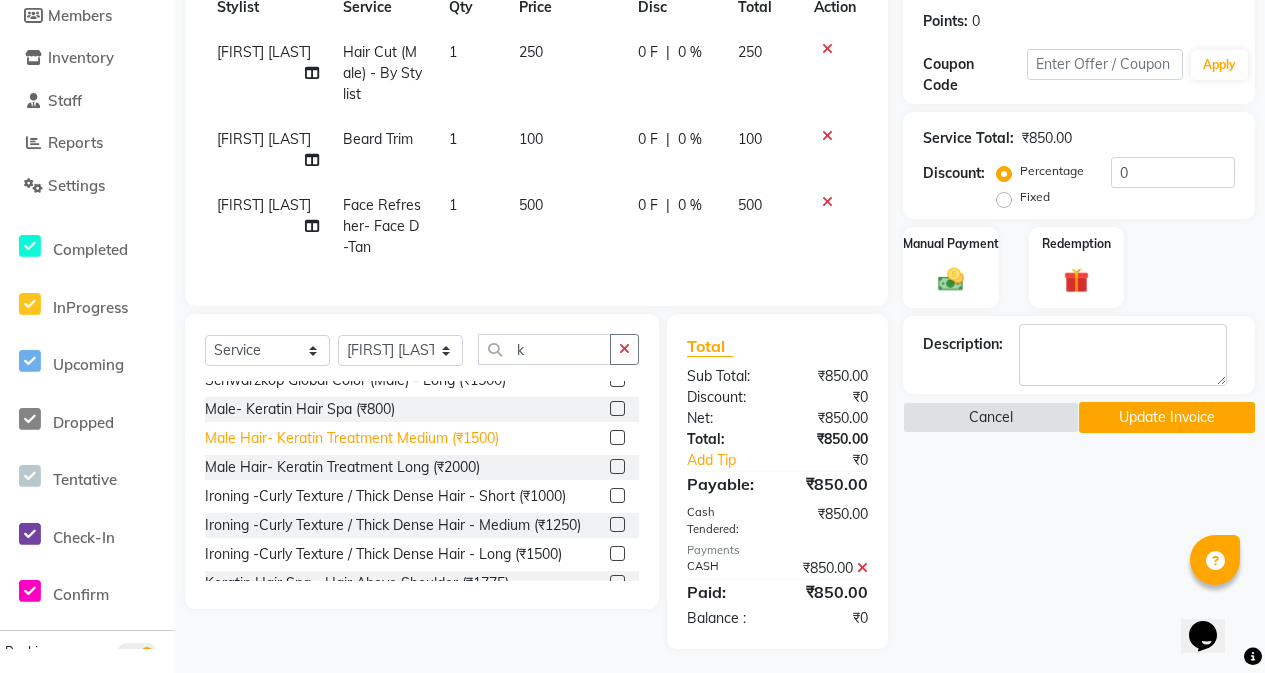 click on "Male Hair- Keratin Treatment Medium (₹1500)" 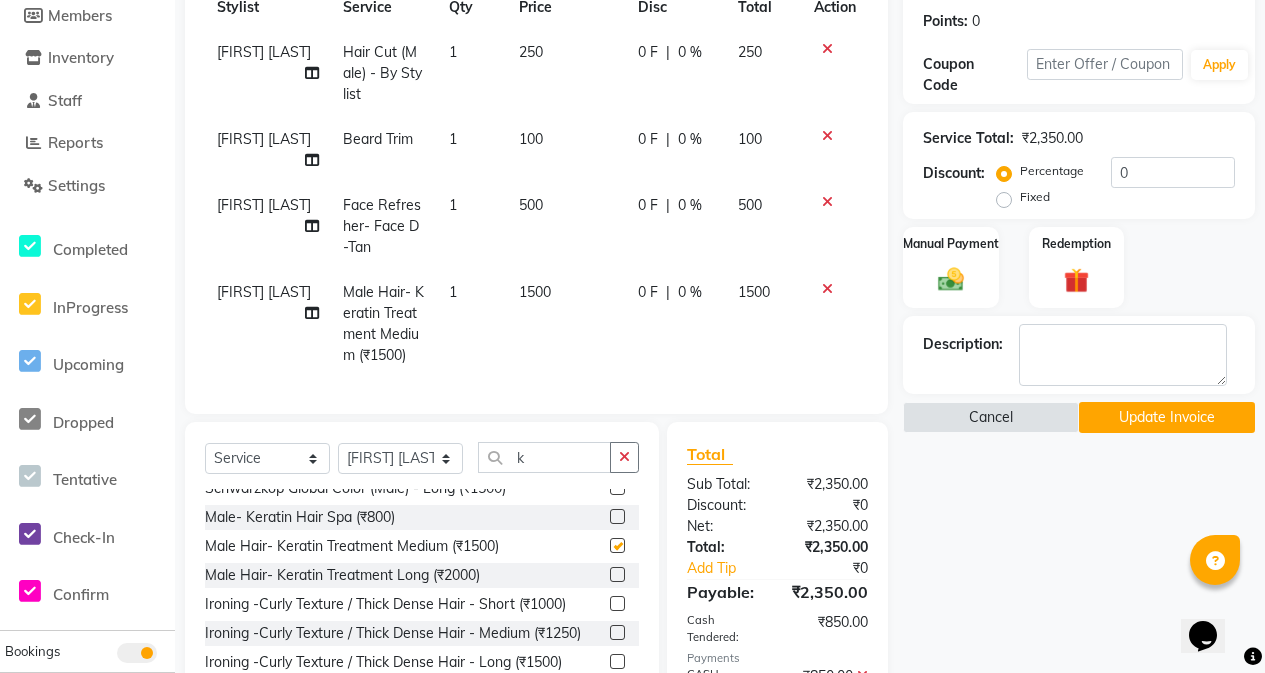 checkbox on "false" 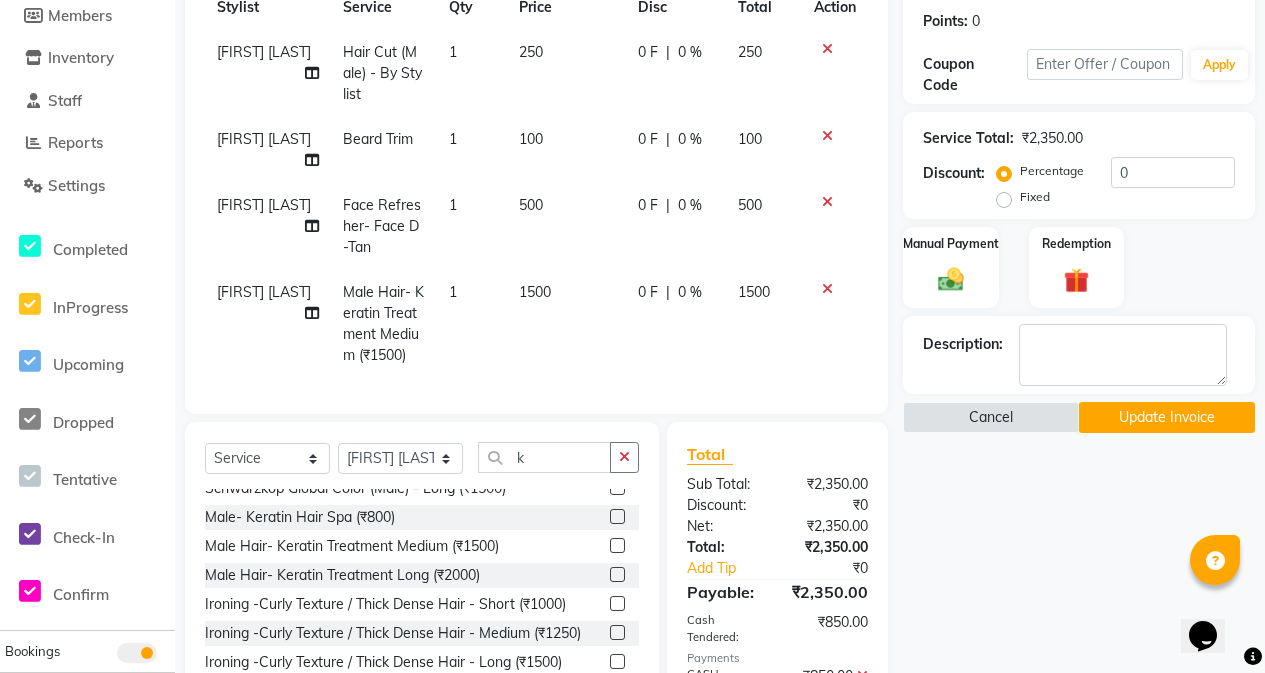 click on "0 F" 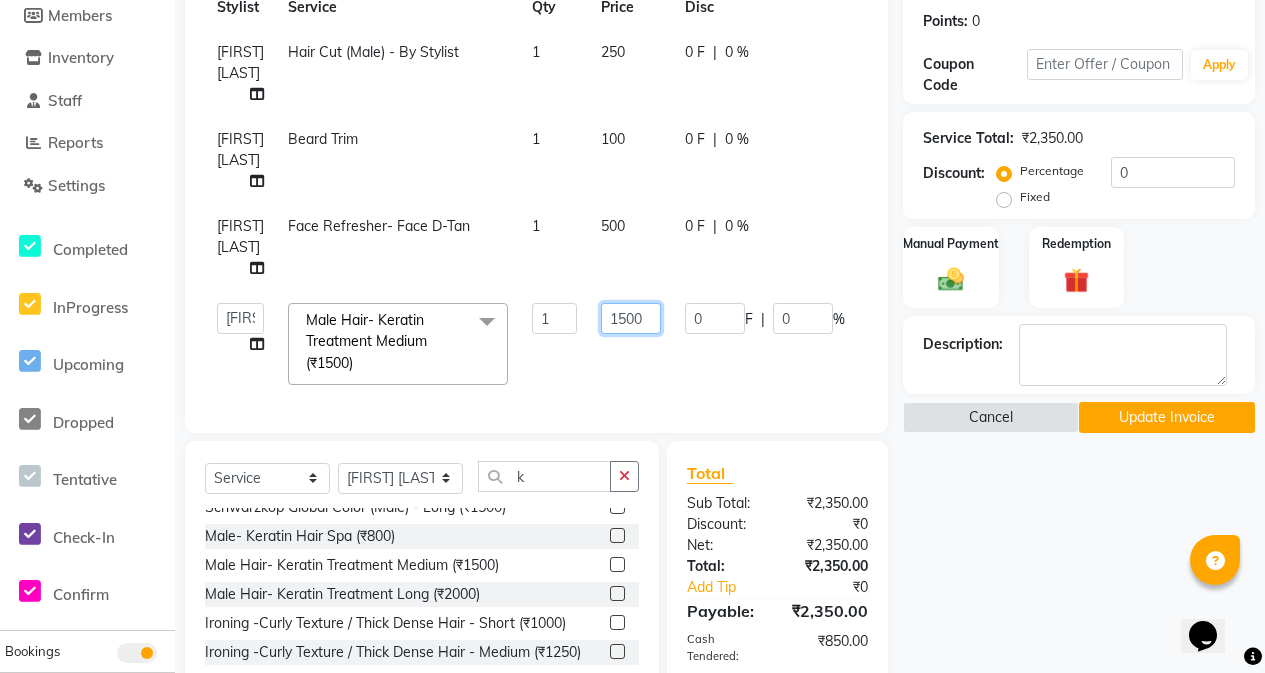 click on "1500" 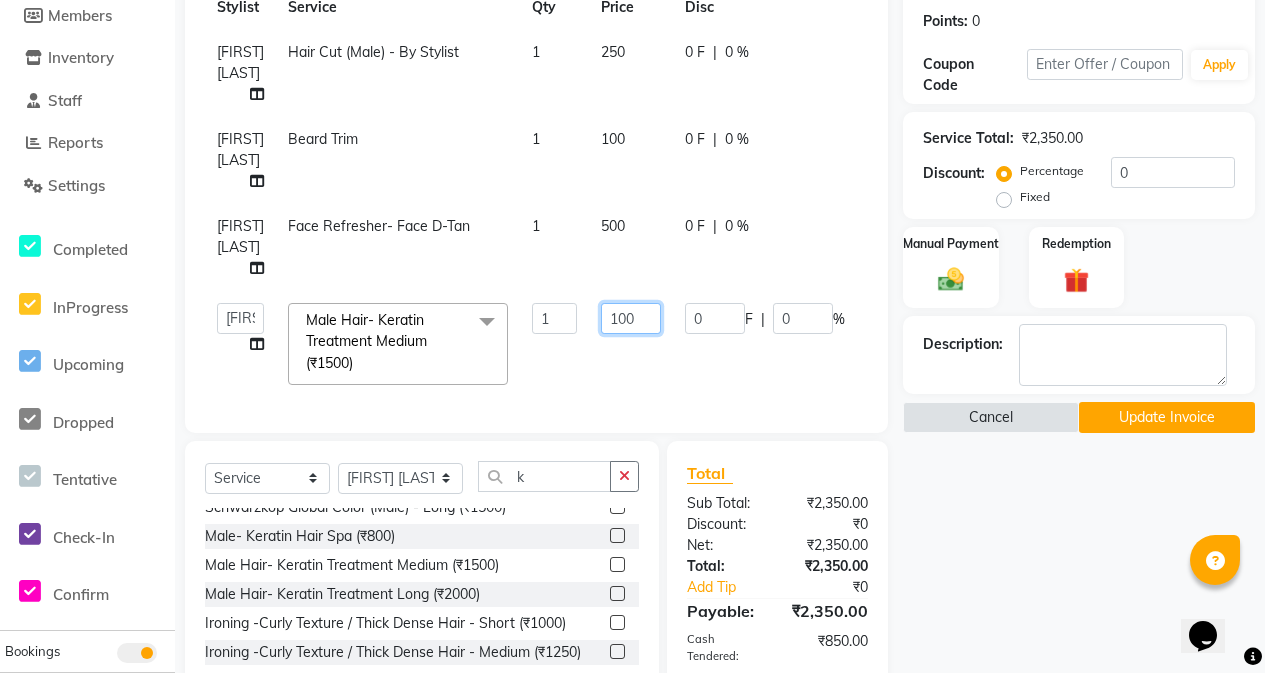 type on "1000" 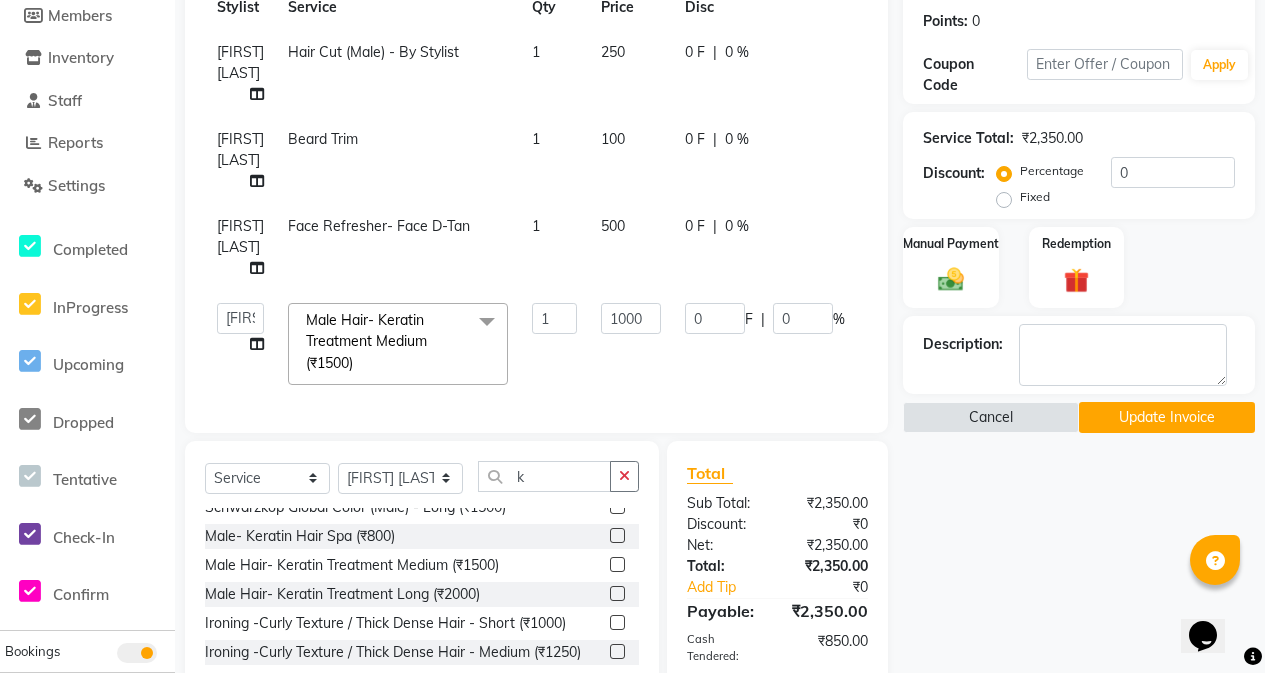 click on "Update Invoice" 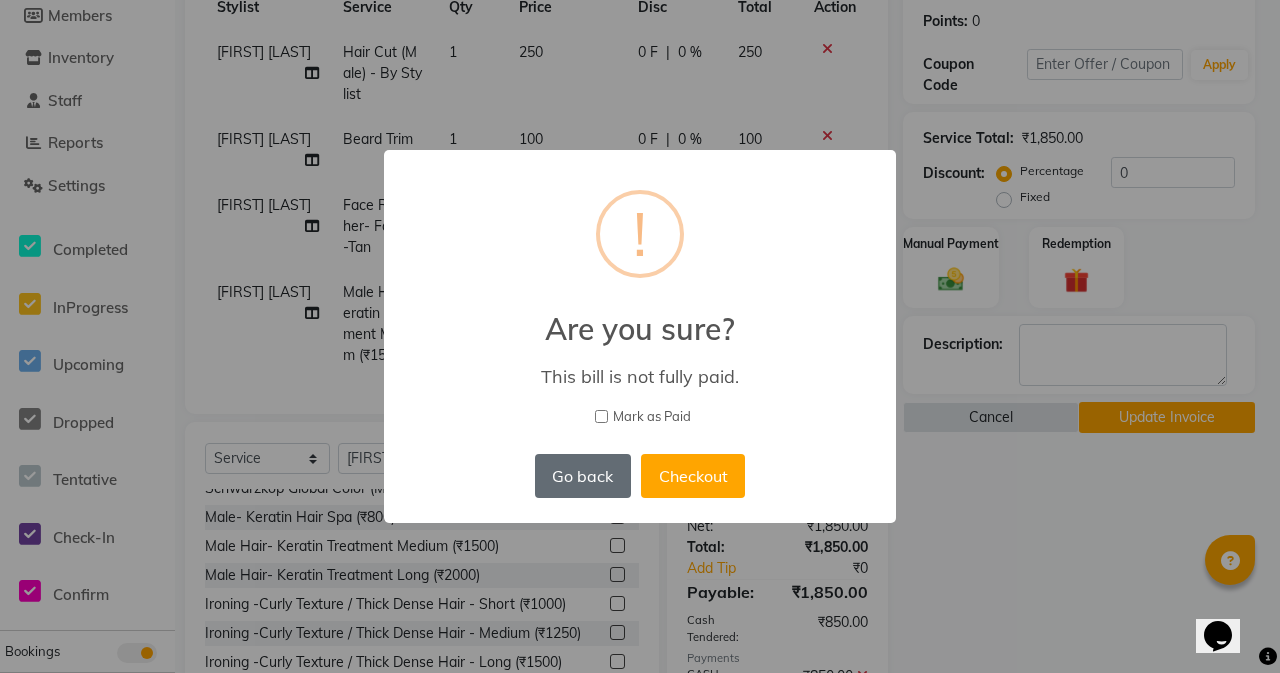 click on "Go back" at bounding box center (583, 476) 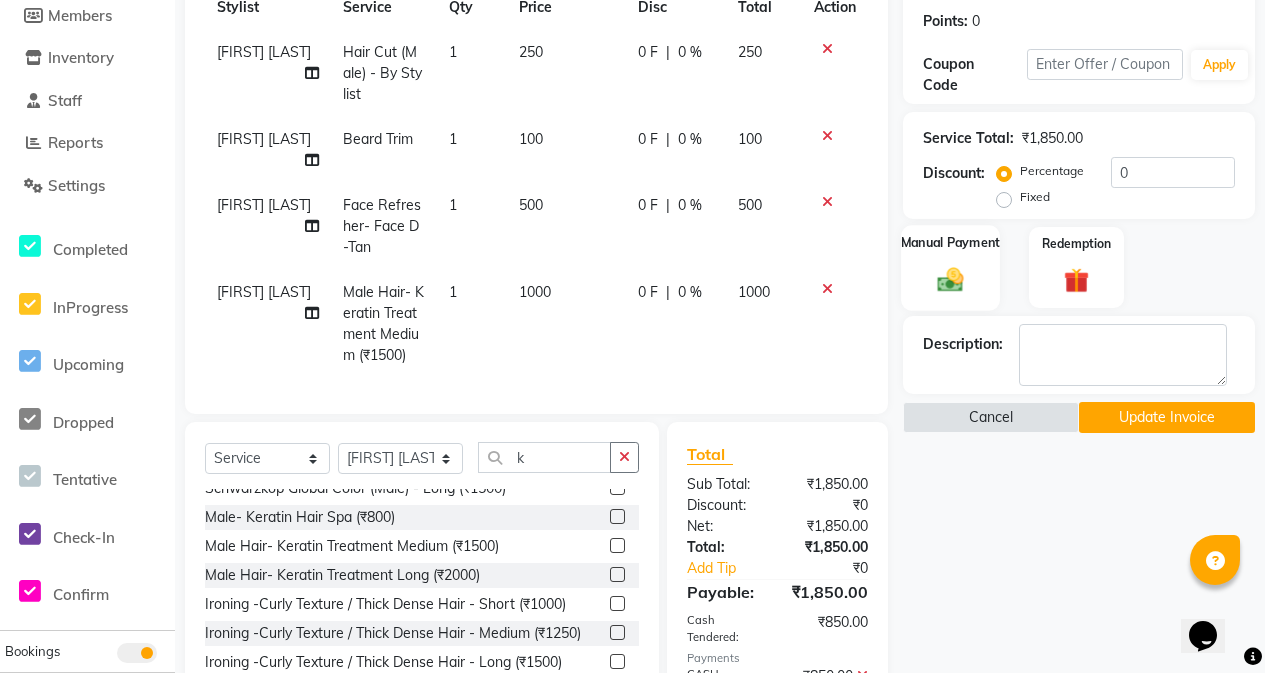 click 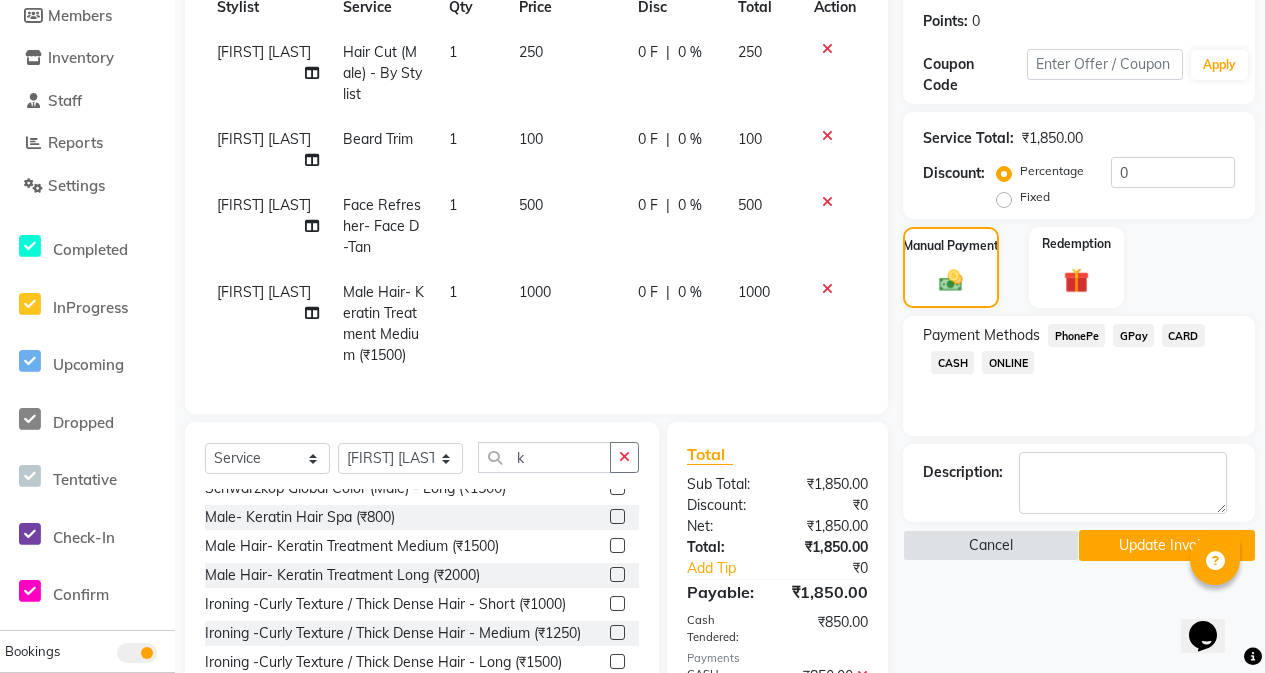 click on "CASH" 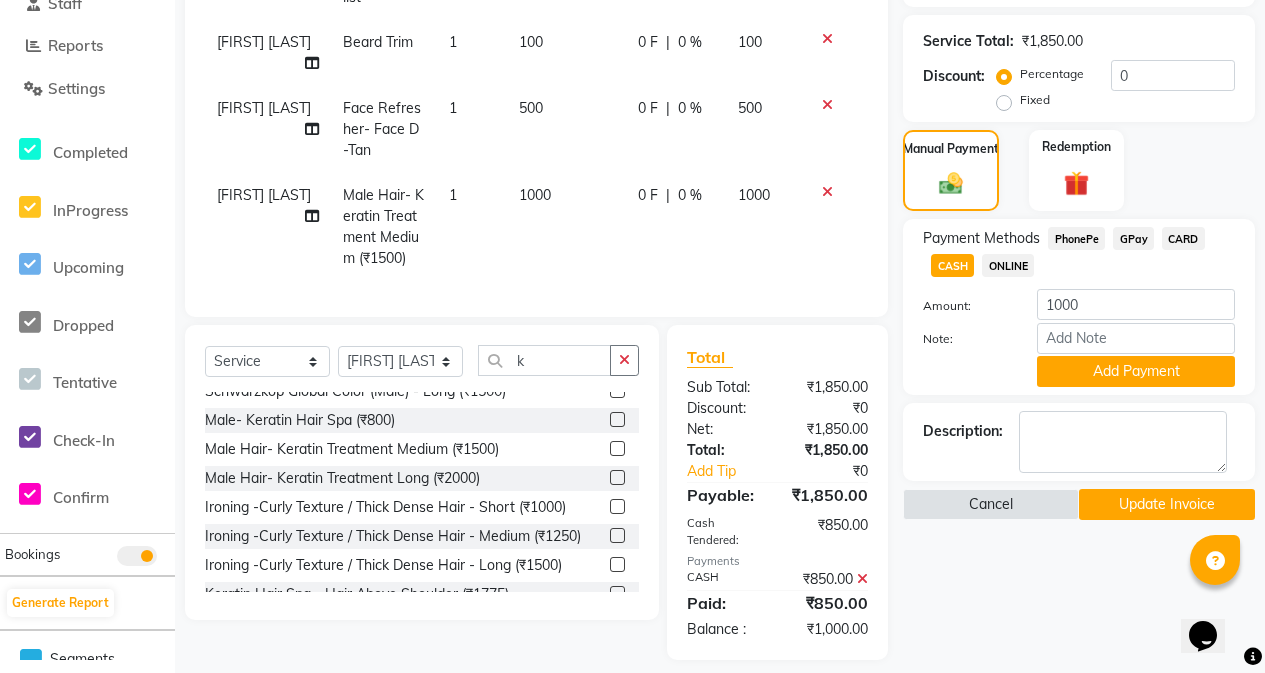 scroll, scrollTop: 408, scrollLeft: 0, axis: vertical 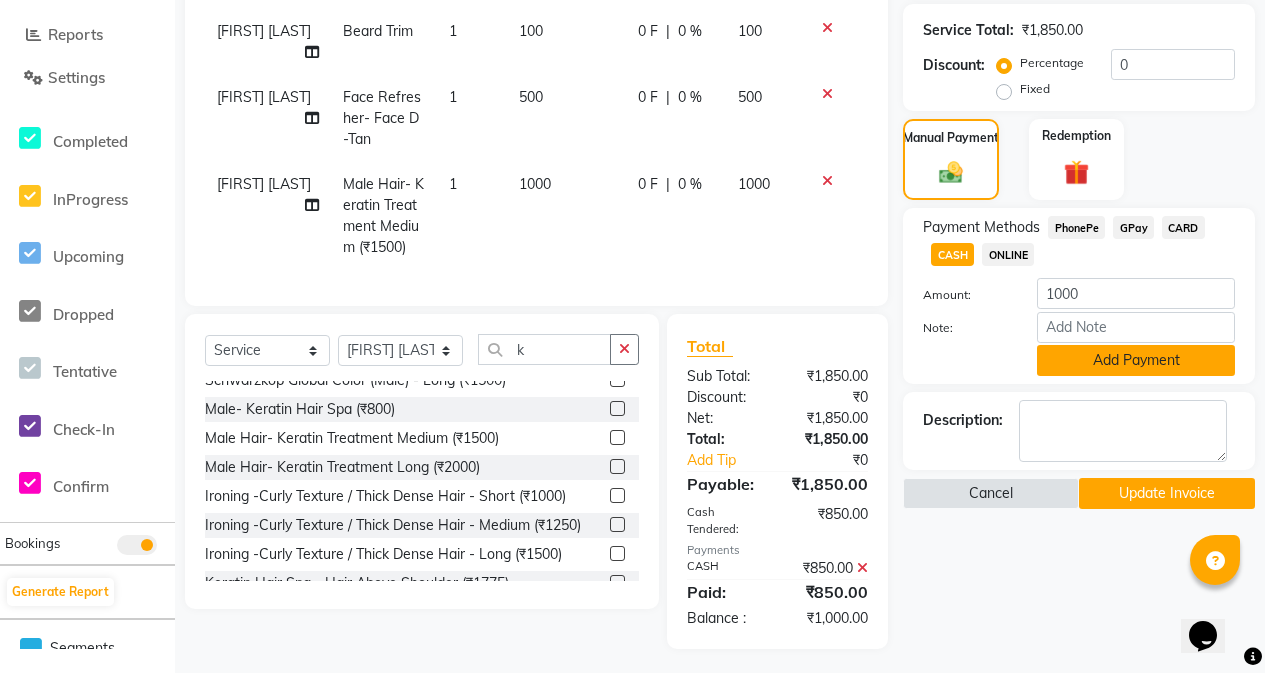click on "Add Payment" 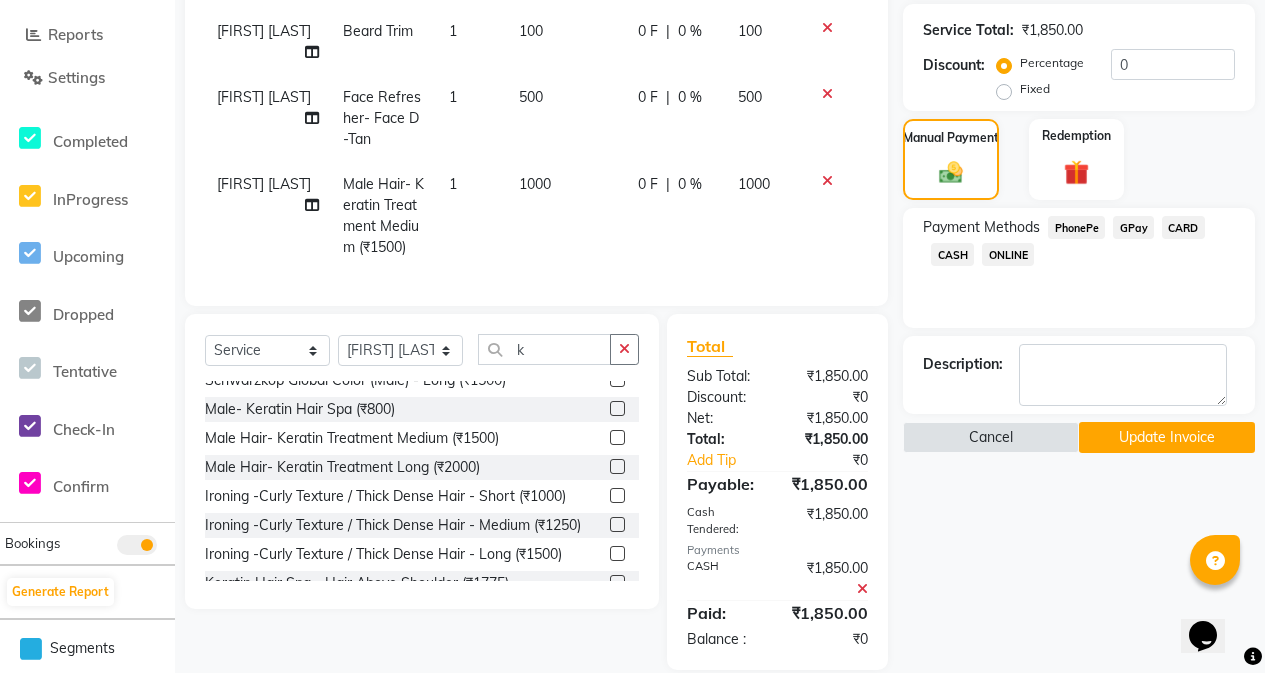 click on "Update Invoice" 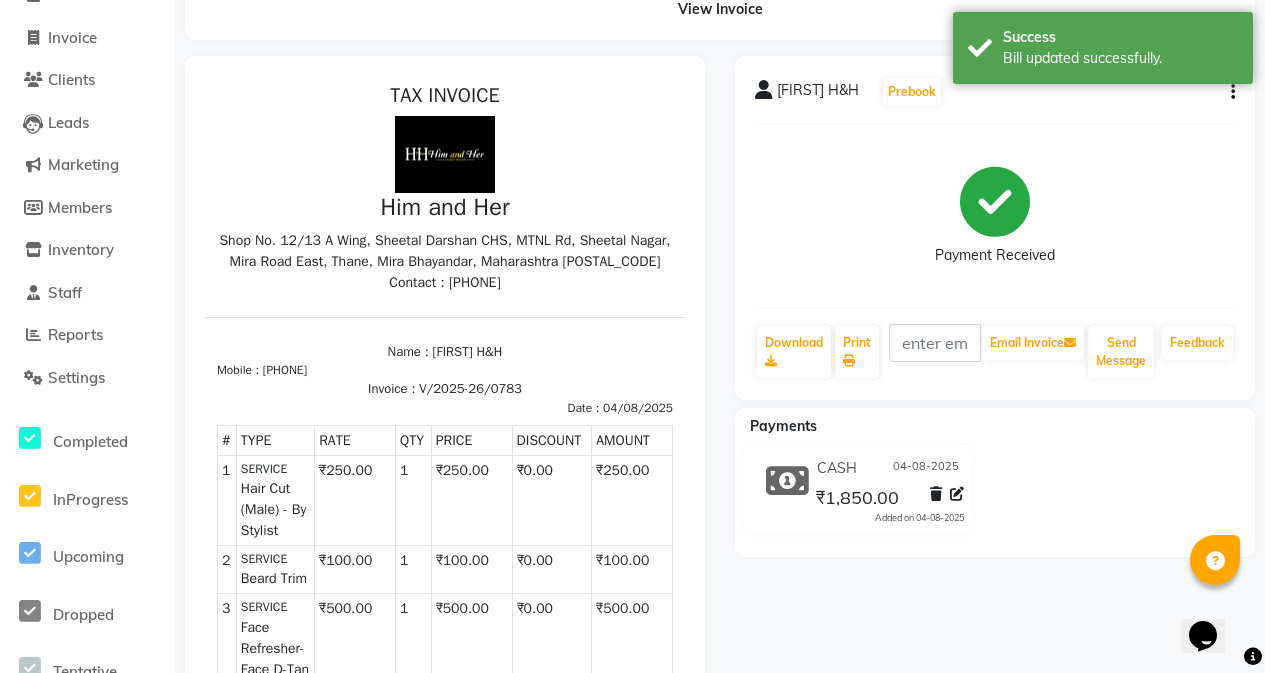 scroll, scrollTop: 0, scrollLeft: 0, axis: both 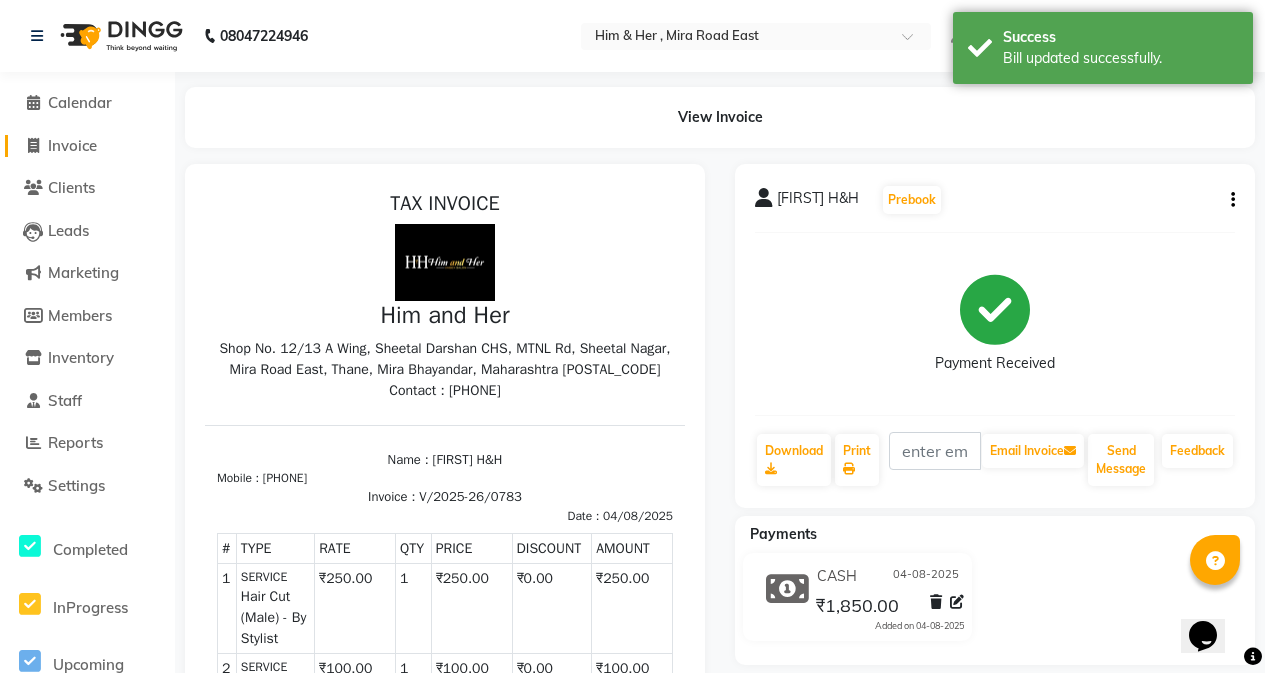 click on "Invoice" 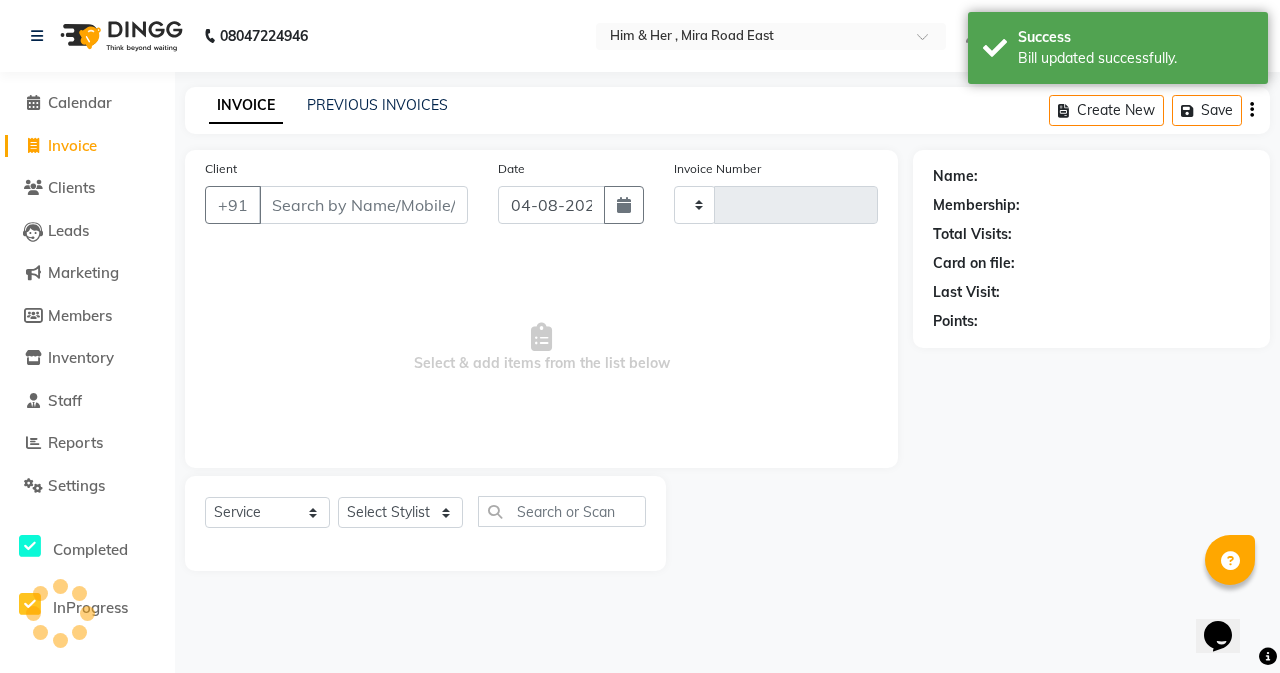 type on "0784" 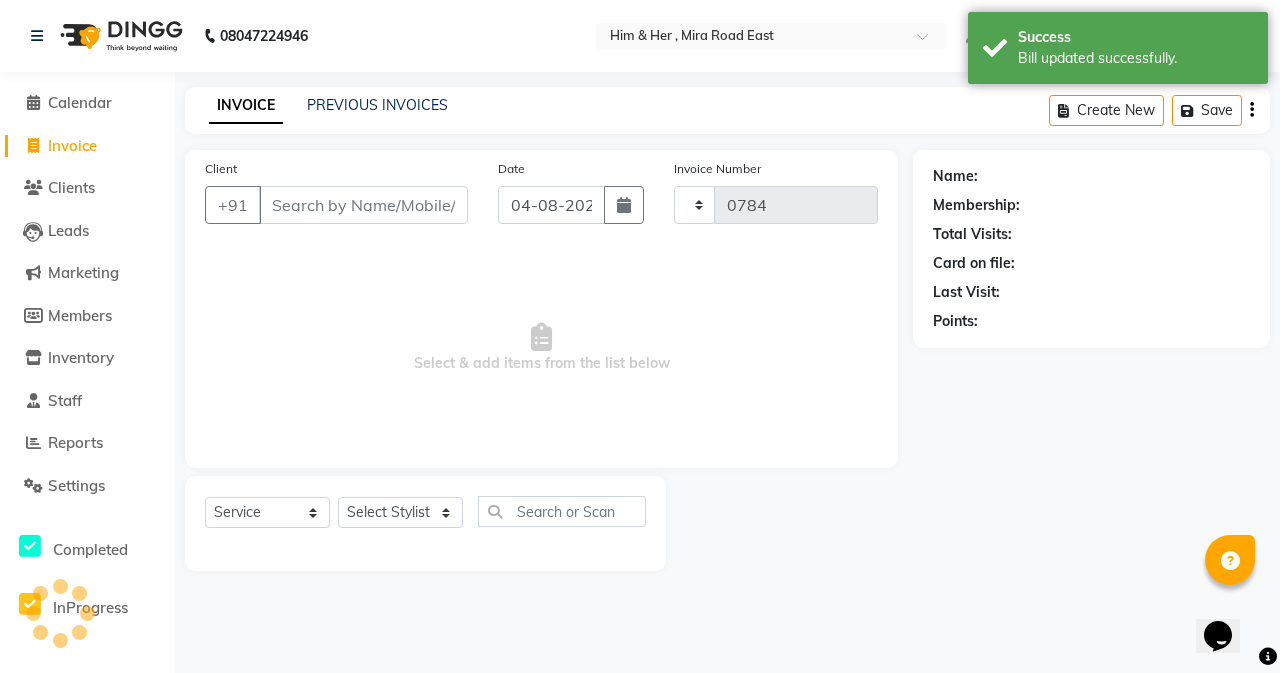 select on "5934" 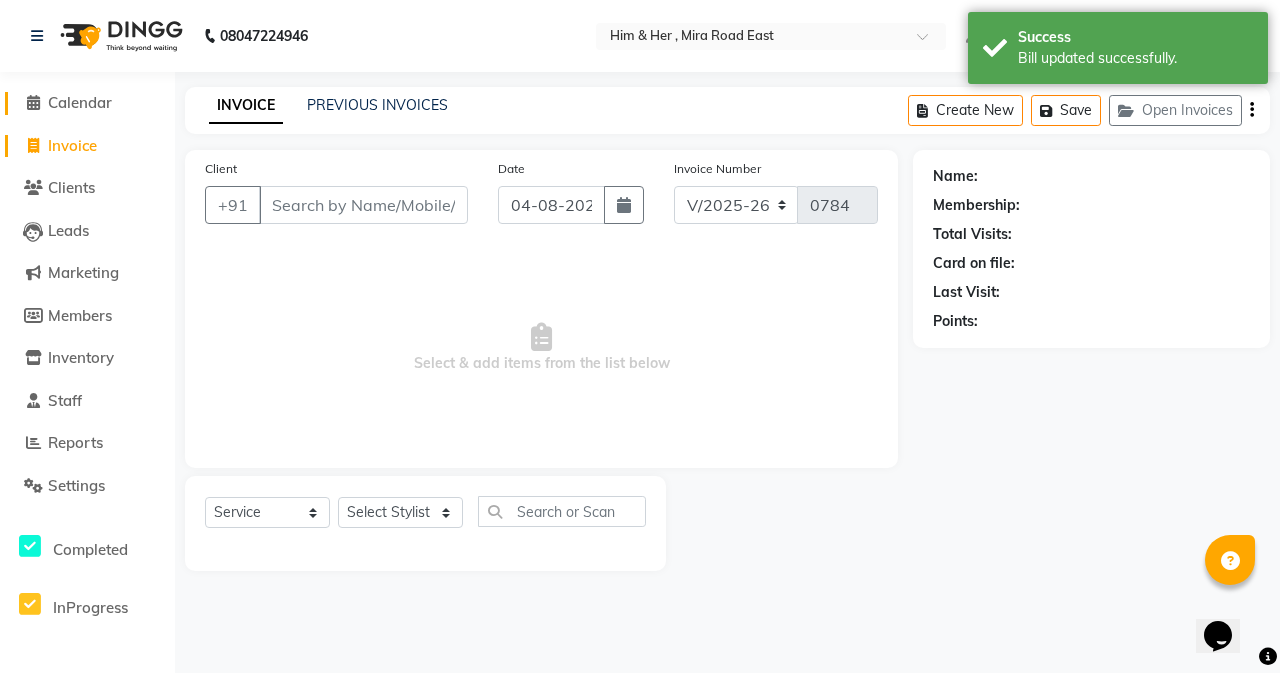click on "Calendar" 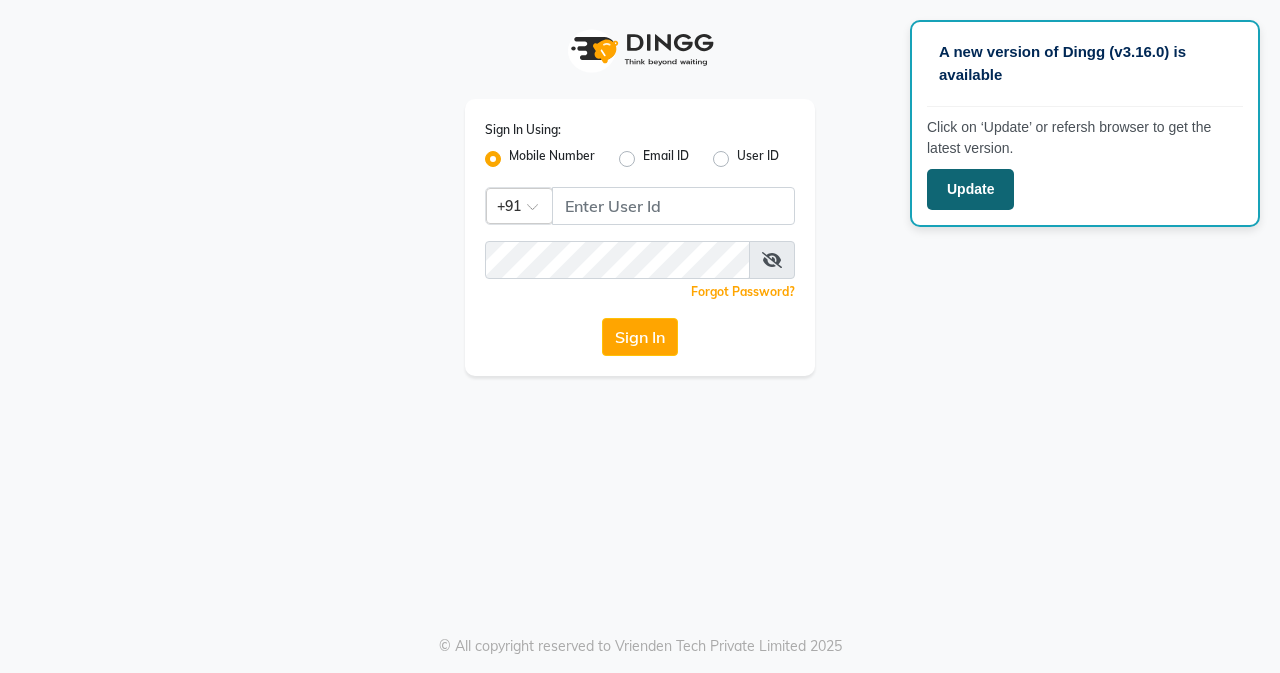 scroll, scrollTop: 0, scrollLeft: 0, axis: both 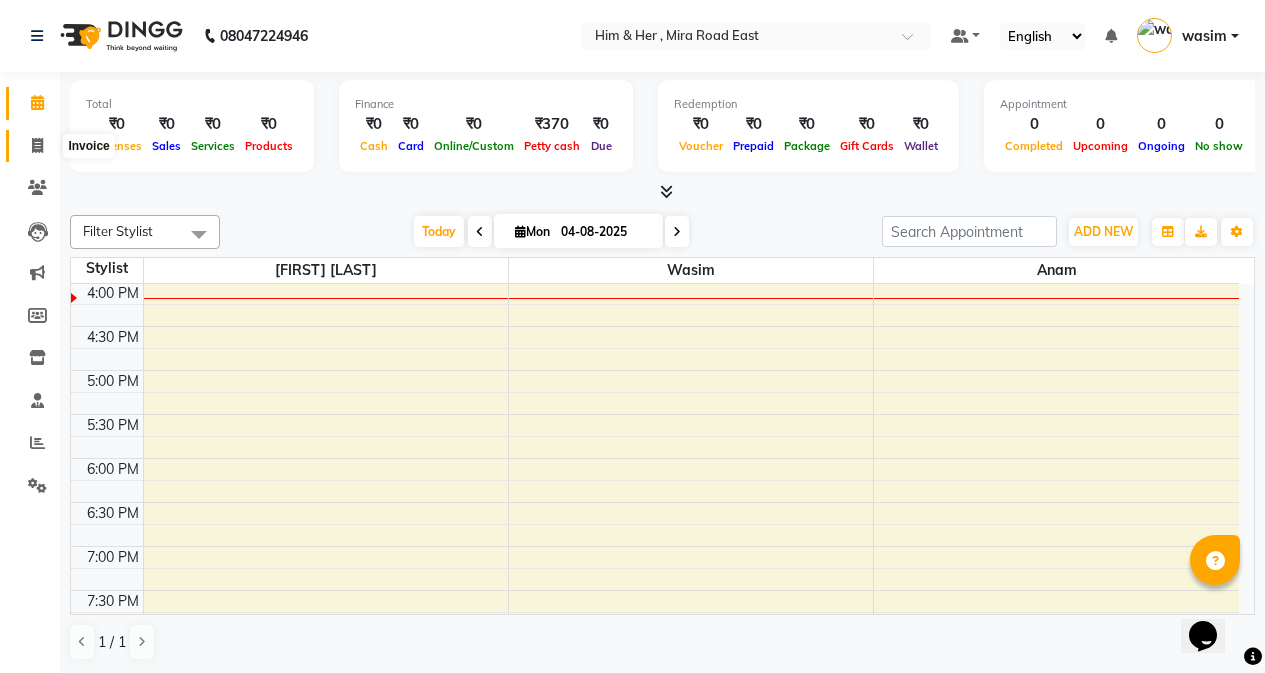 click 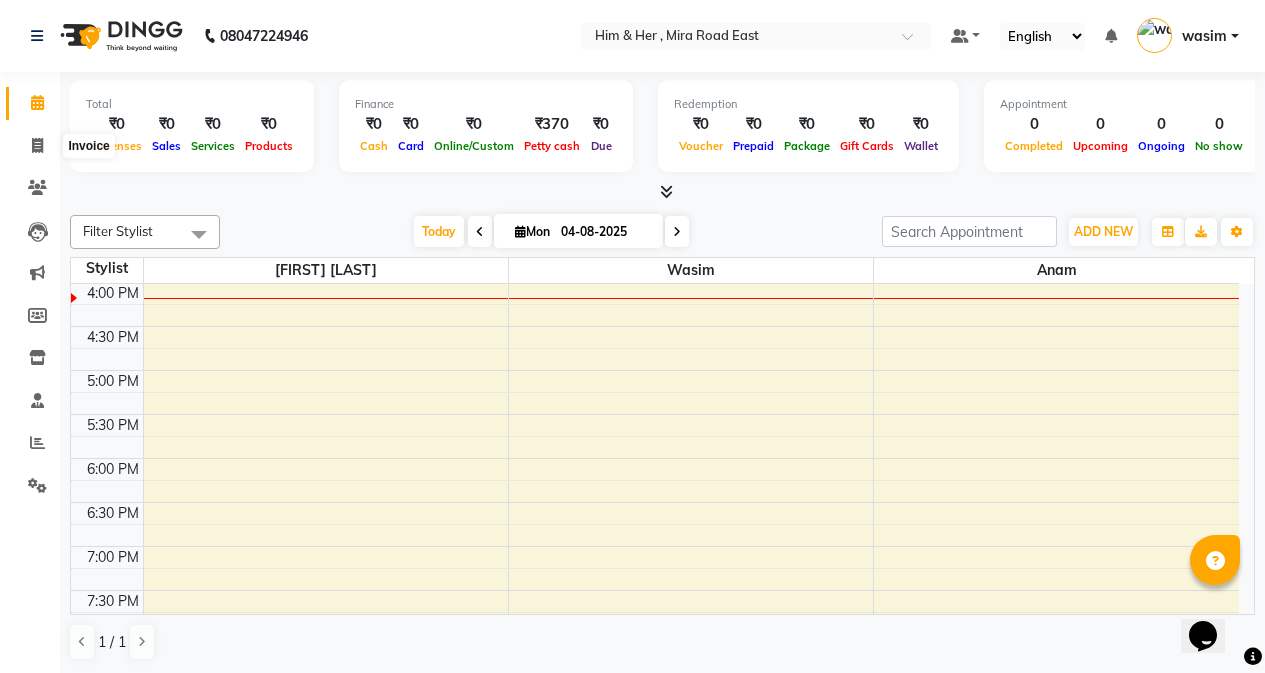 select on "5934" 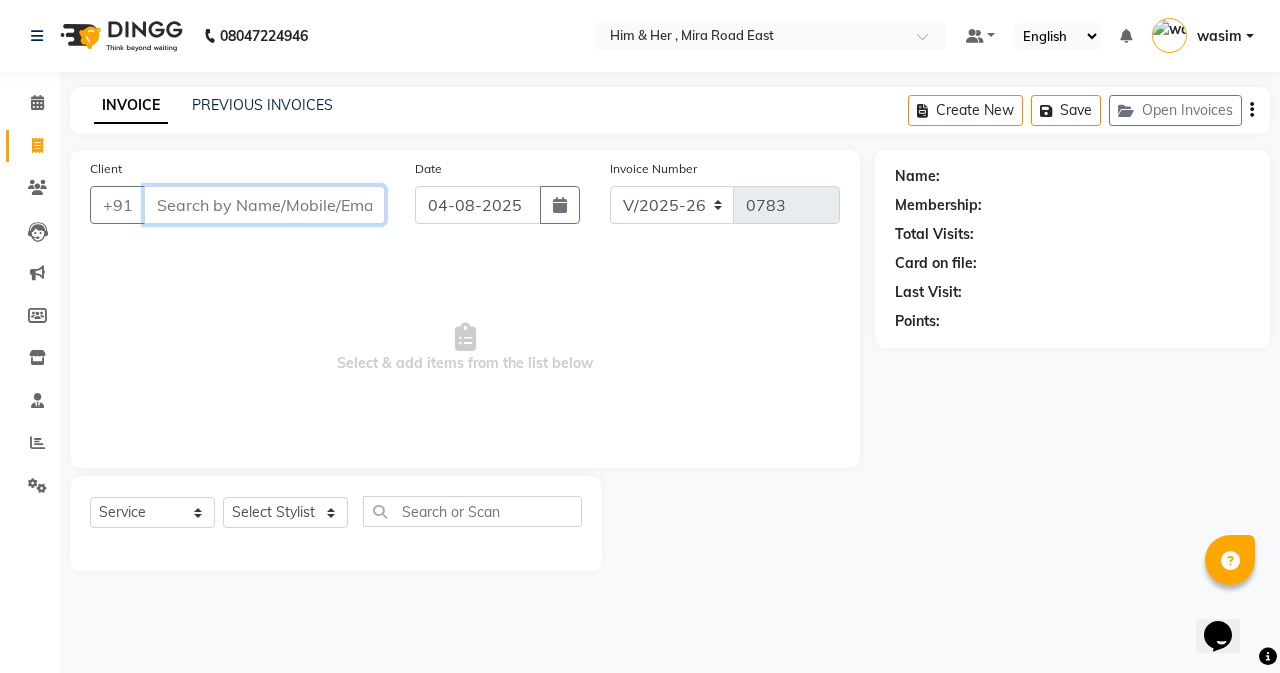 click on "Client" at bounding box center [264, 205] 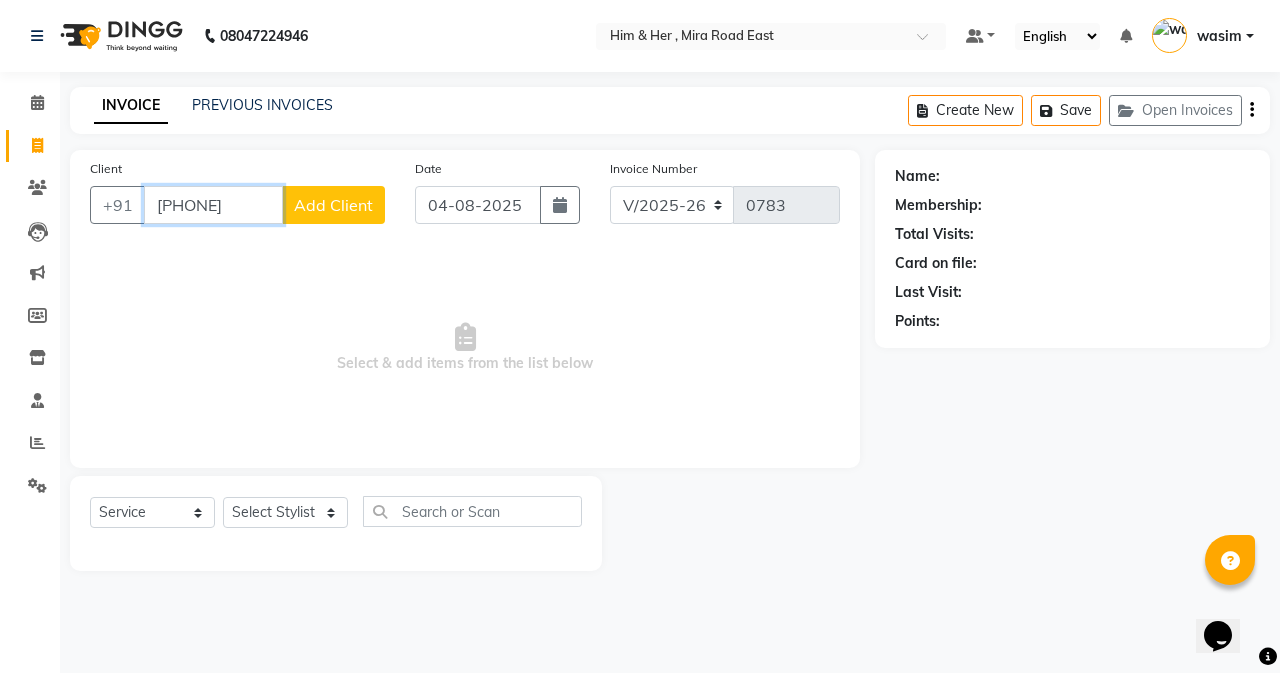 type on "[PHONE]" 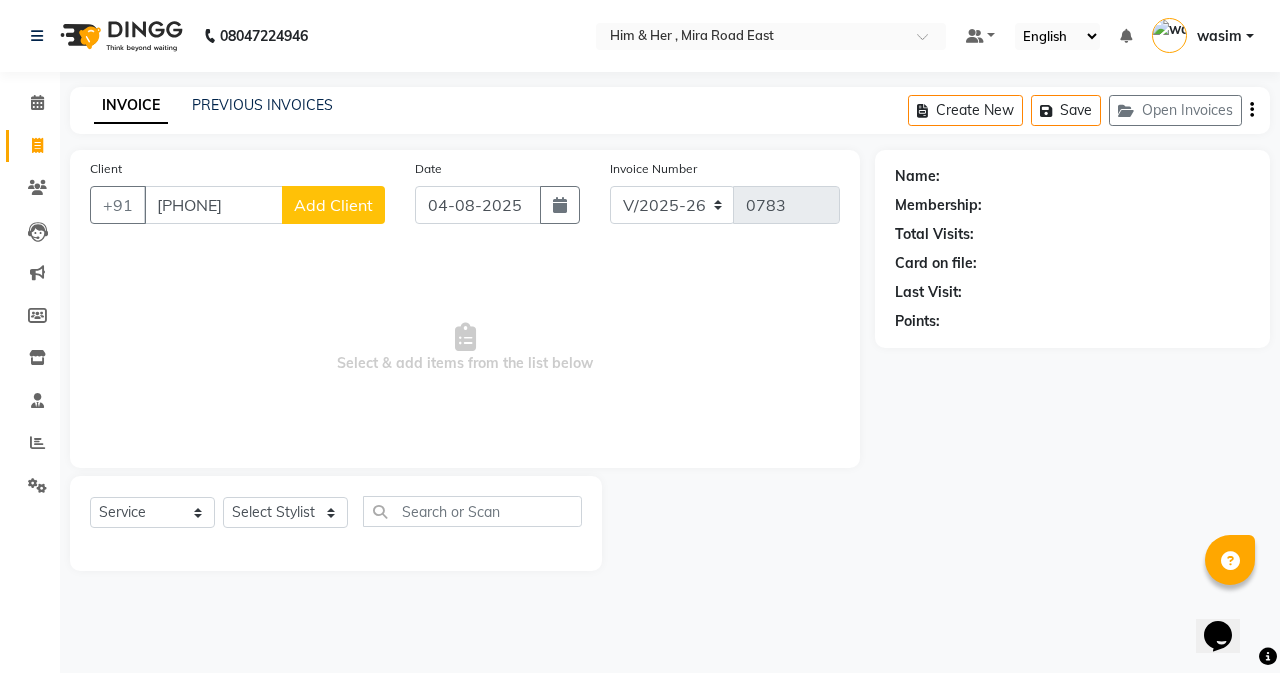 click on "Add Client" 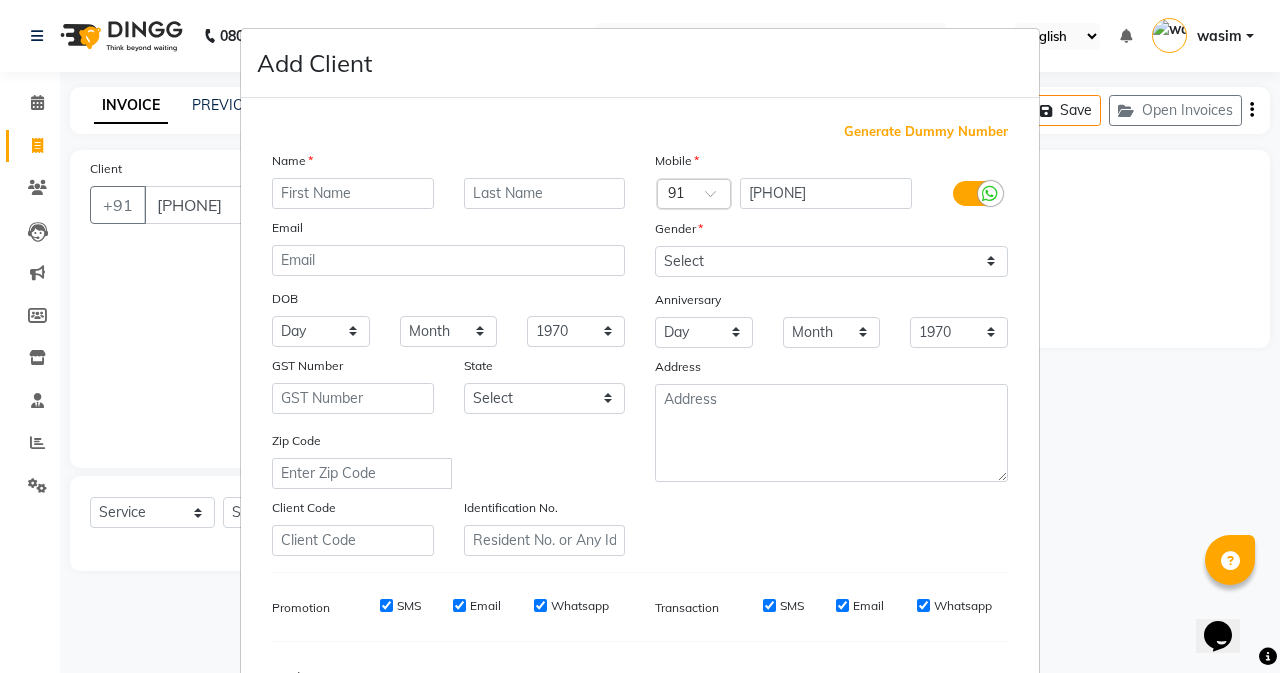 click at bounding box center [353, 193] 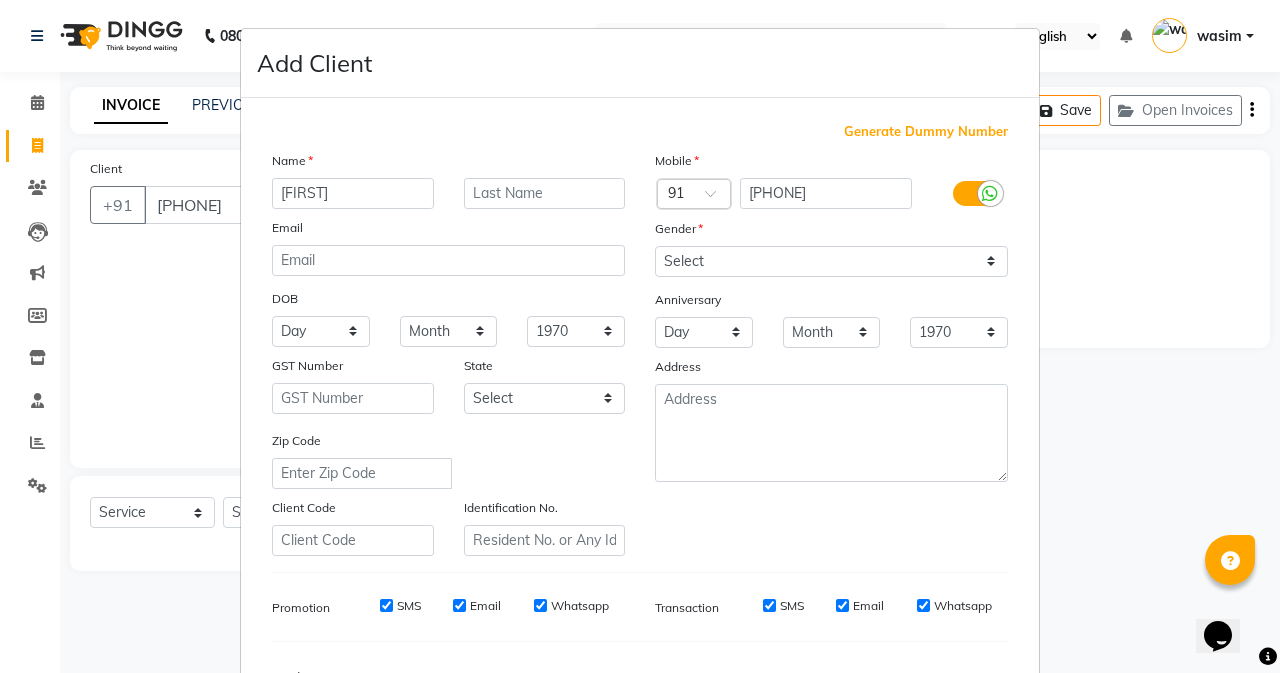 type on "[FIRST]" 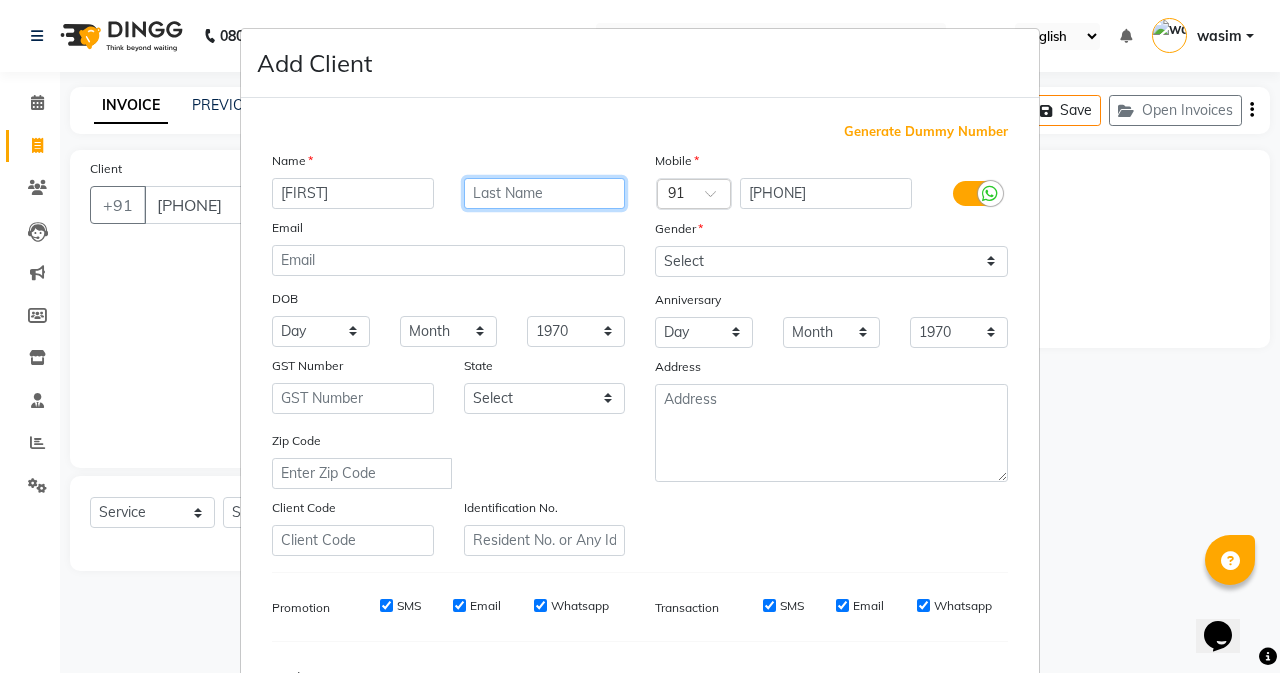 click at bounding box center [545, 193] 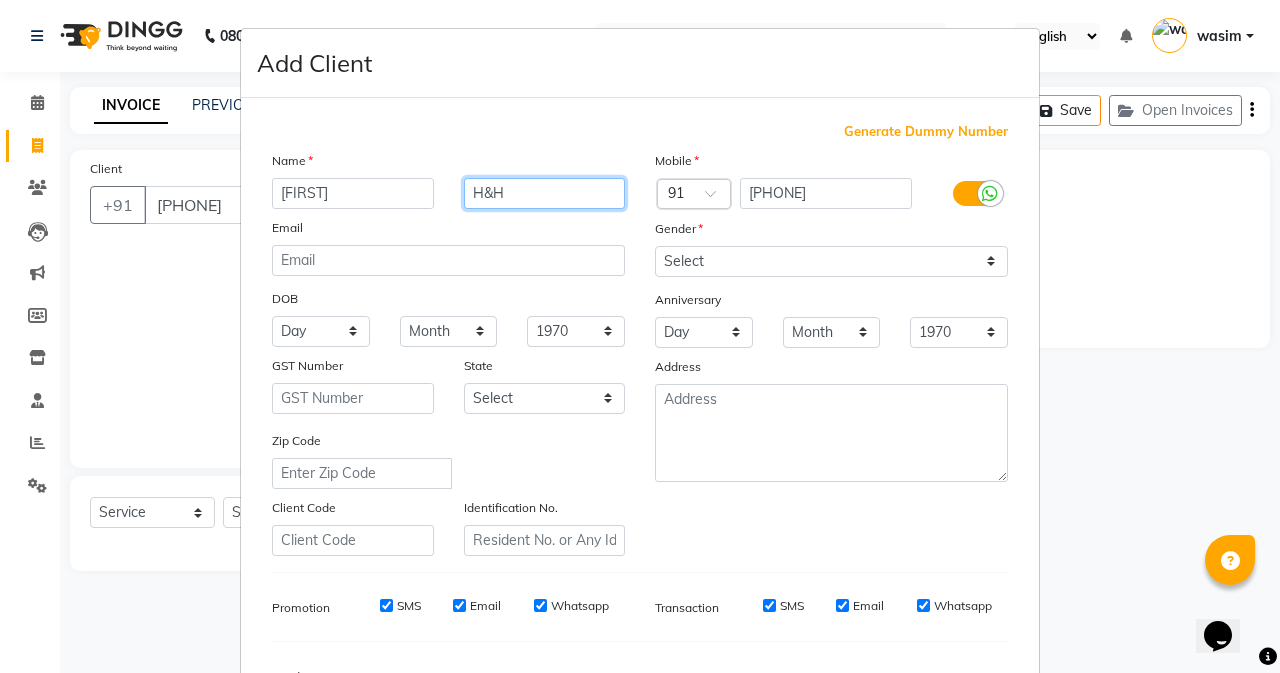type on "H&H" 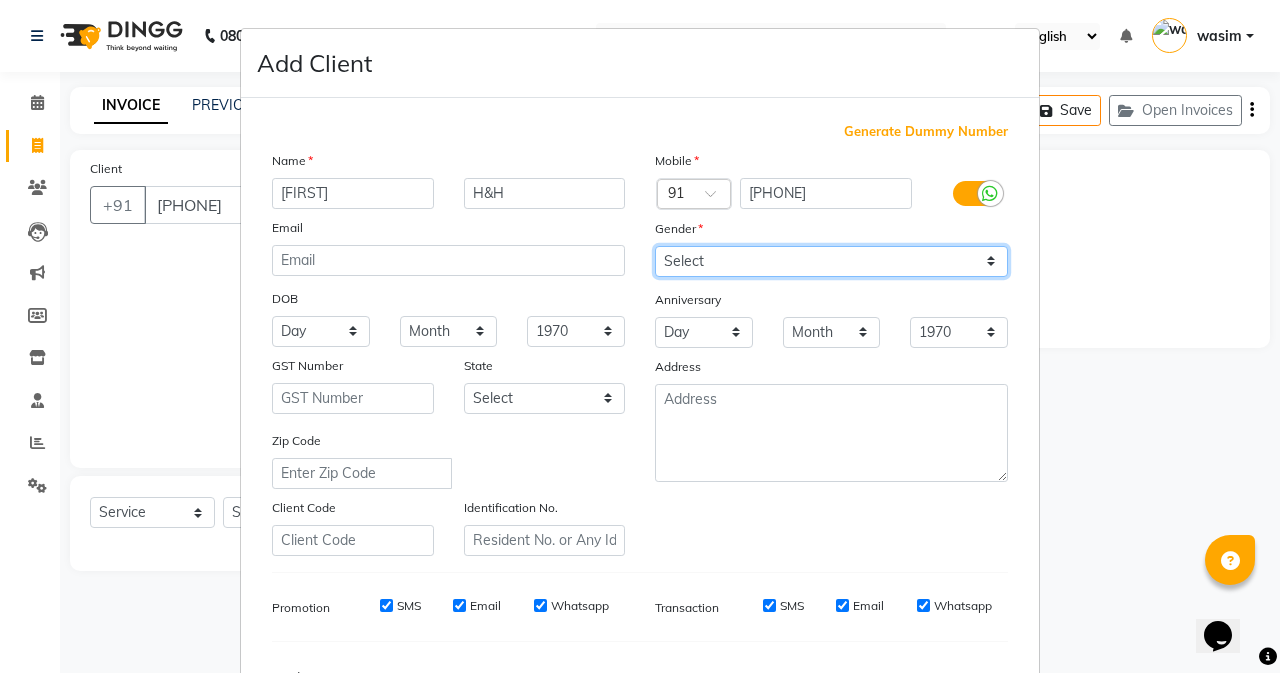 click on "Select Male Female Other Prefer Not To Say" at bounding box center [831, 261] 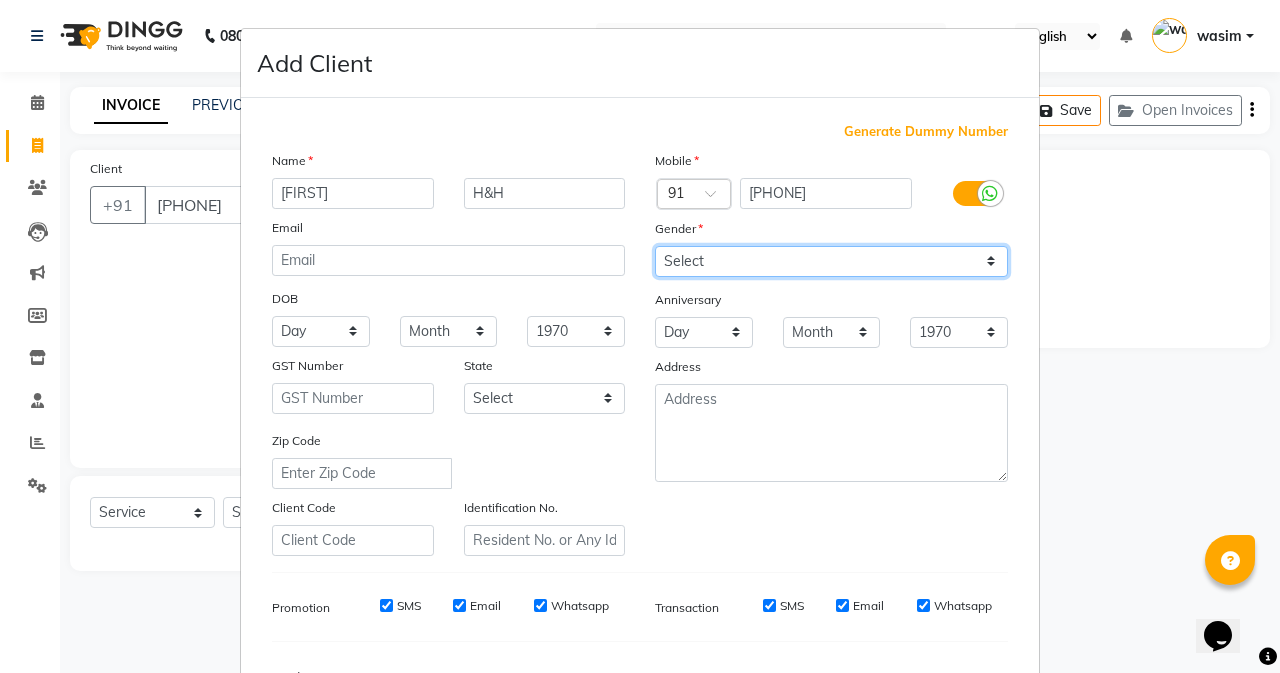 select on "male" 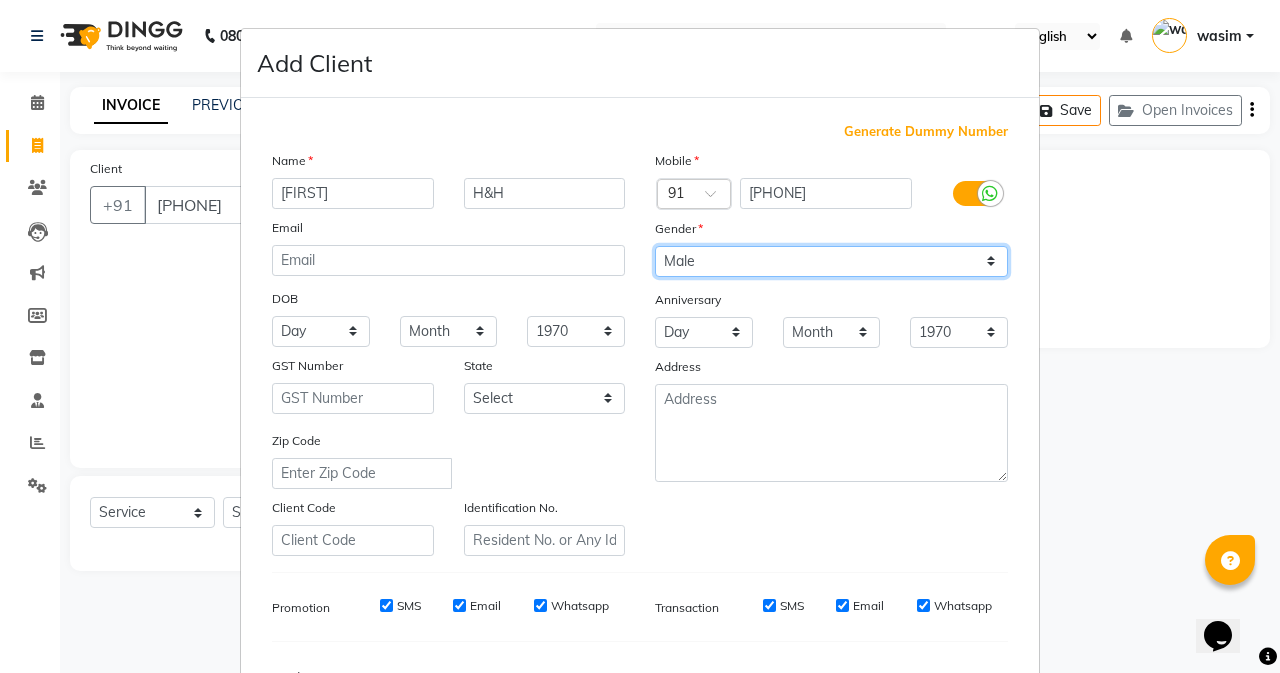 click on "Select Male Female Other Prefer Not To Say" at bounding box center (831, 261) 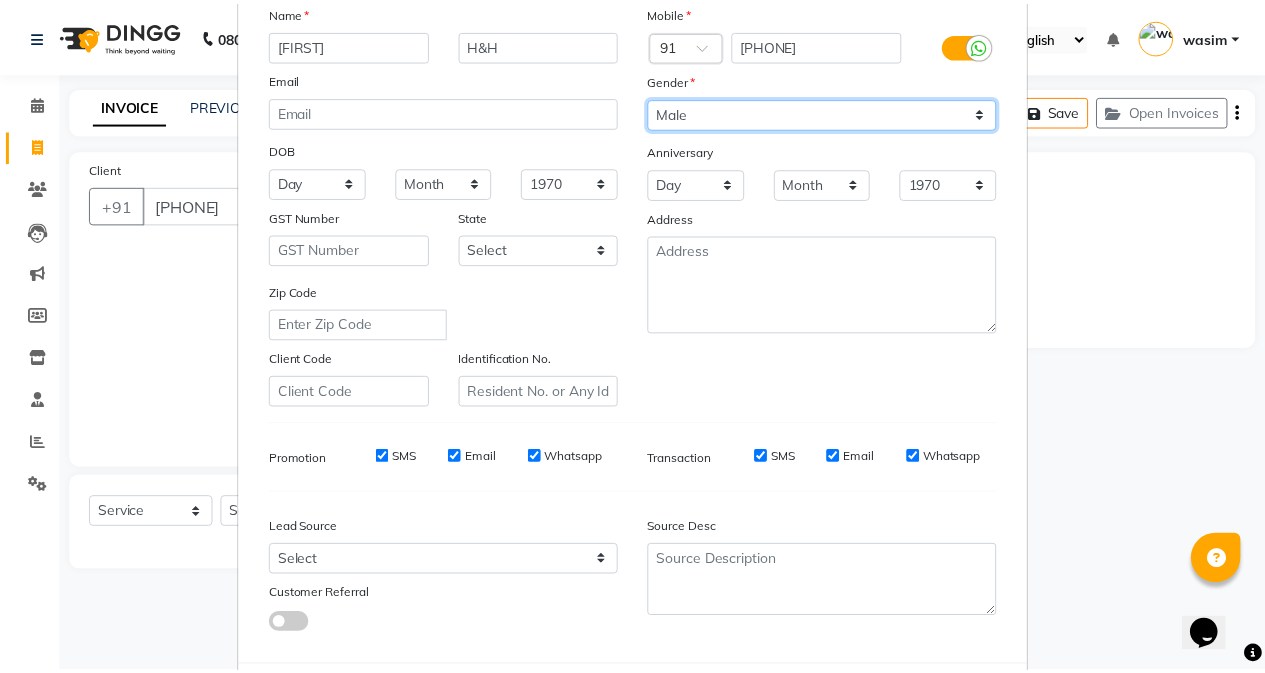 scroll, scrollTop: 250, scrollLeft: 0, axis: vertical 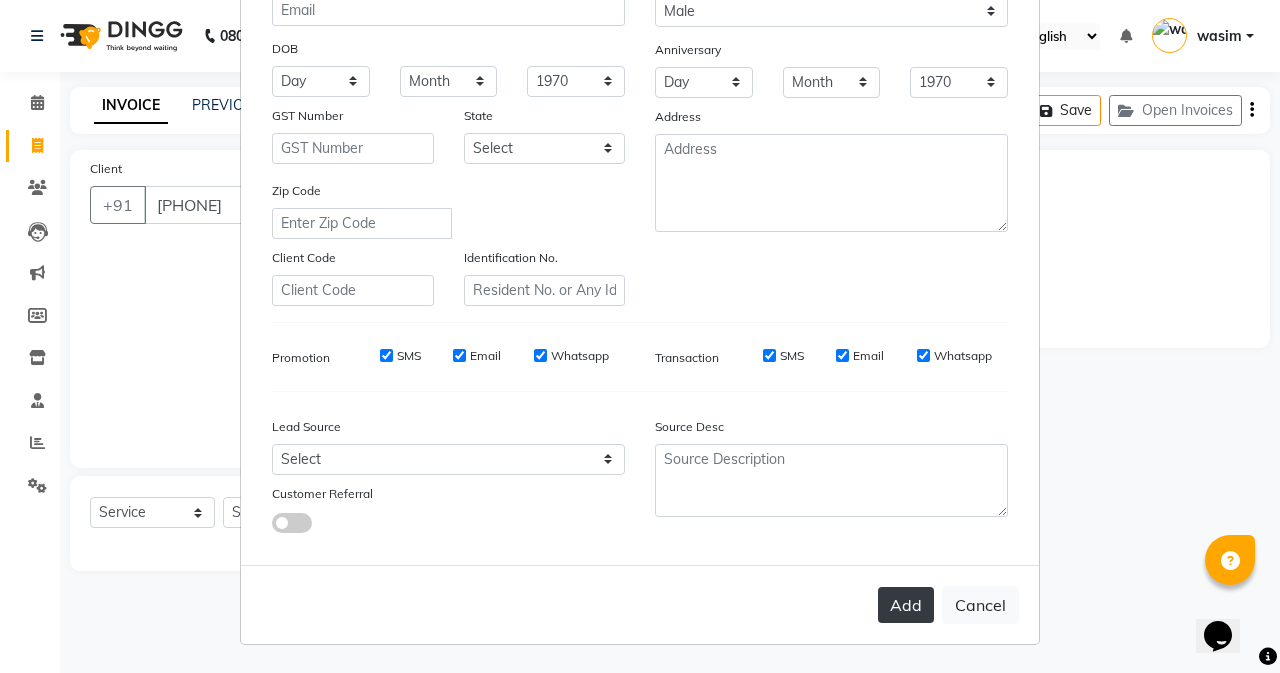 click on "Add" at bounding box center (906, 605) 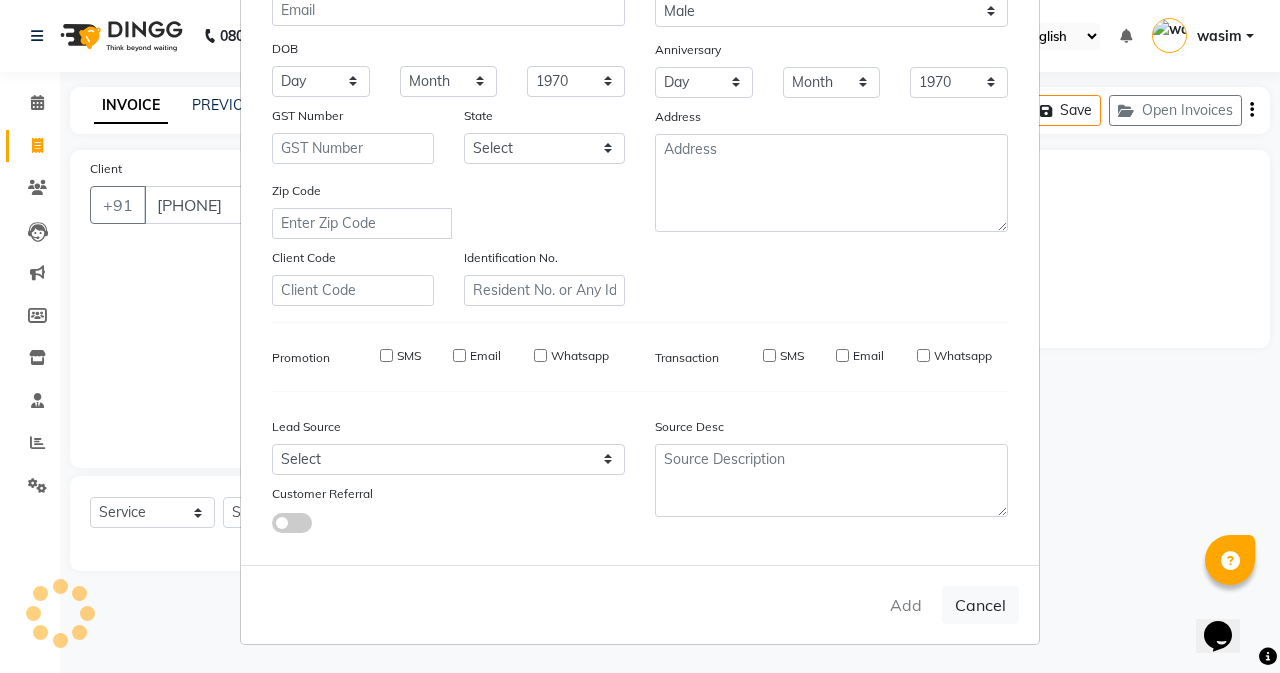 type 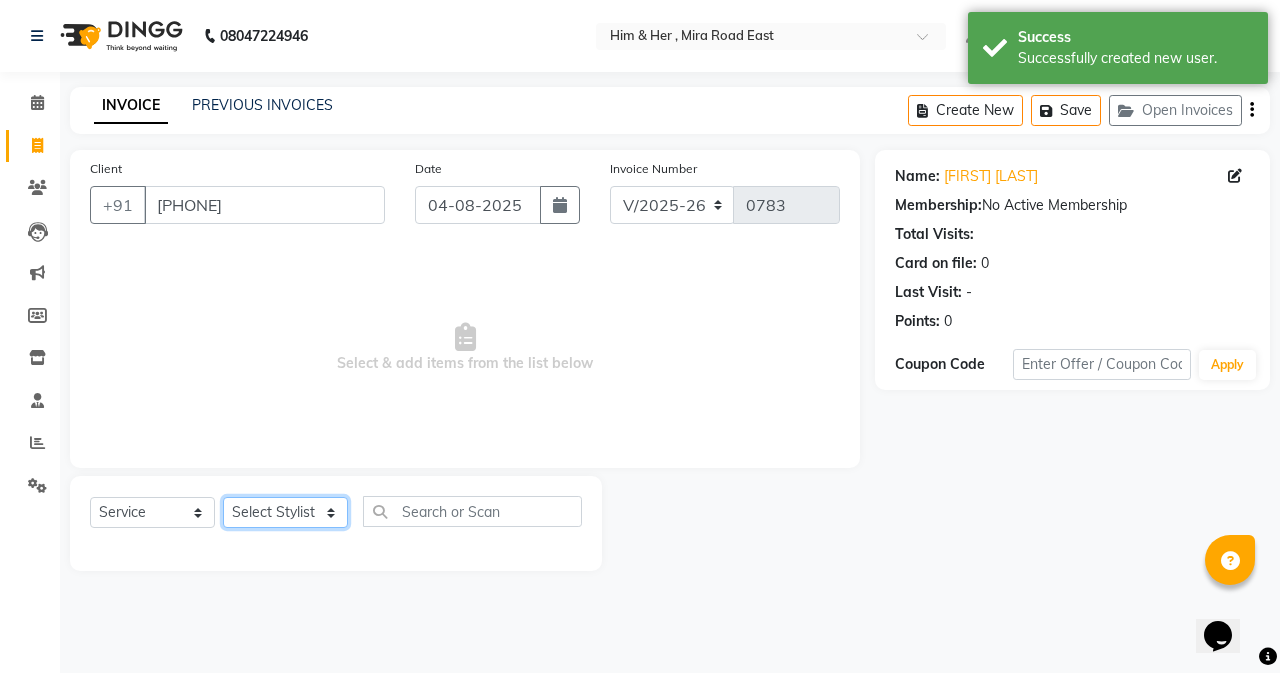click on "Select Stylist [FIRST] [LAST] [FIRST] [LAST] [FIRST] [LAST] [FIRST]" 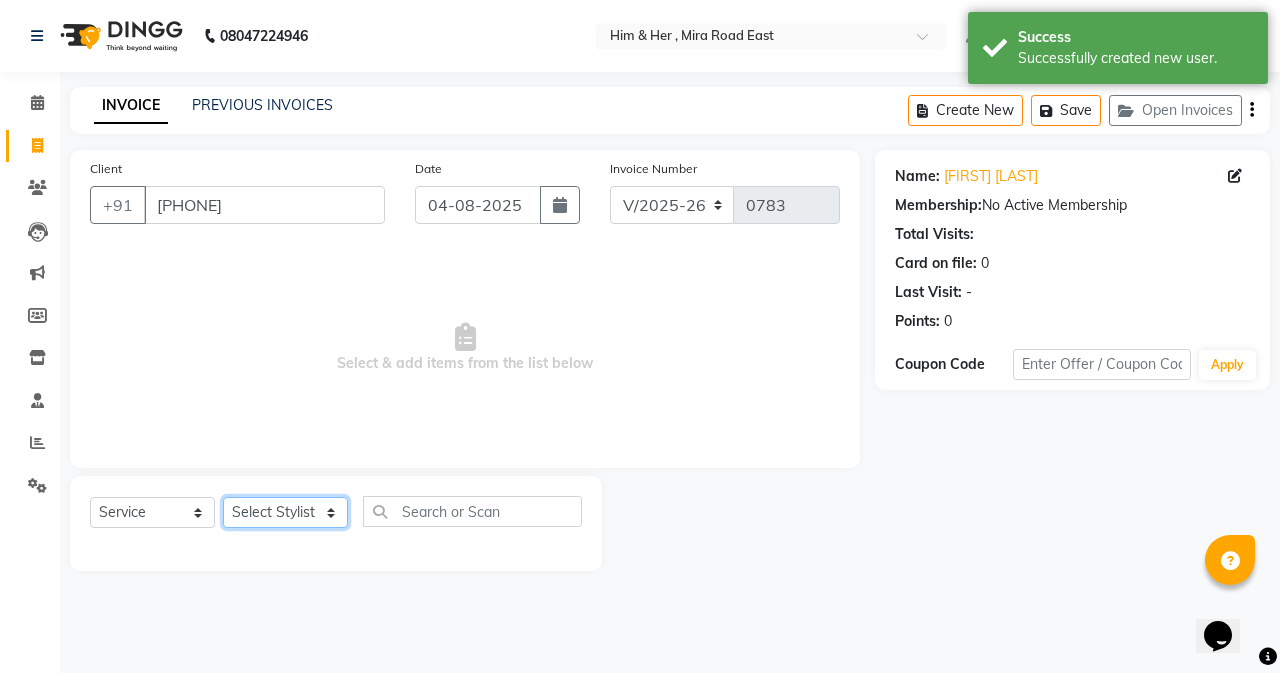 select on "41926" 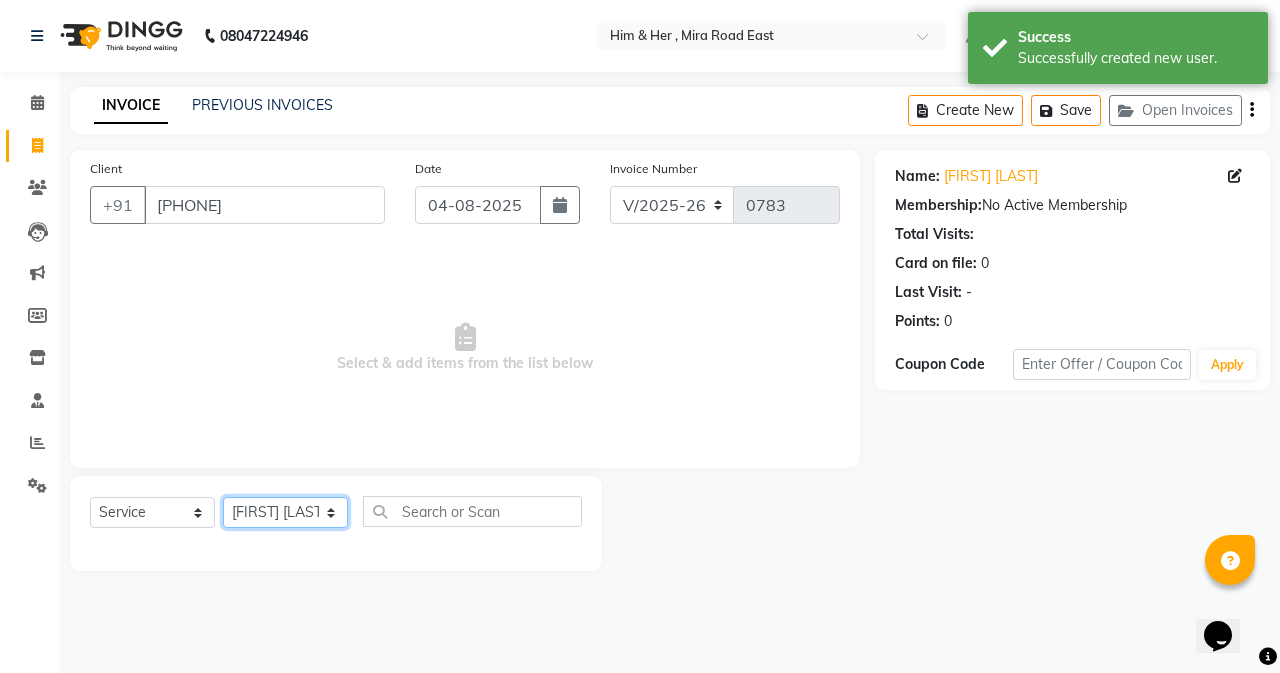 click on "Select Stylist [FIRST] [LAST] [FIRST] [LAST] [FIRST] [LAST] [FIRST]" 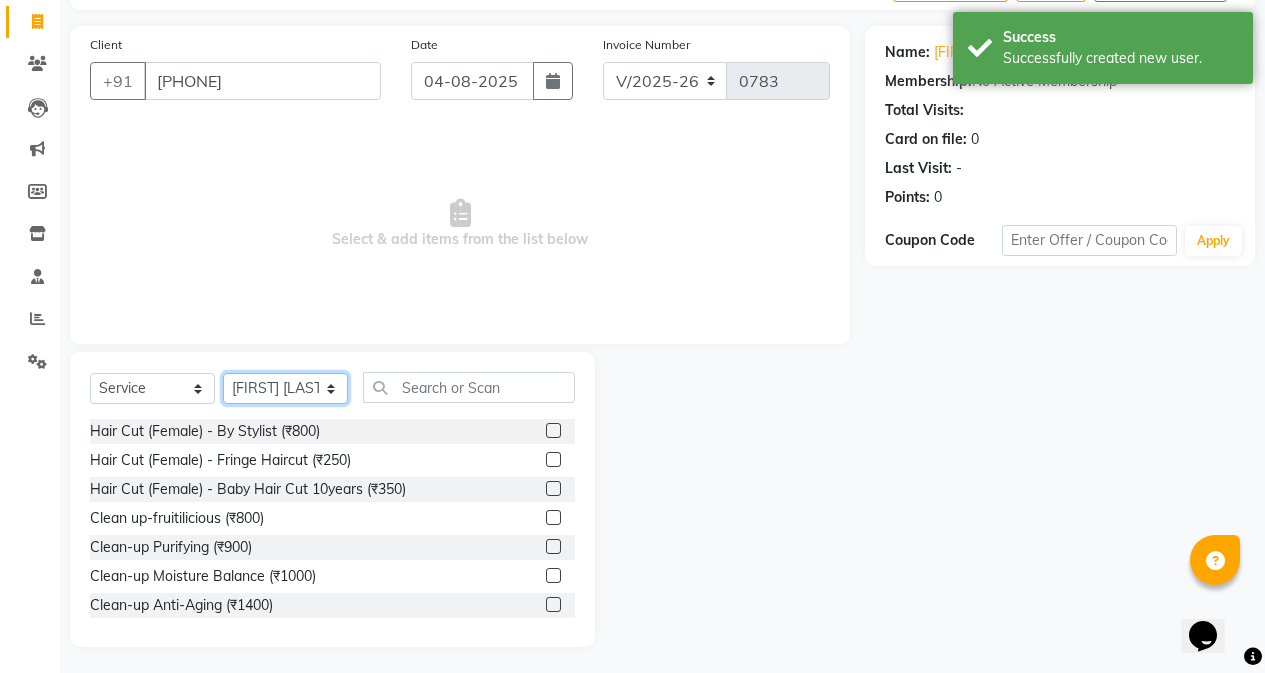scroll, scrollTop: 128, scrollLeft: 0, axis: vertical 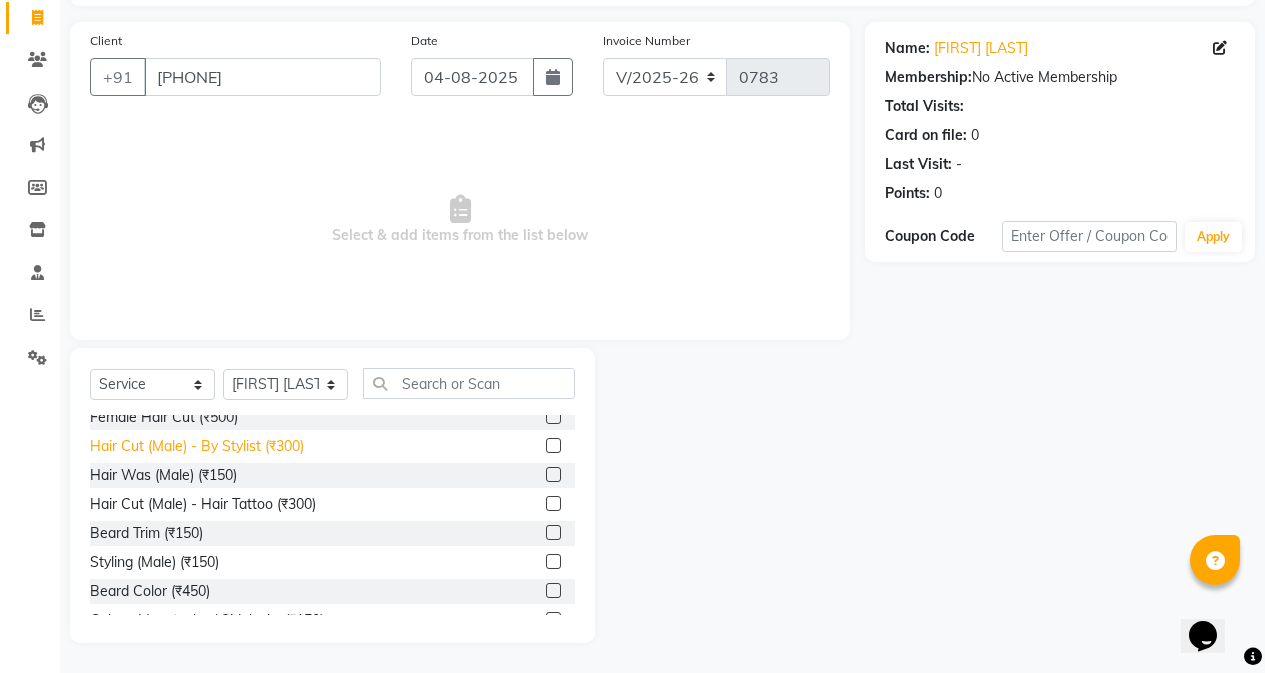 click on "Hair Cut (Male) - By Stylist (₹300)" 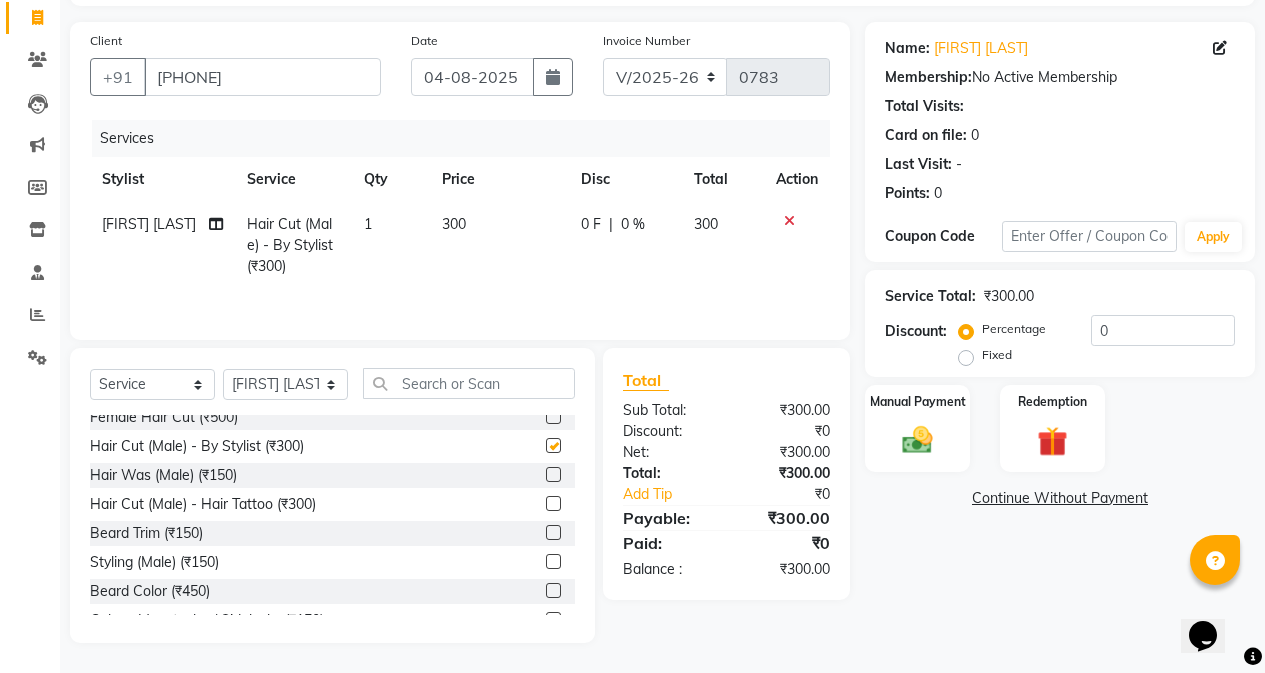 checkbox on "false" 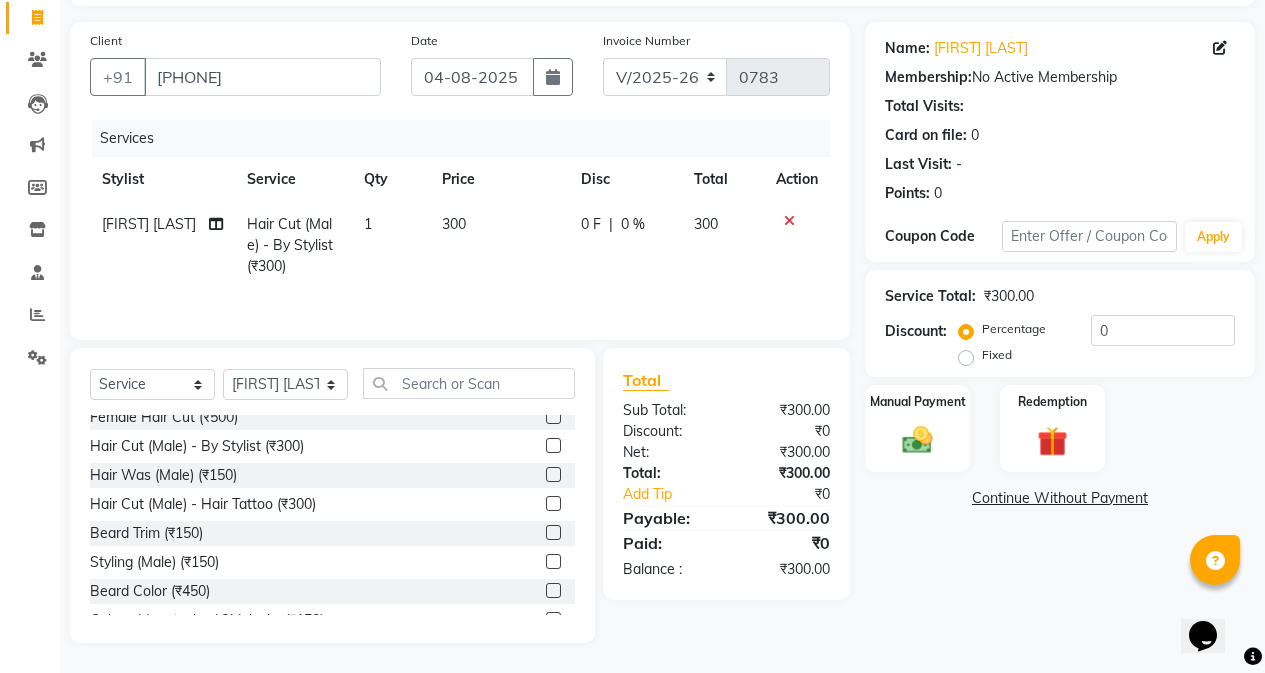 scroll, scrollTop: 400, scrollLeft: 0, axis: vertical 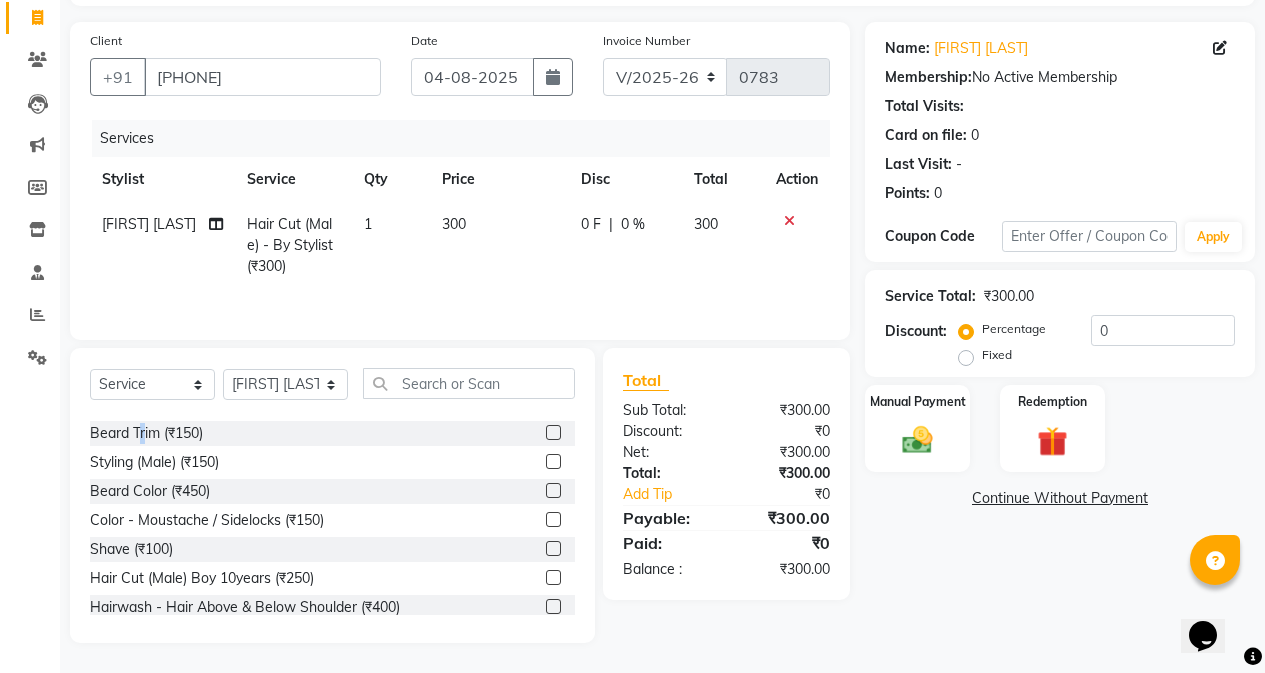 click on "Hair Cut (Female) - By Stylist (₹800)  Hair Cut (Female) - Fringe Haircut (₹250)  Hair Cut (Female) - Baby Hair Cut 10years (₹350)  Clean up-fruitilicious (₹800)  Clean-up Purifying (₹900)  Clean-up Moisture Balance (₹1000)  Clean-up Anti-Aging (₹1400)  Clean-up Whitening (₹1500)  Clean-upVitamin C (₹1800)  Facial Cheryls (₹1500)  Female Hair Cut (₹500)  Hair Cut (Male) - By Stylist (₹300)  Hair Was (Male)  (₹150)  Hair Cut (Male) - Hair Tattoo (₹300)  Beard Trim (₹150)  Styling  (Male) (₹150)  Beard Color (₹450)  Color - Moustache / Sidelocks (₹150)  Shave (₹100)  Hair Cut (Male) Boy 10years (₹250)  Hairwash  - Hair Above & Below Shoulder (₹400)  Hairwash  - Hair Upto Waist (₹650)  Hairwash  - Hair Below Waist (₹750)  Hairwash-Normal Dry (₹400)  Sulphate Free Shampoo Wash - Hair Above & Below Shoulder (₹500)  Sulphate Free Shampoo Wash - Hair Upto Waist (₹750)  Sulphate Free Shampoo Wash - Hair Below Waist (₹875)  Global Color (Male) - Short (₹800)" 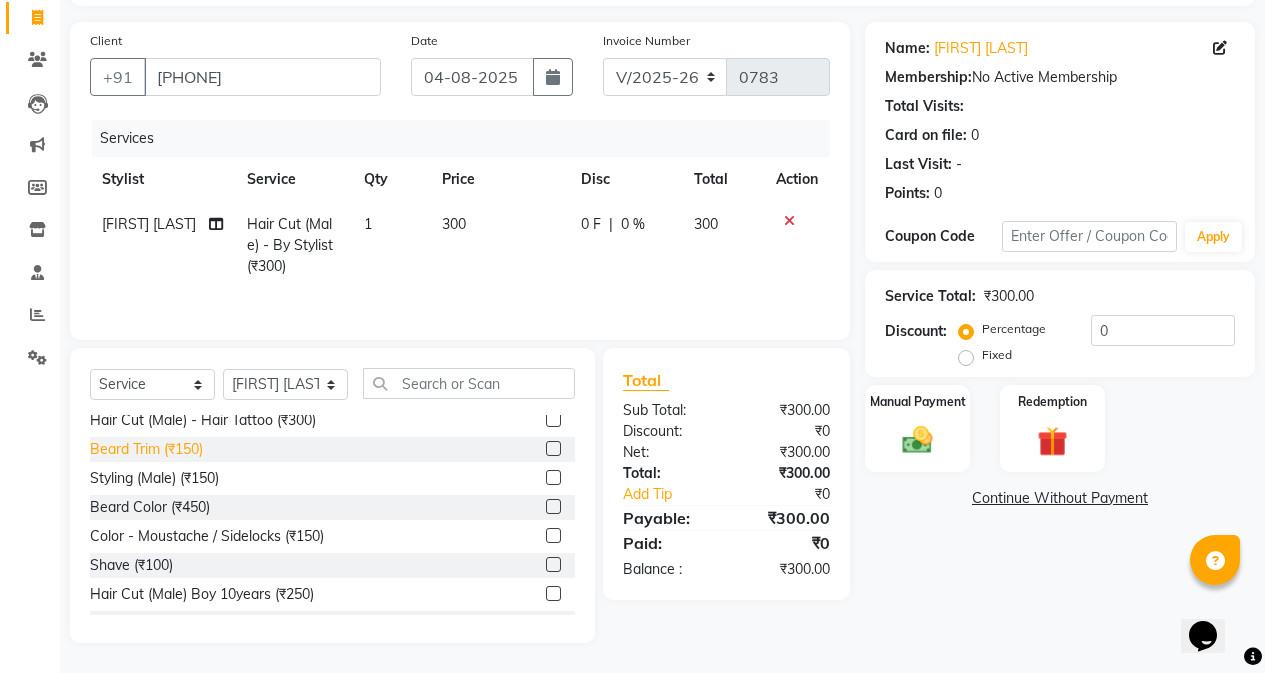 click on "Beard Trim (₹150)" 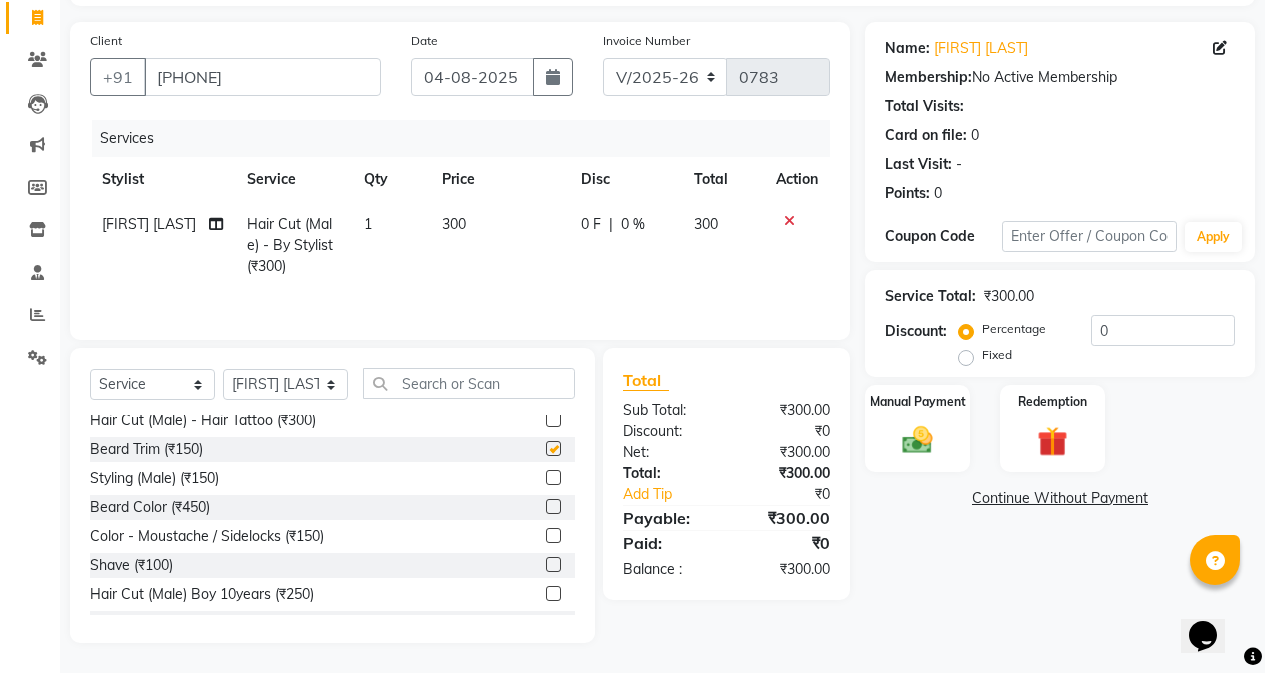 checkbox on "false" 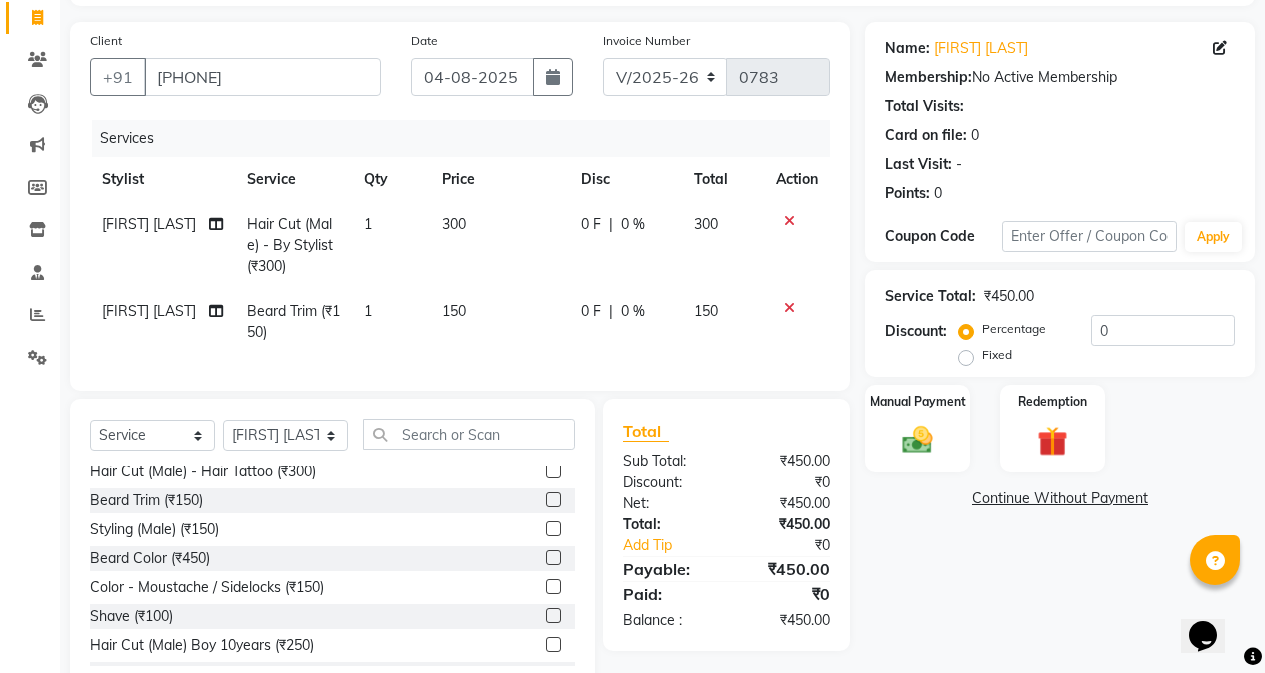 click on "150" 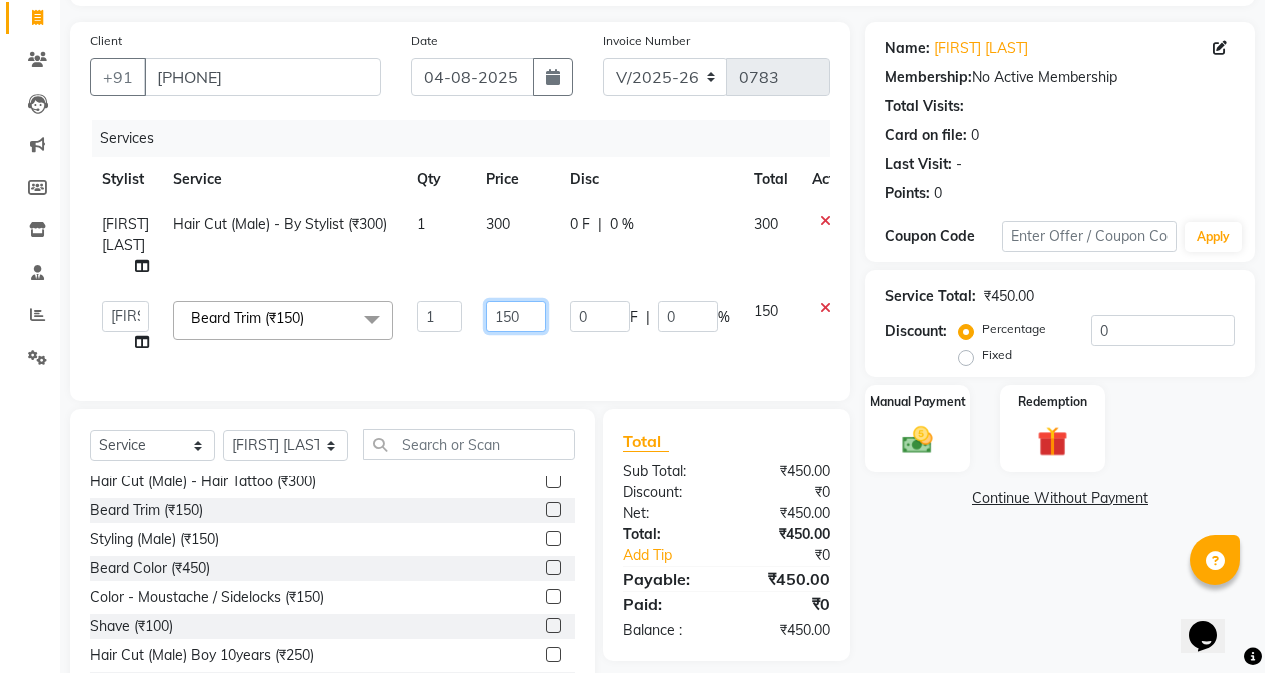 click on "150" 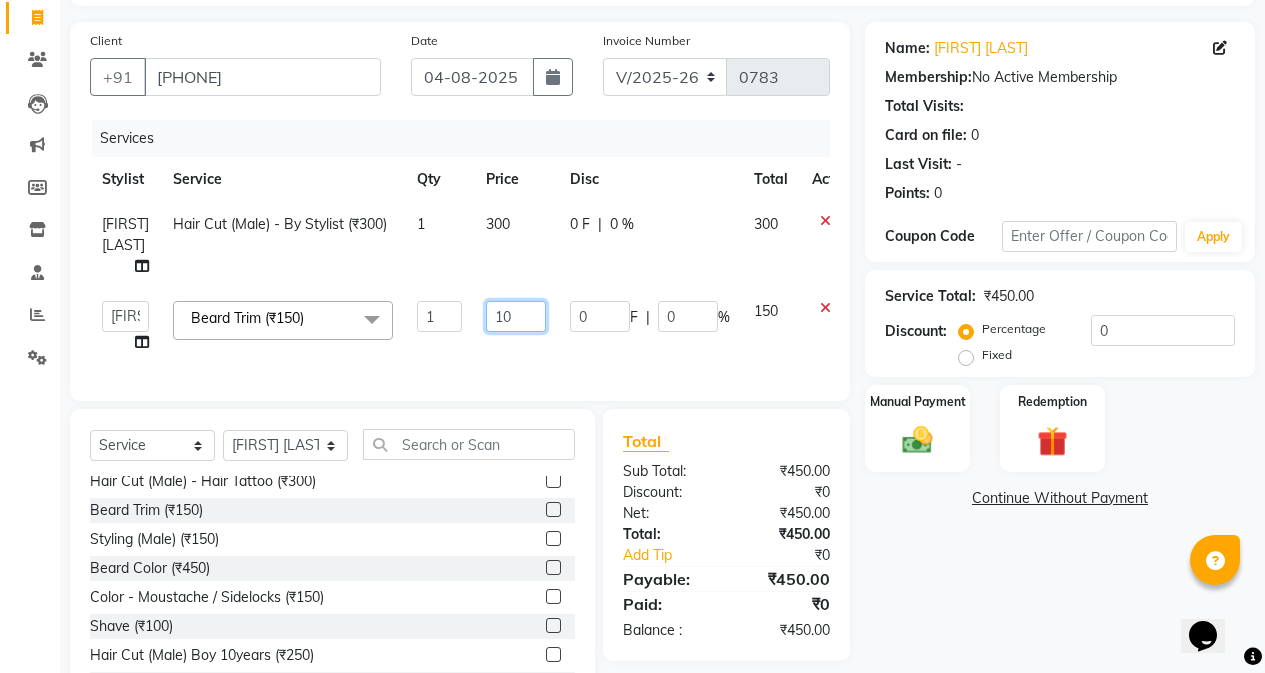 type on "100" 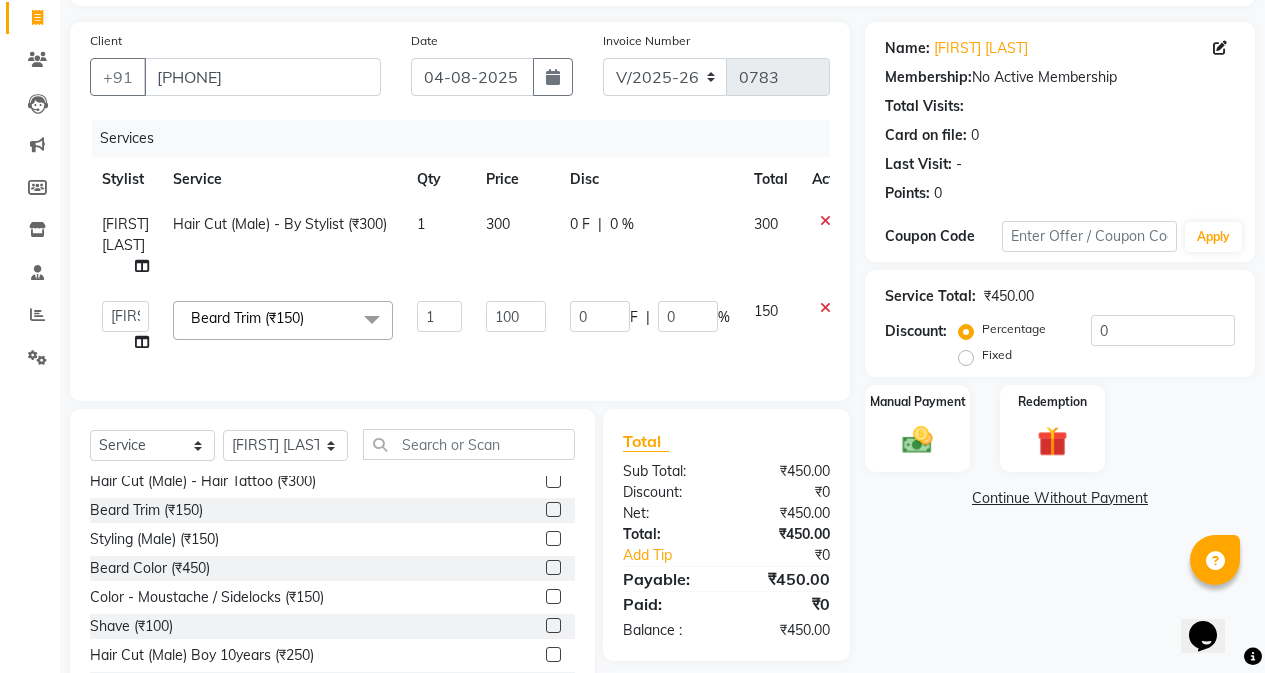 click on "300" 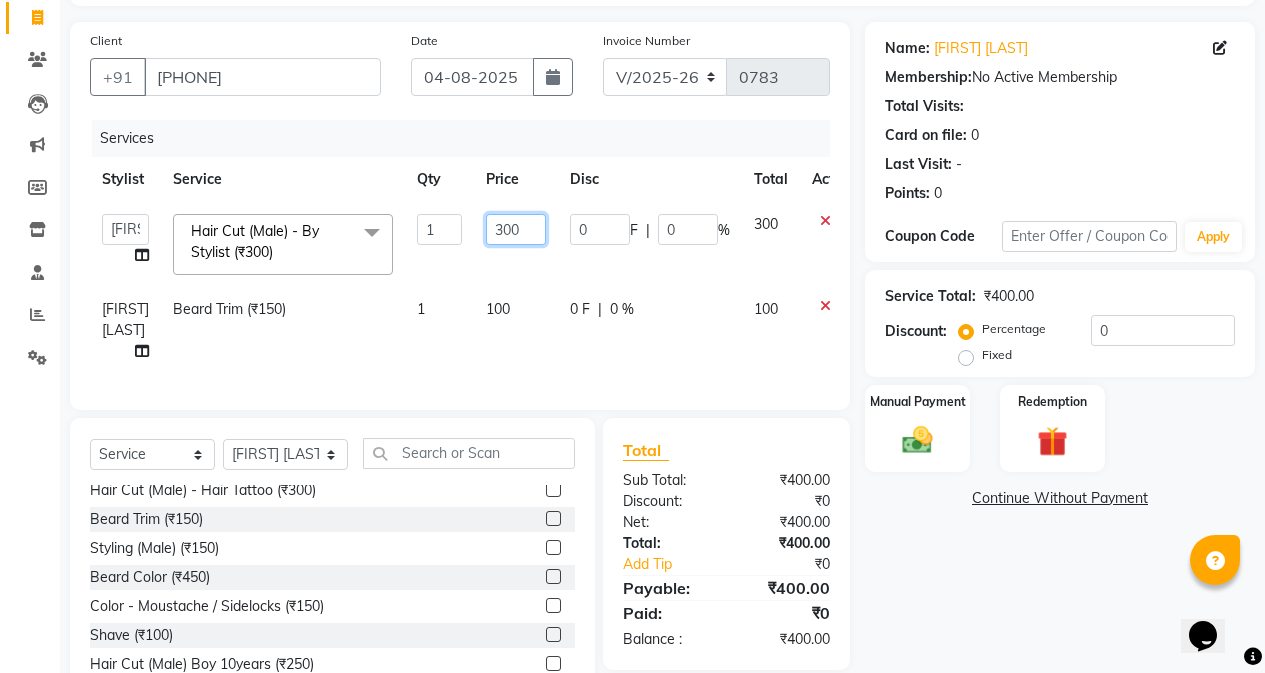 click on "300" 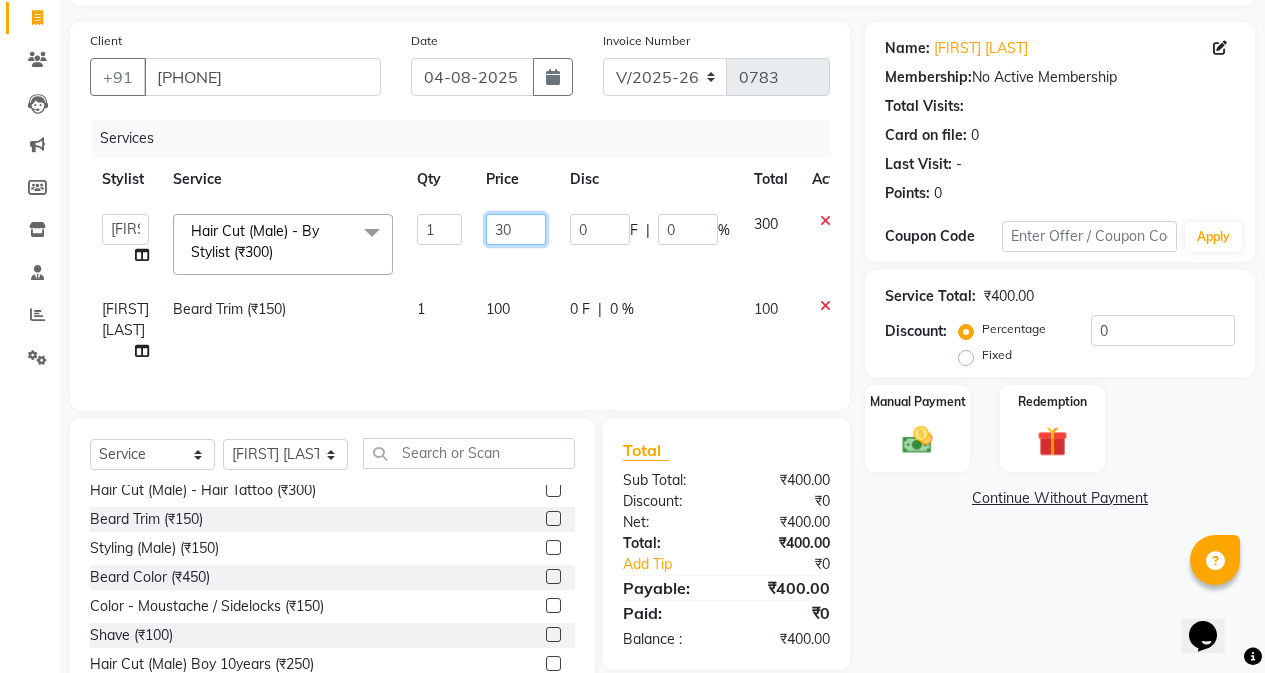 type on "3" 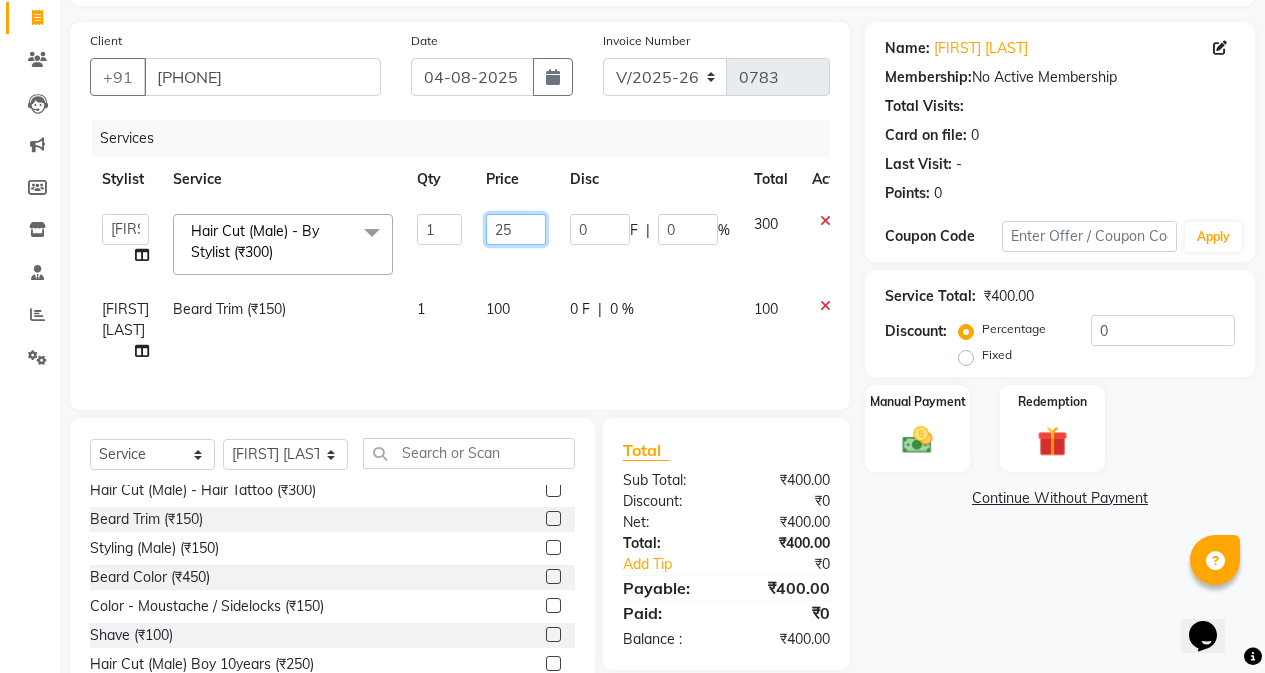 type on "250" 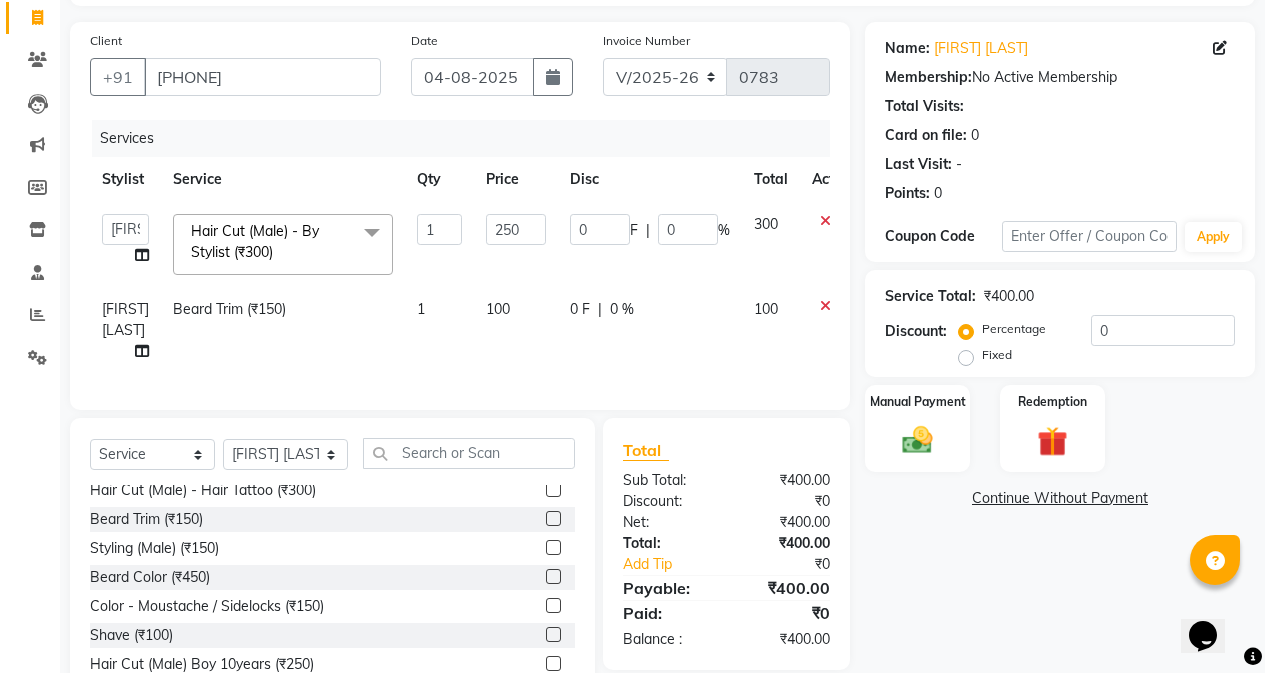 click on "100" 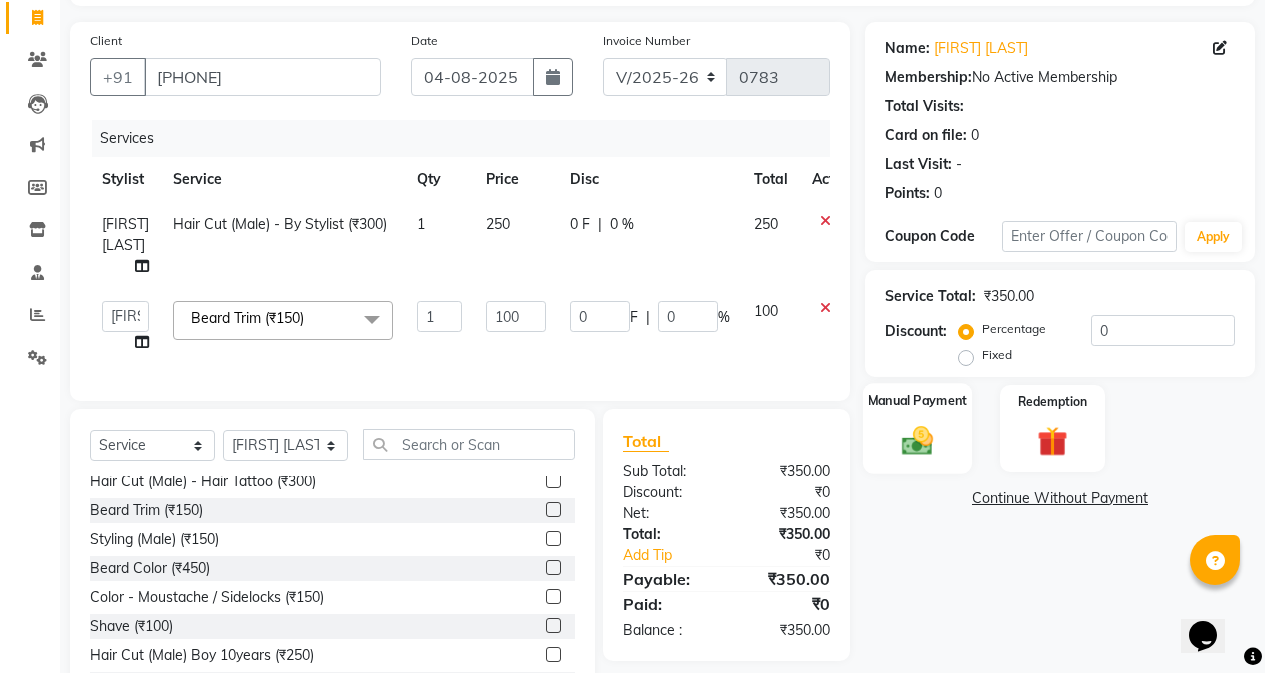 click 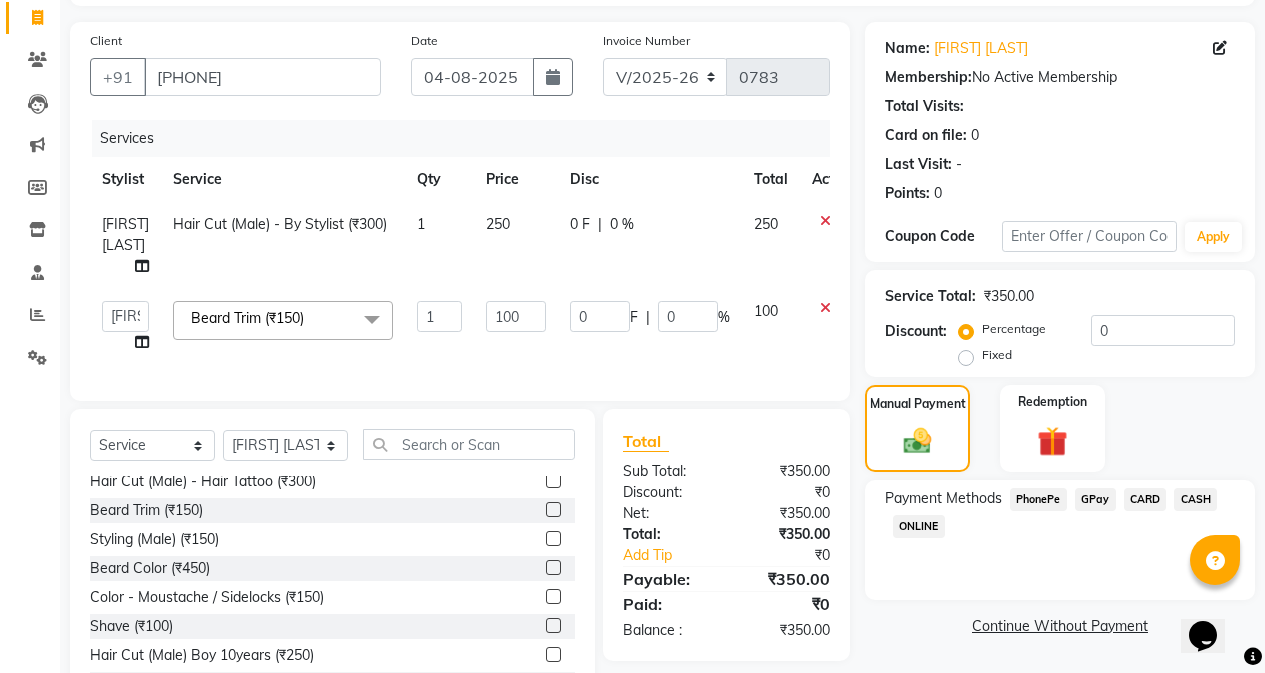 scroll, scrollTop: 204, scrollLeft: 0, axis: vertical 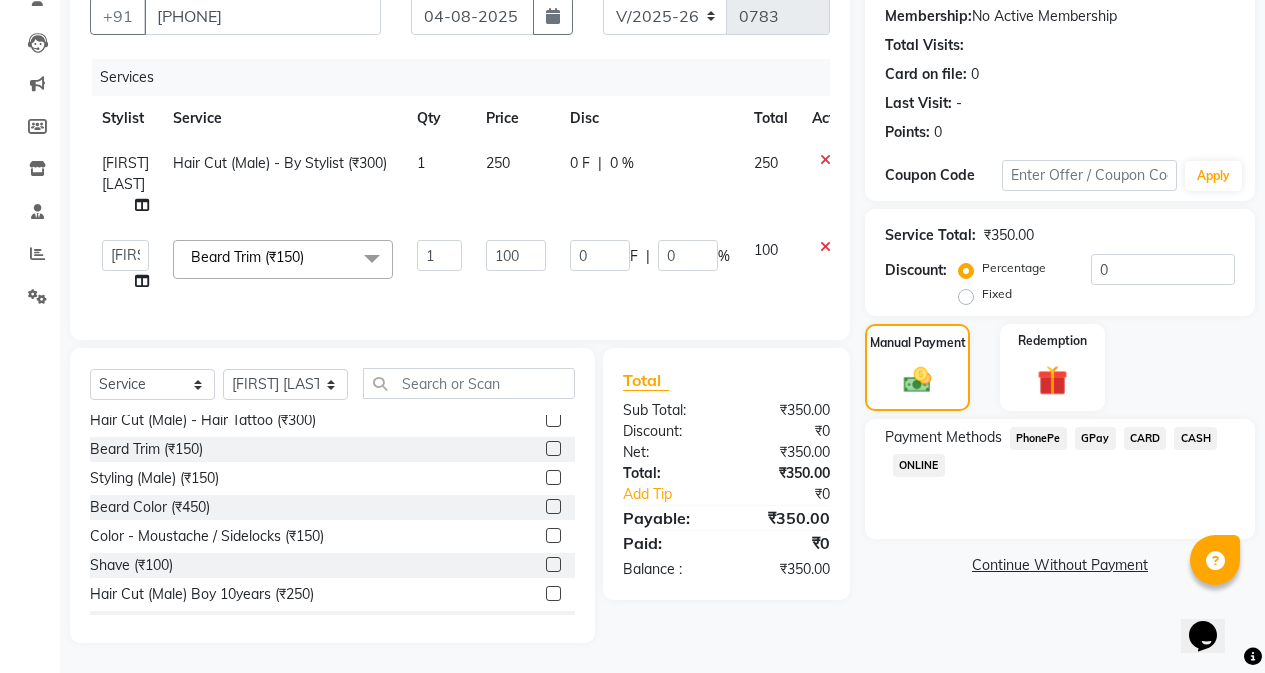 click on "GPay" 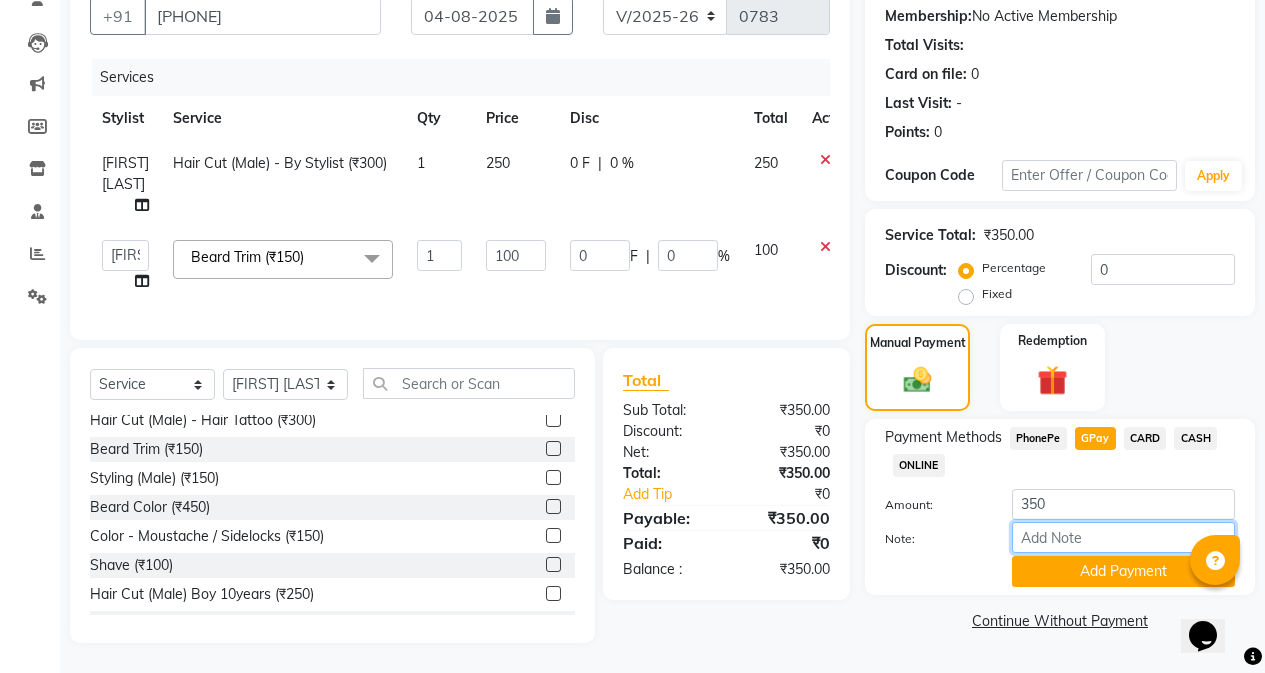 click on "Note:" at bounding box center (1123, 537) 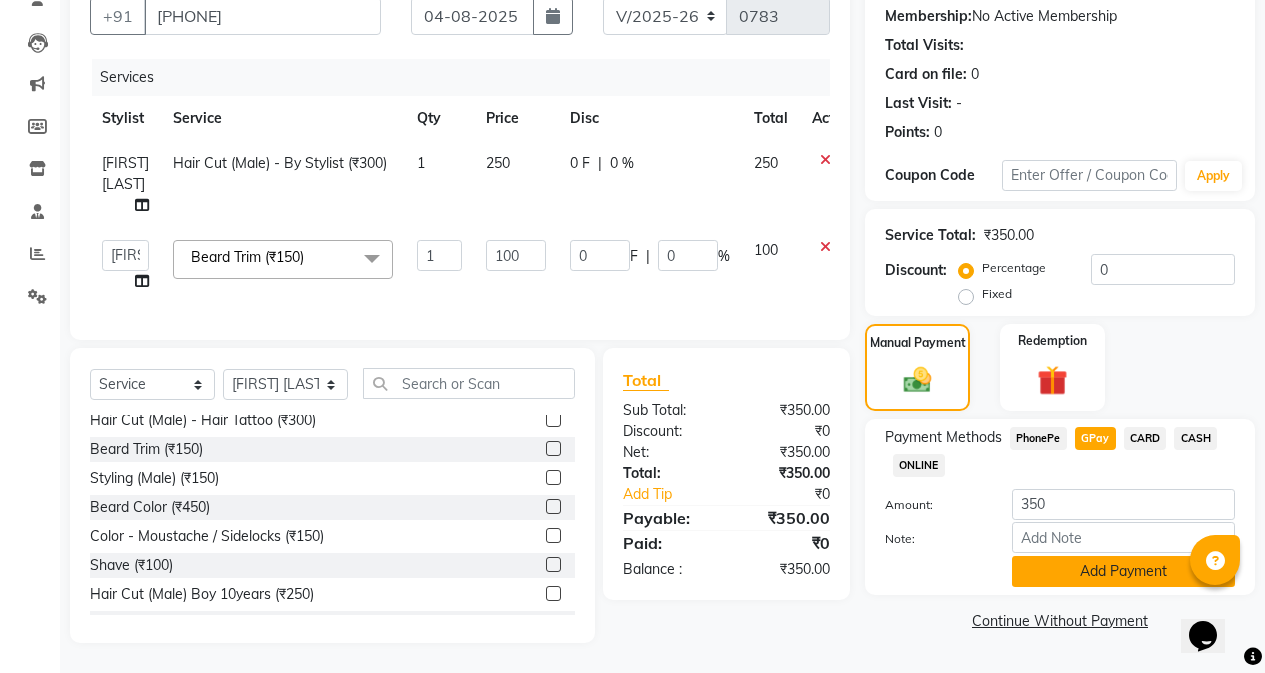 click on "Add Payment" 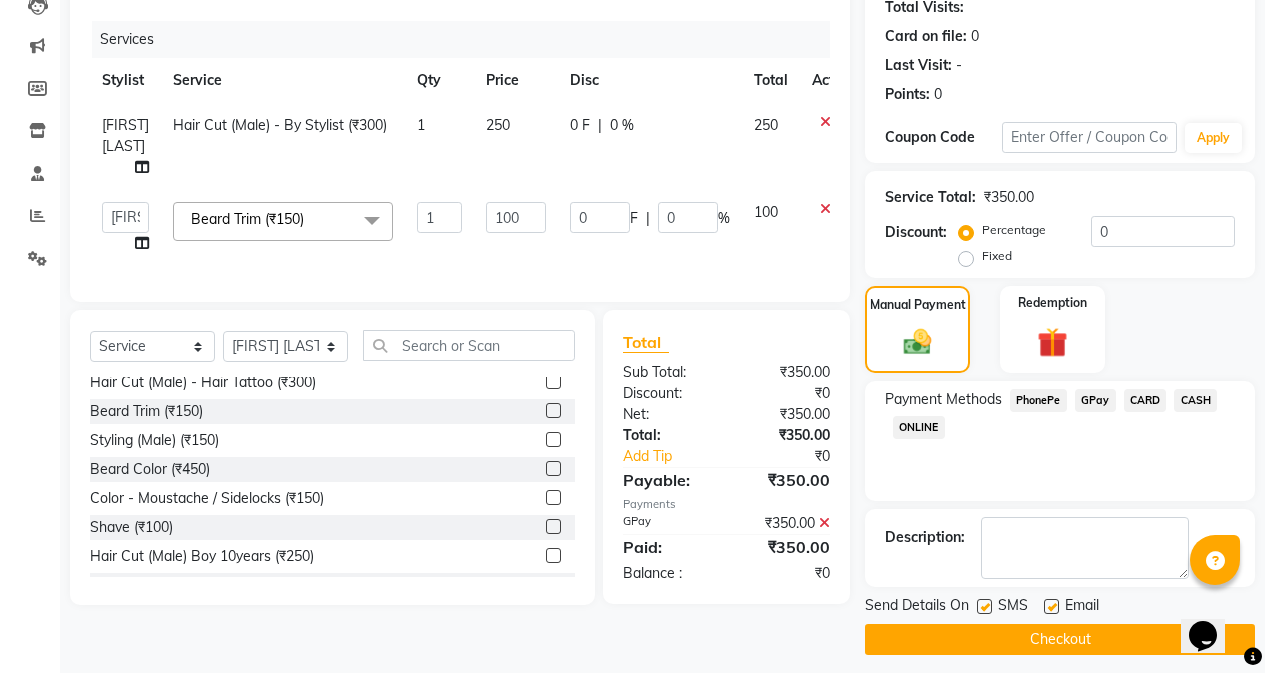 scroll, scrollTop: 239, scrollLeft: 0, axis: vertical 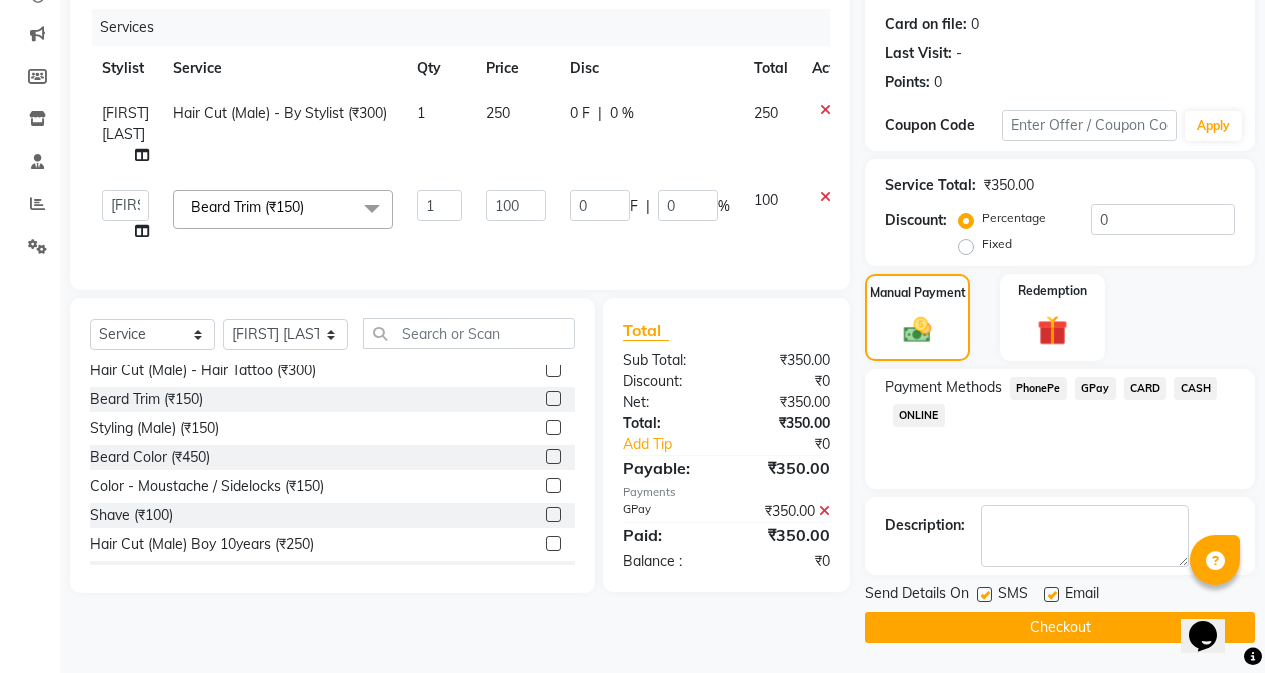 click 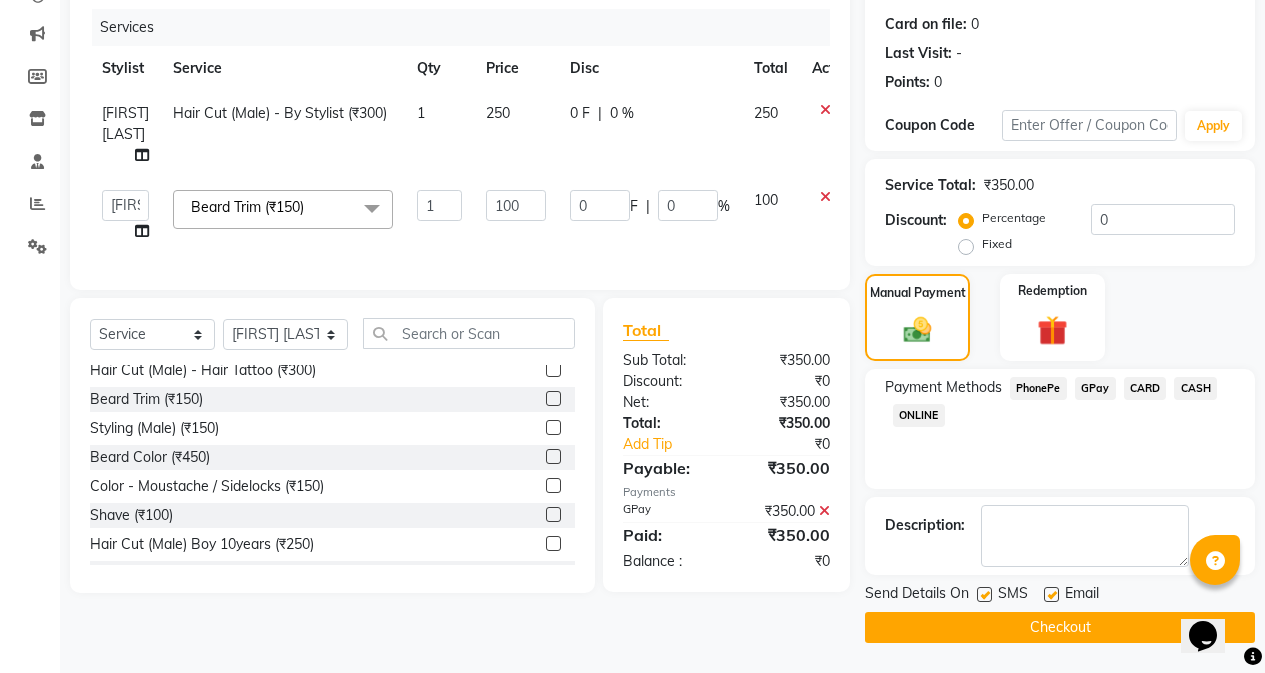 click at bounding box center (983, 595) 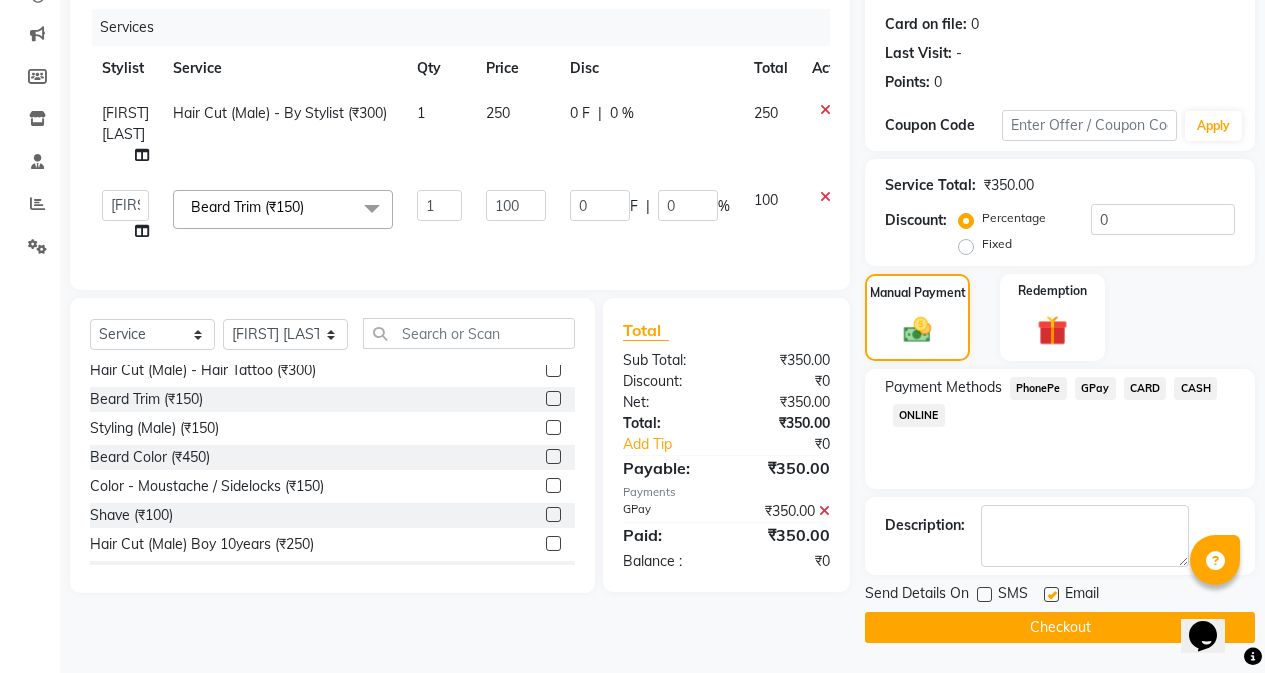 click on "Checkout" 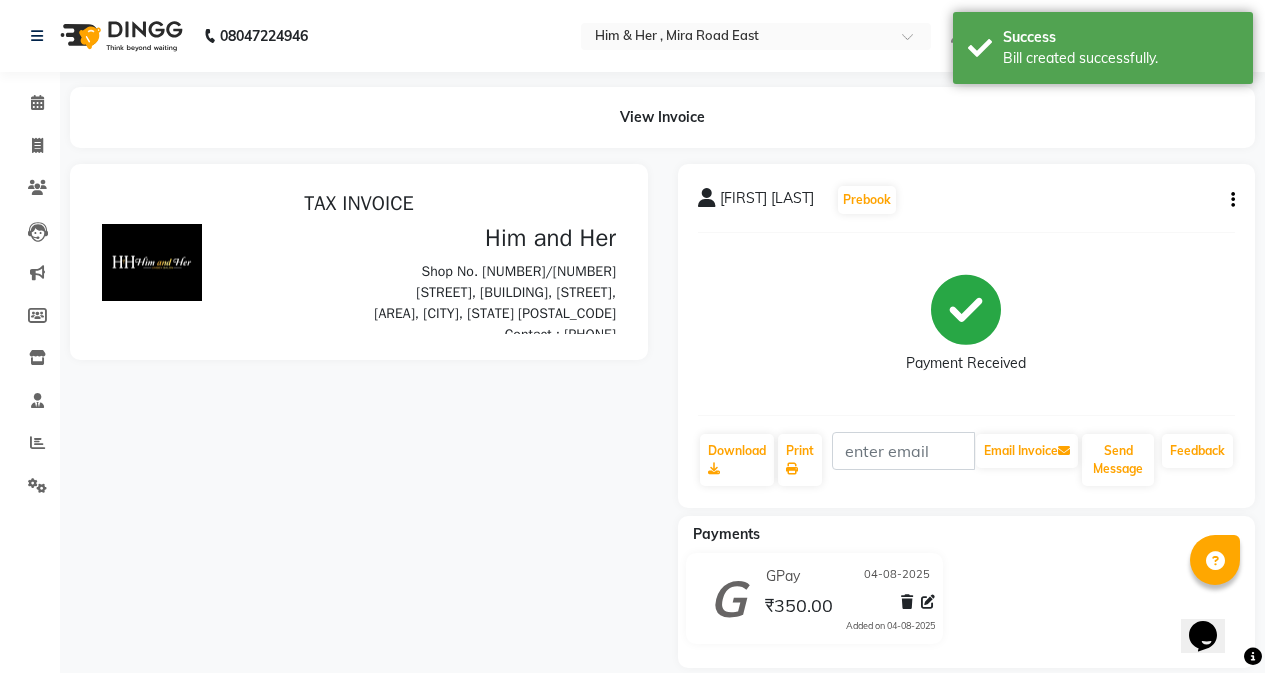scroll, scrollTop: 0, scrollLeft: 0, axis: both 